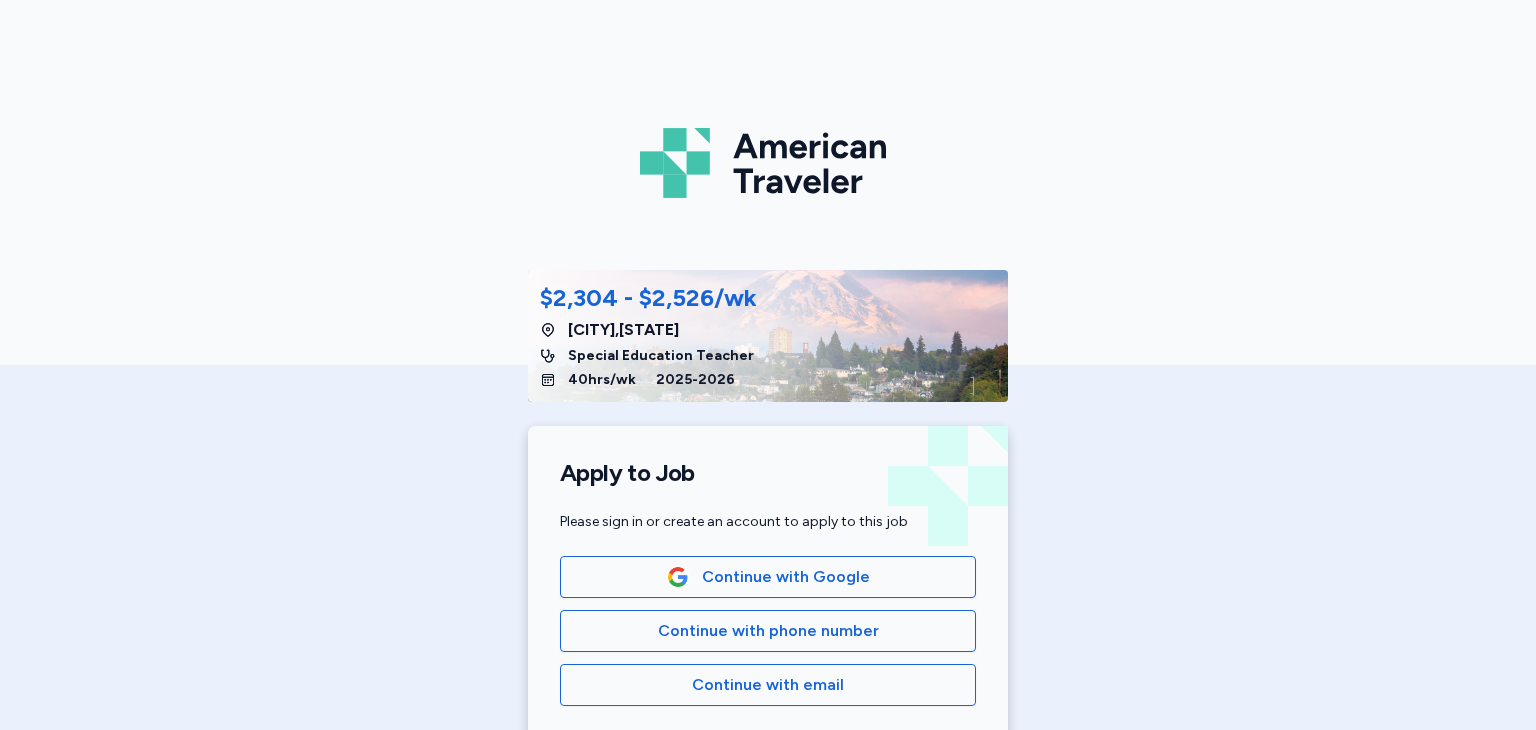 scroll, scrollTop: 0, scrollLeft: 0, axis: both 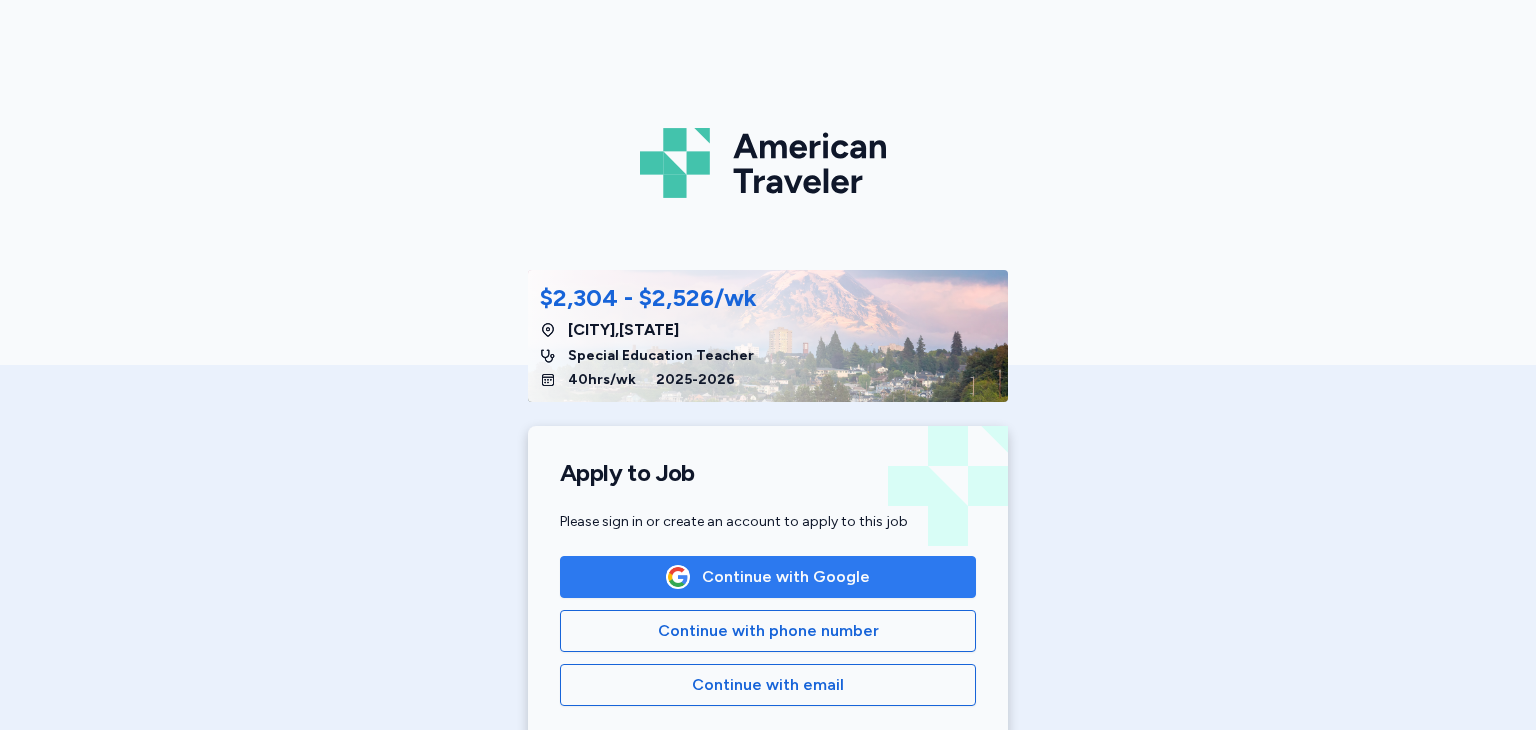 click on "Continue with Google" at bounding box center (768, 577) 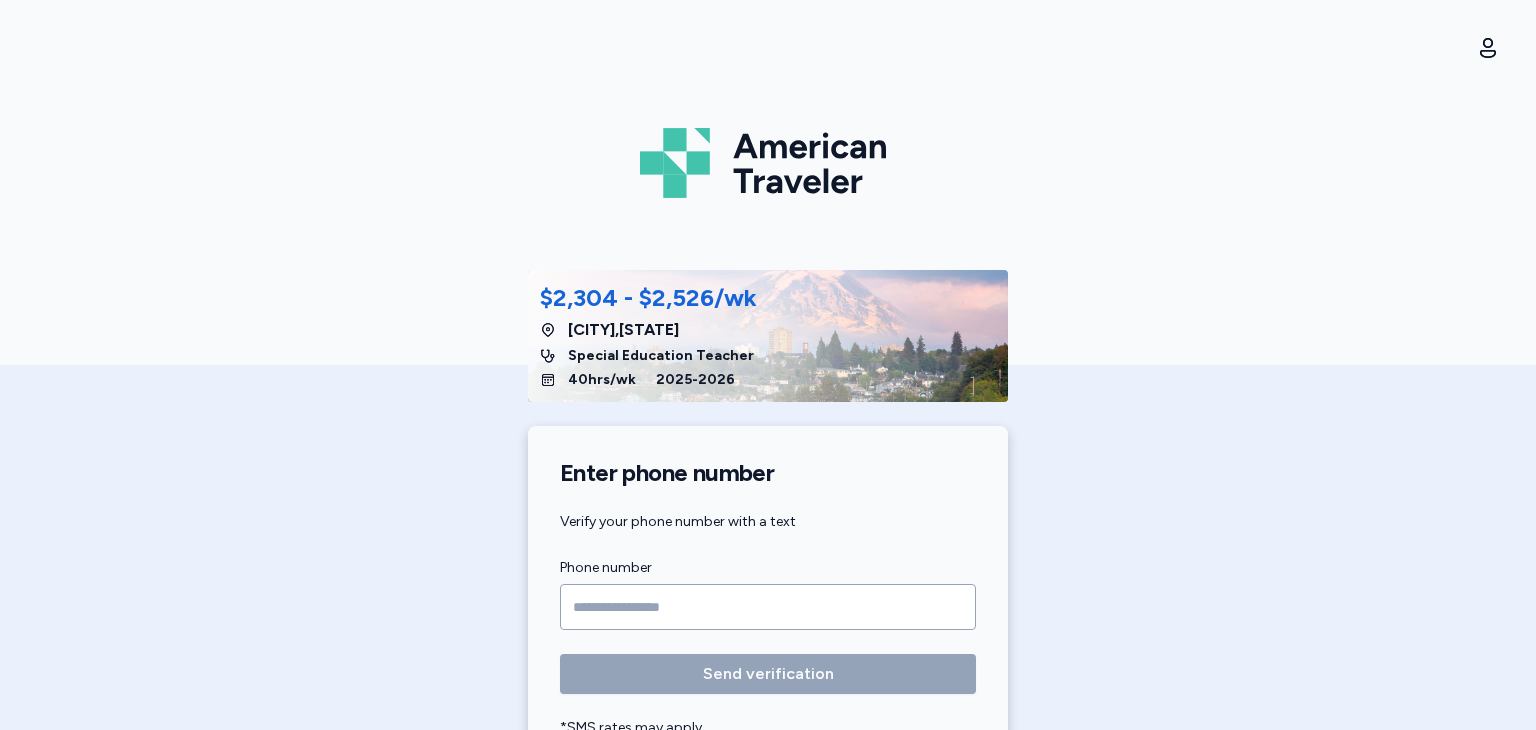 click at bounding box center [768, 607] 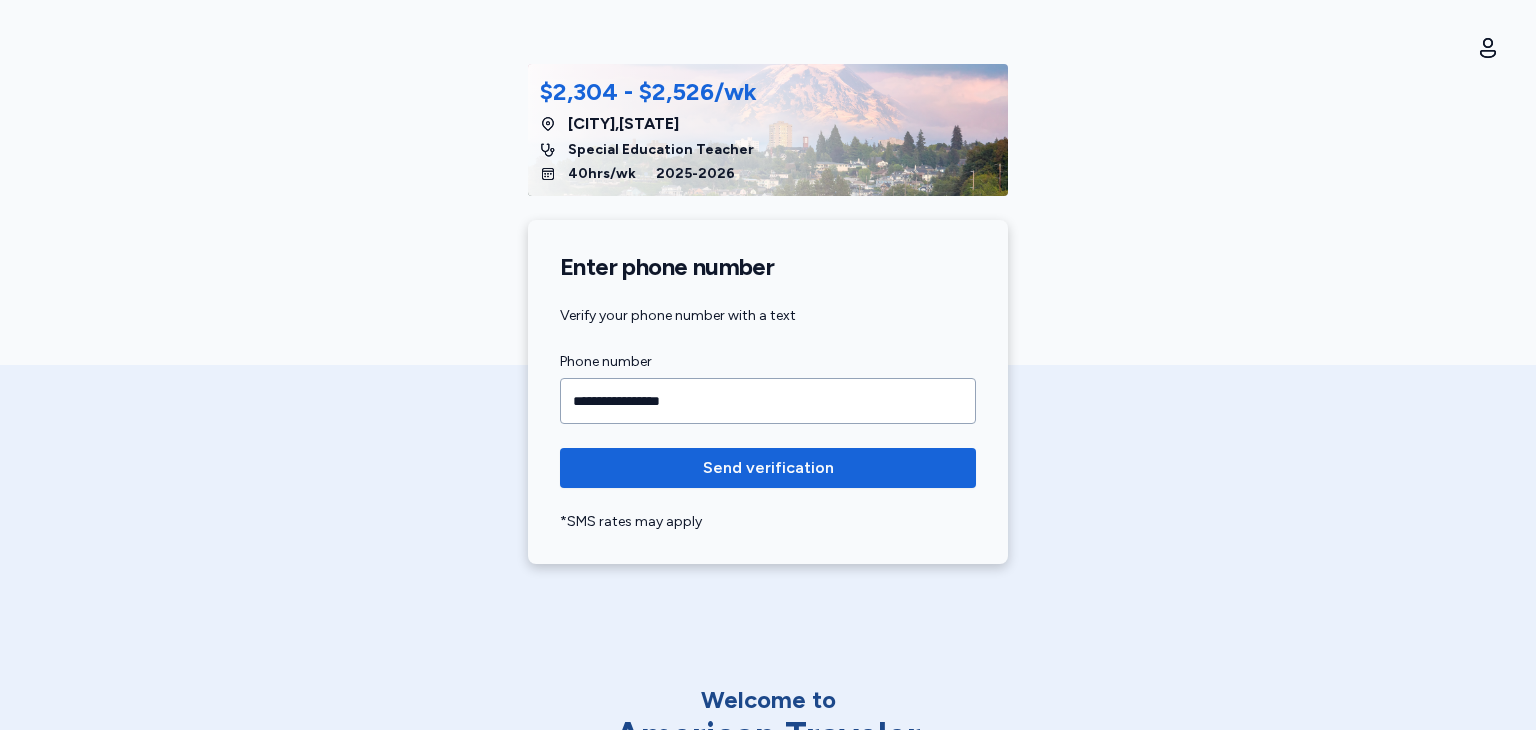 scroll, scrollTop: 216, scrollLeft: 0, axis: vertical 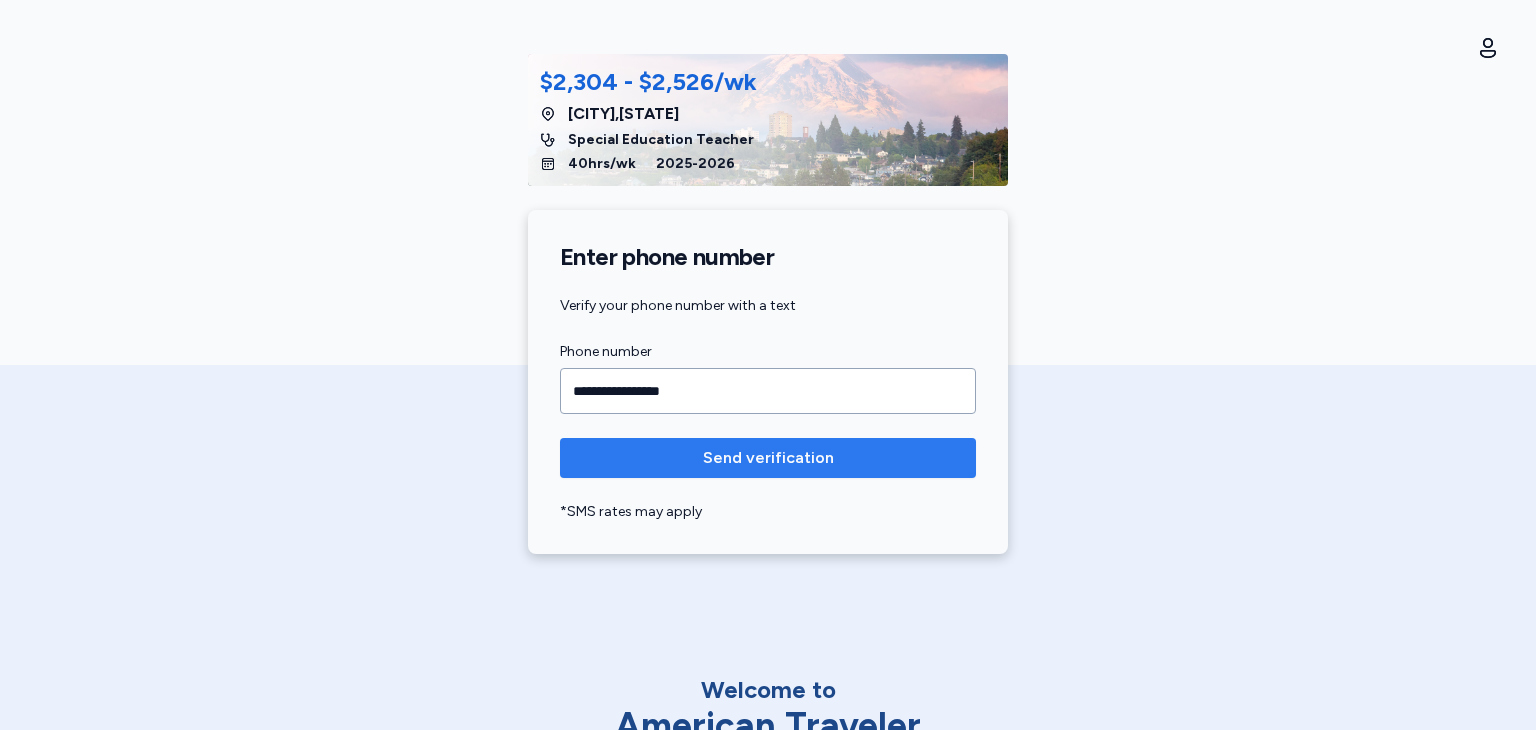 type on "**********" 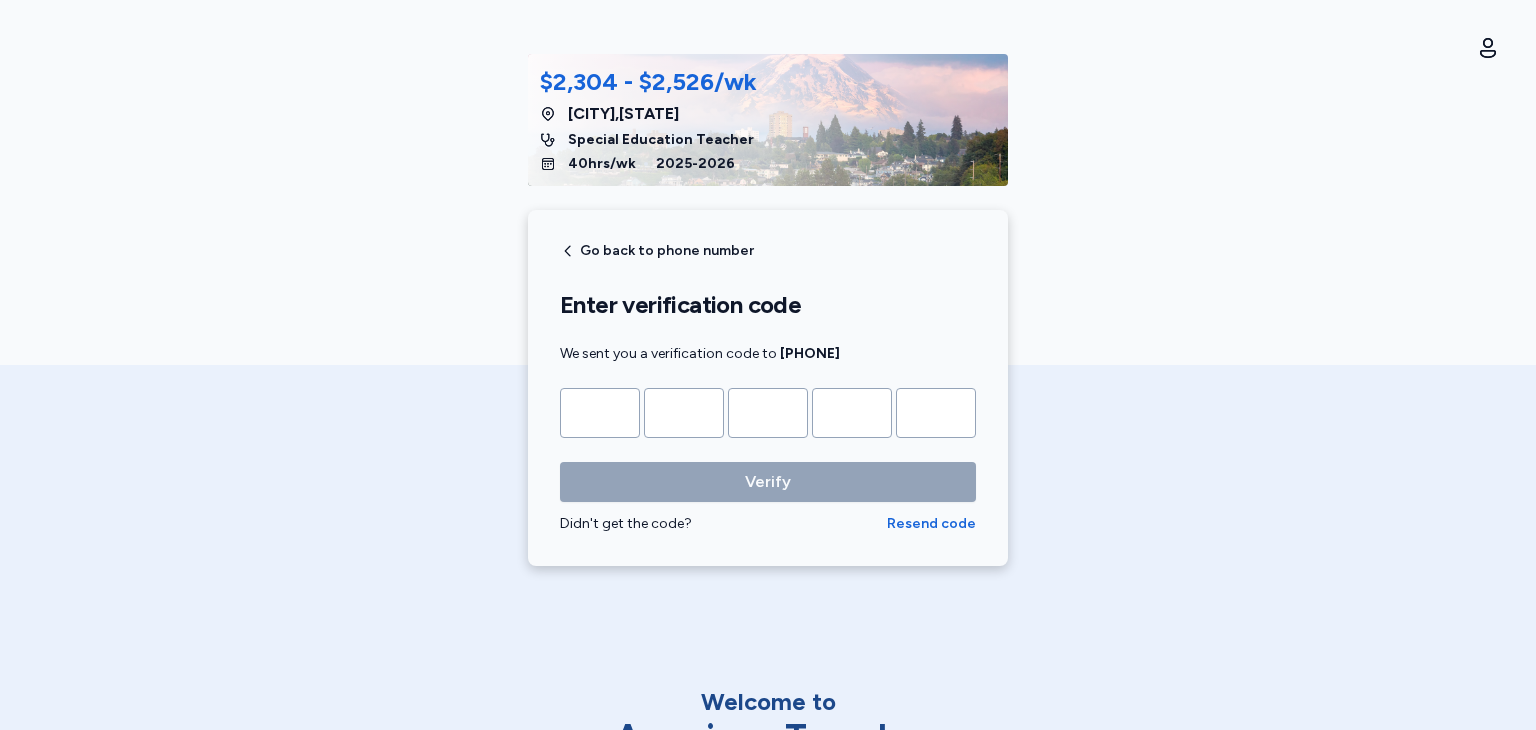 type on "*" 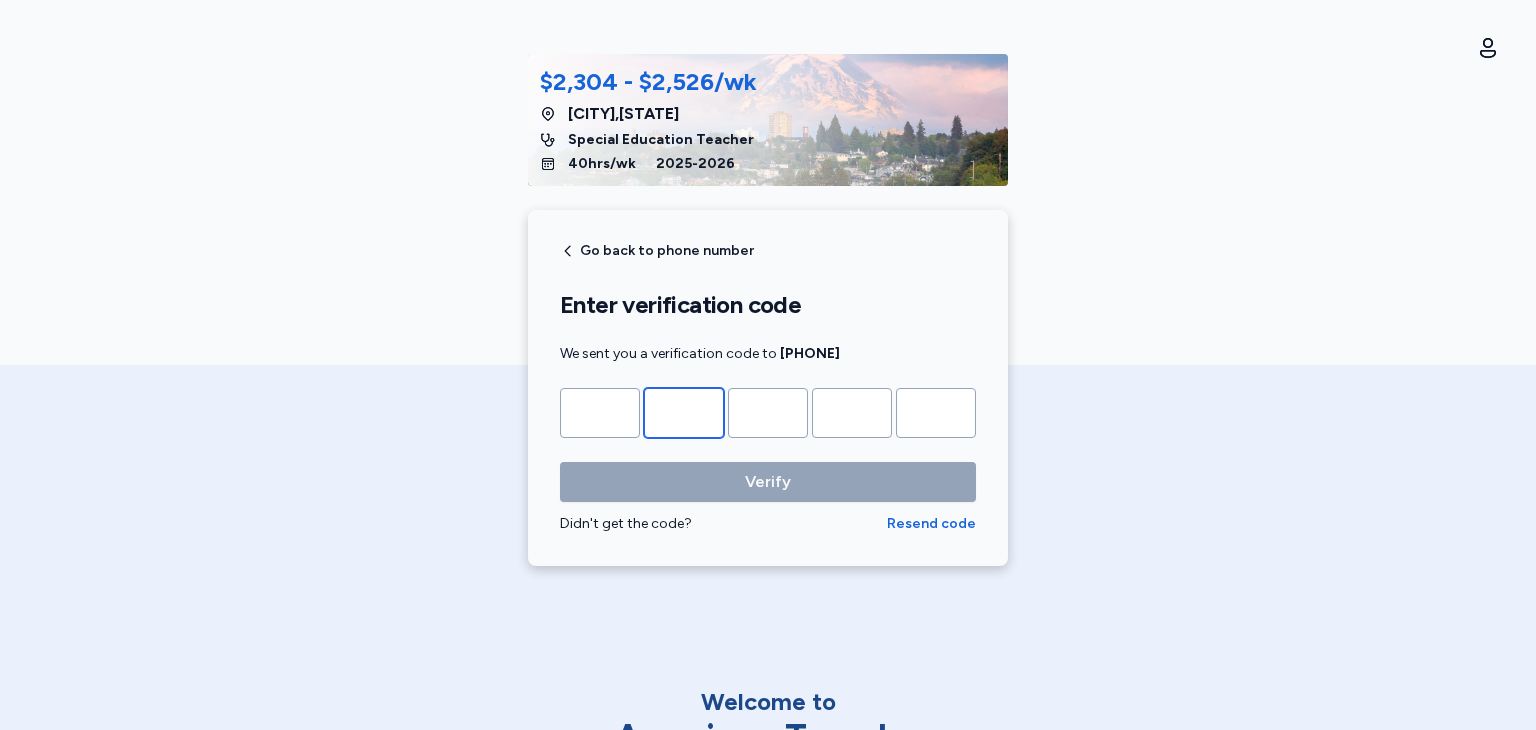 type on "*" 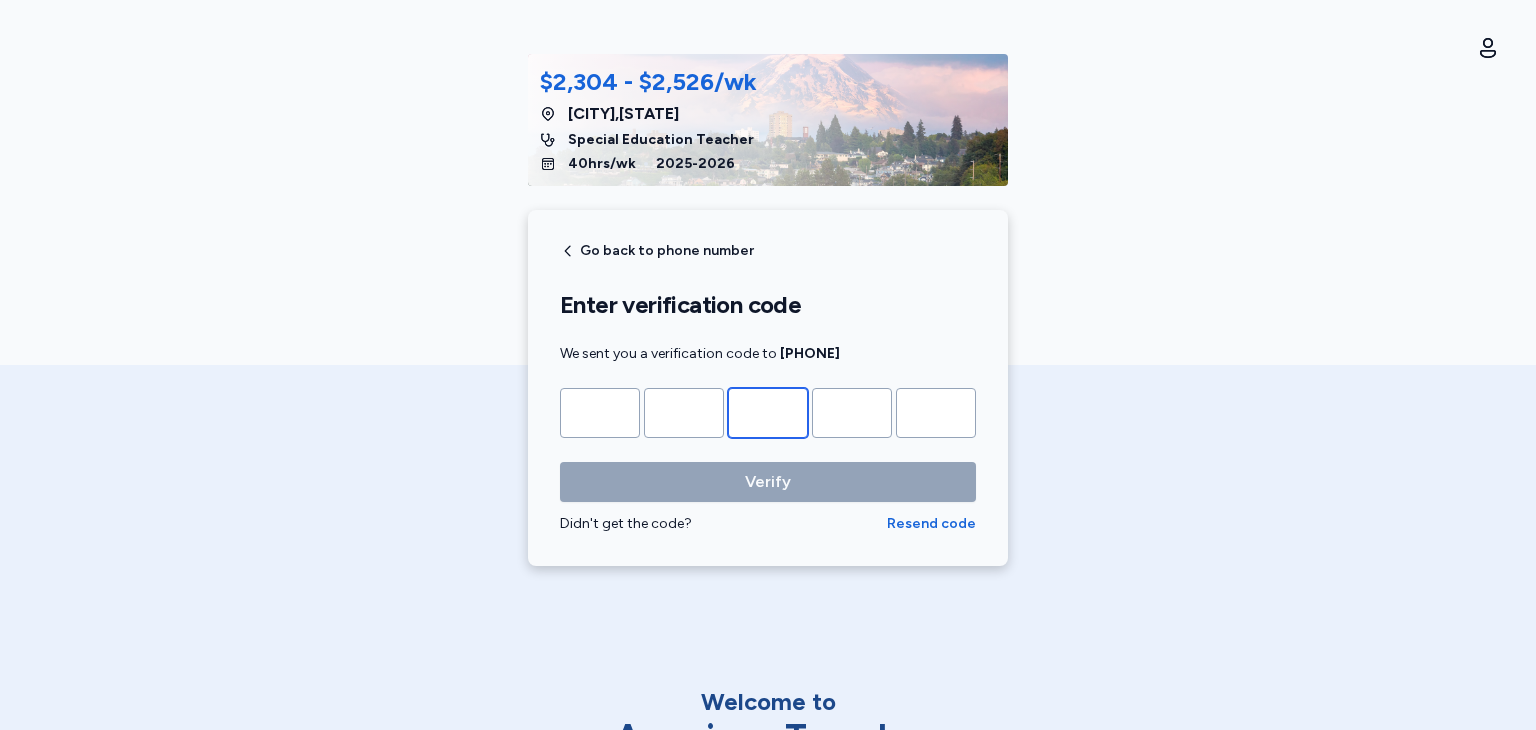 type on "*" 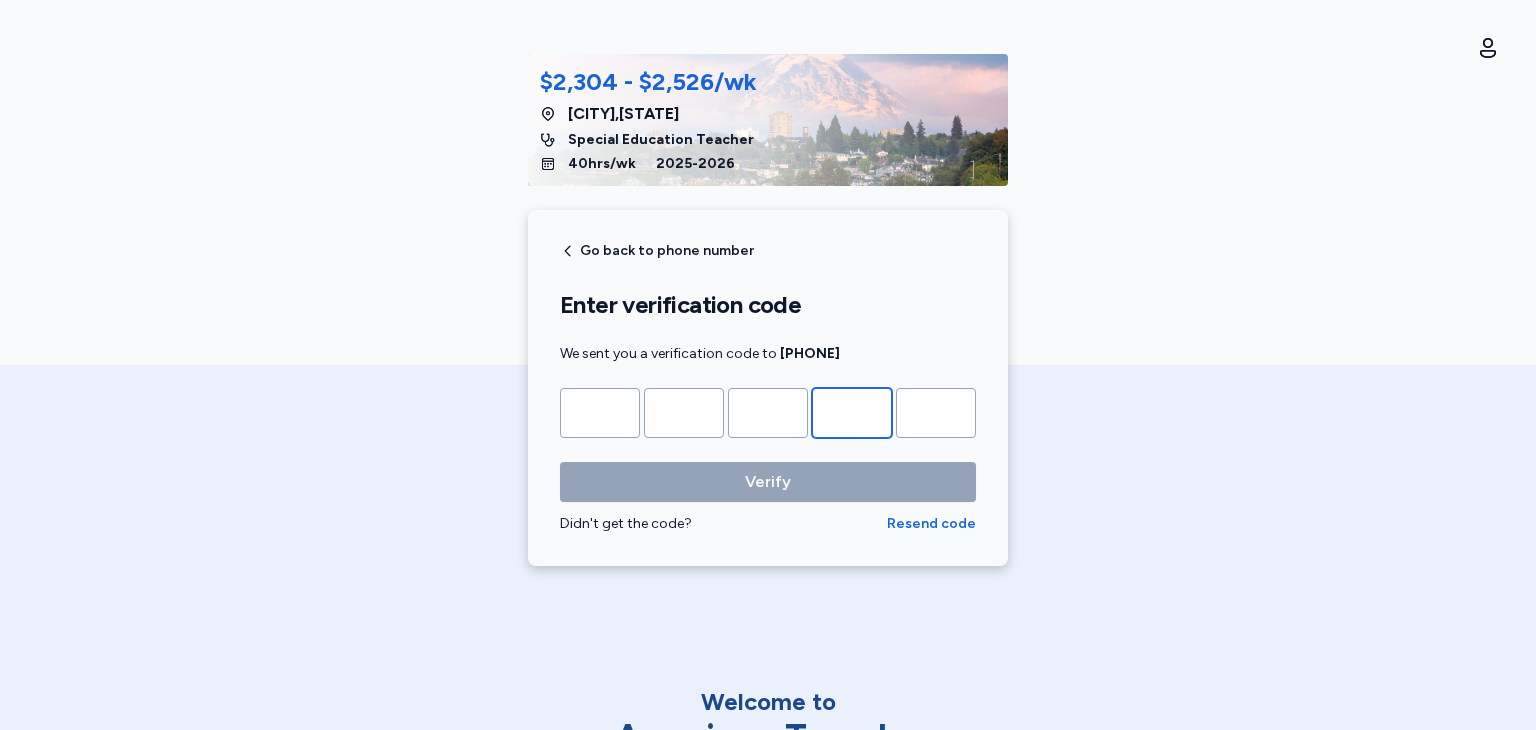 type on "*" 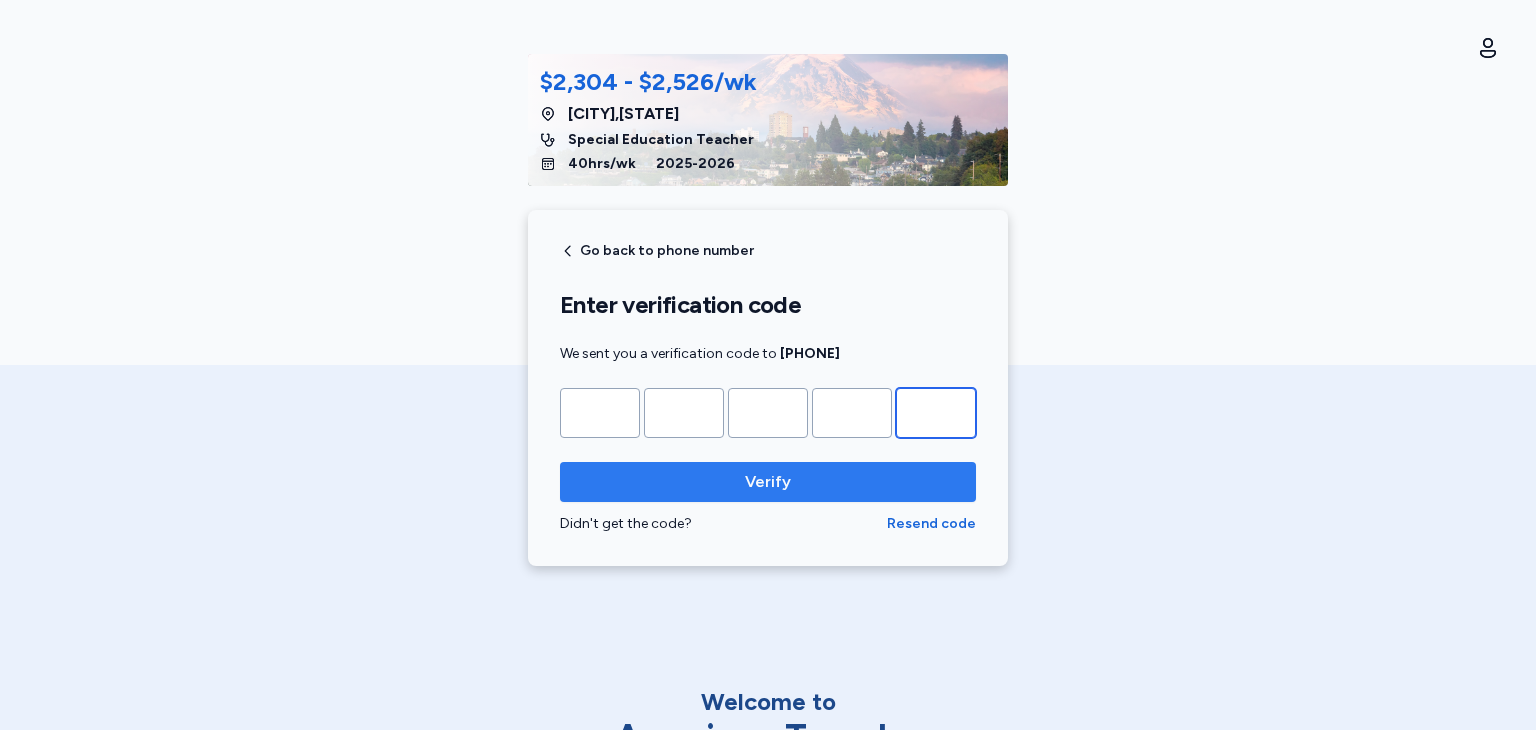 type on "*" 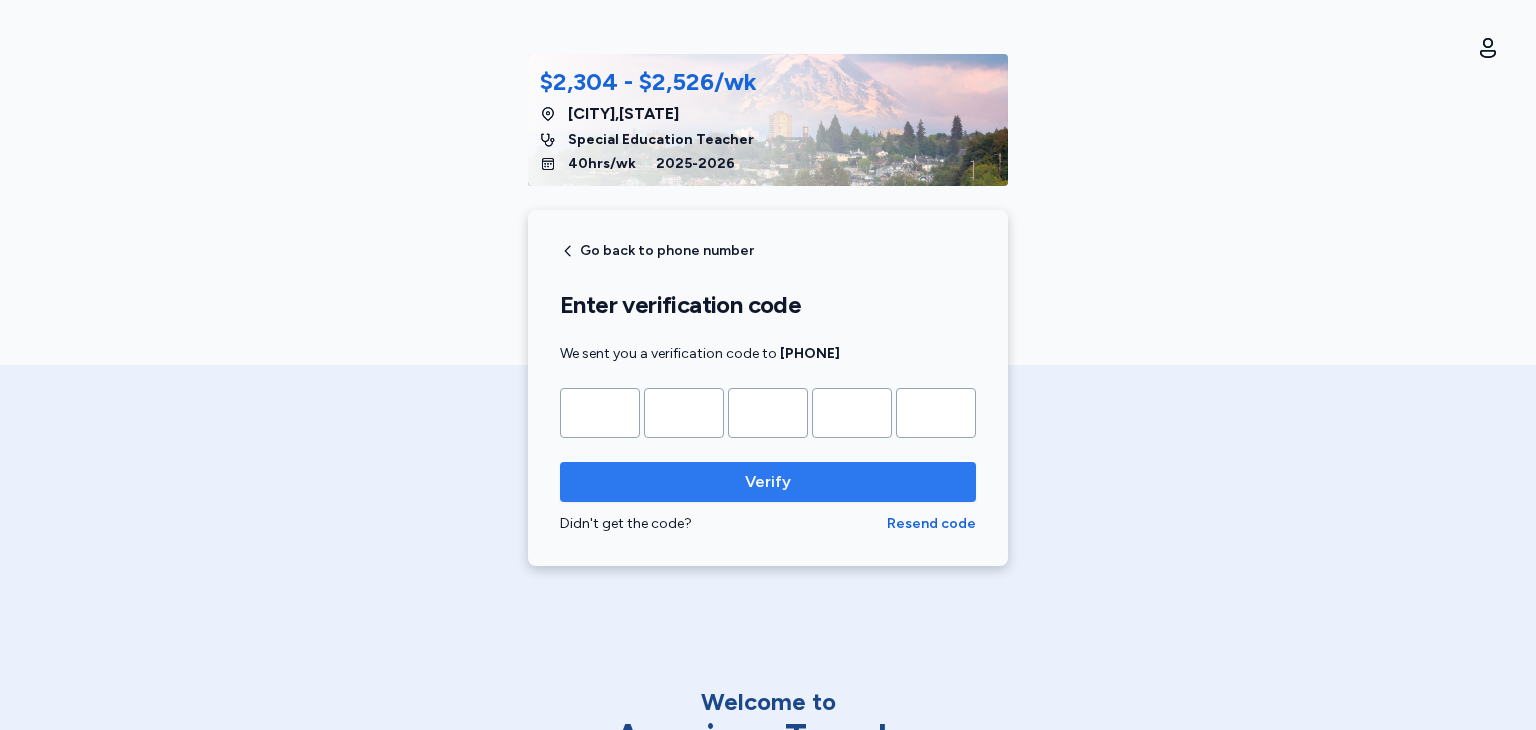click on "Verify" at bounding box center [768, 482] 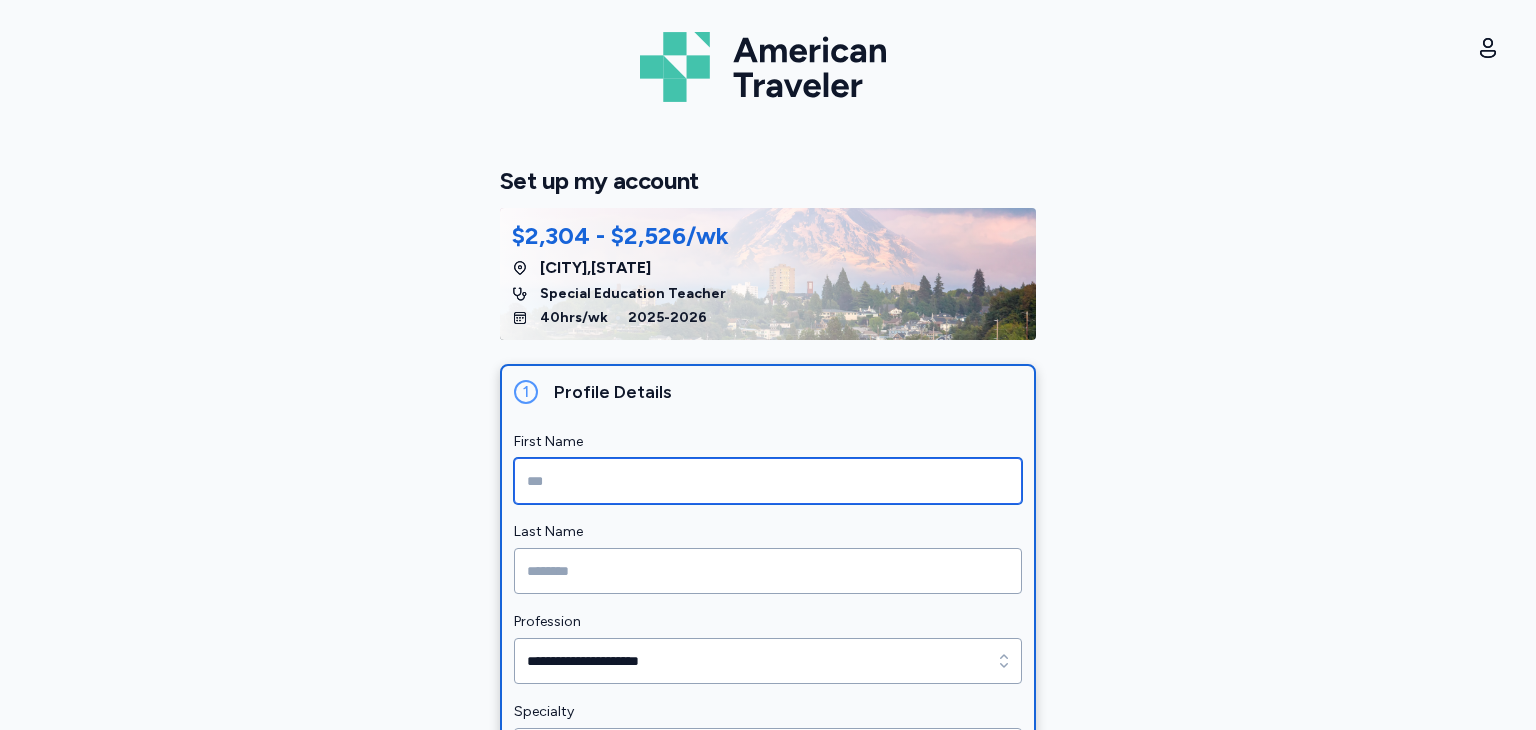 click at bounding box center (768, 481) 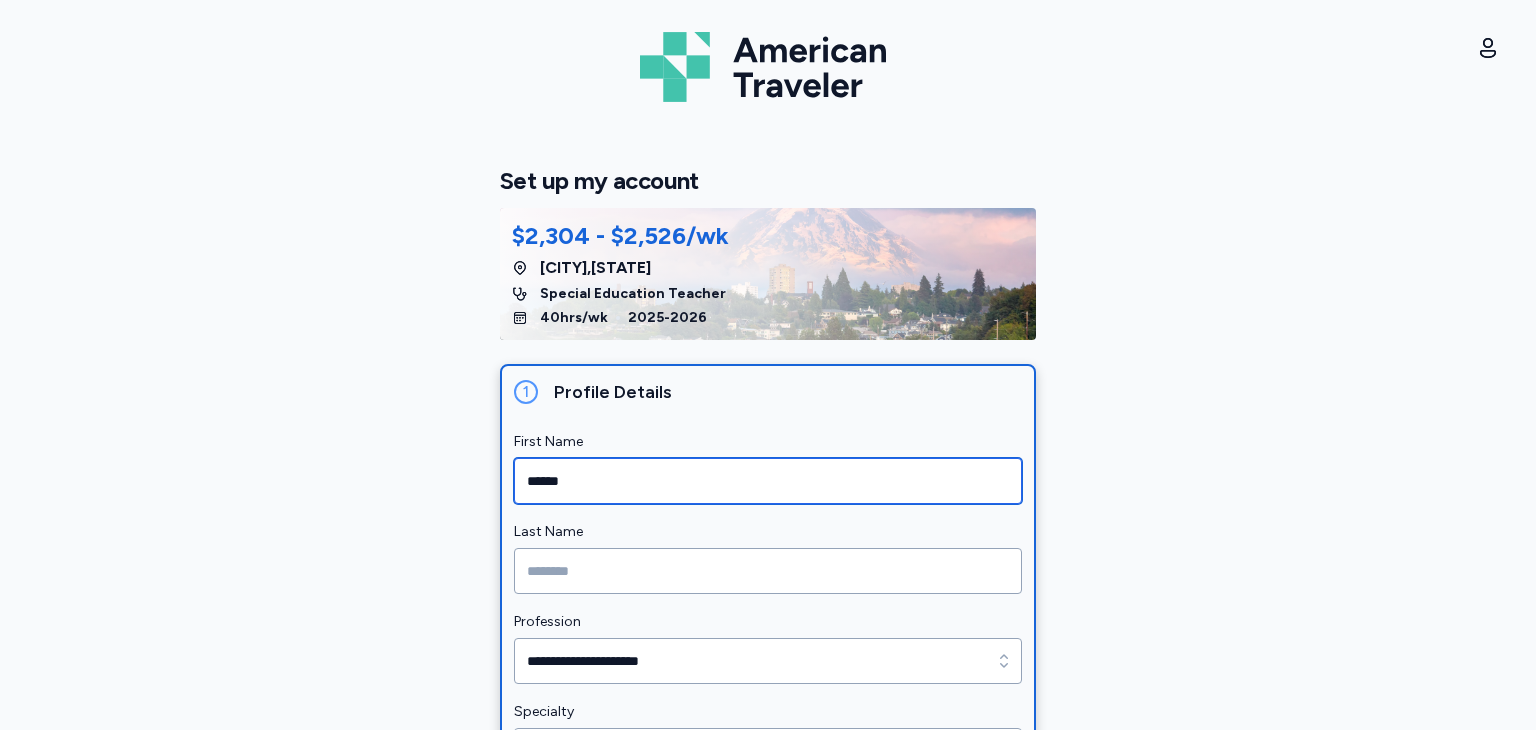 type on "******" 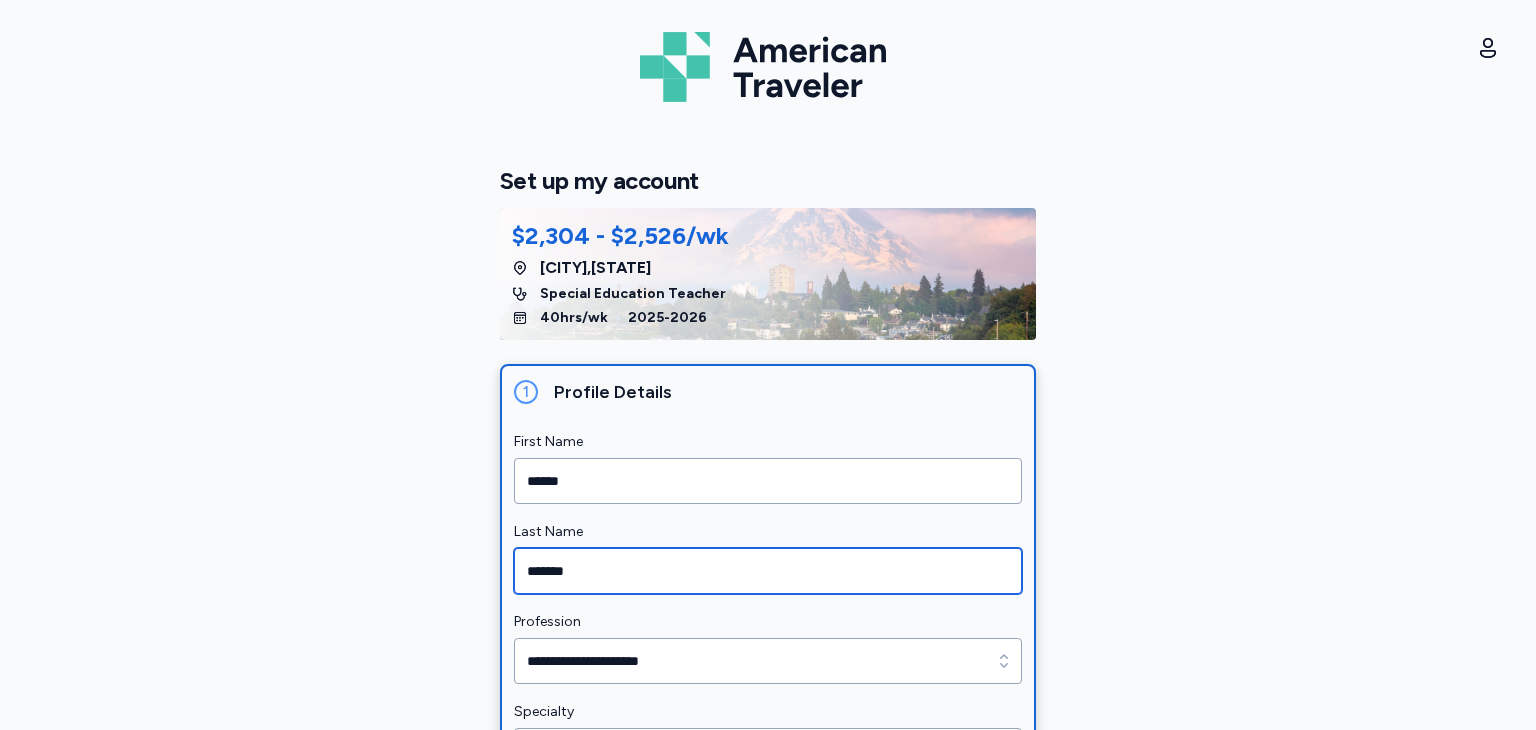 scroll, scrollTop: 220, scrollLeft: 0, axis: vertical 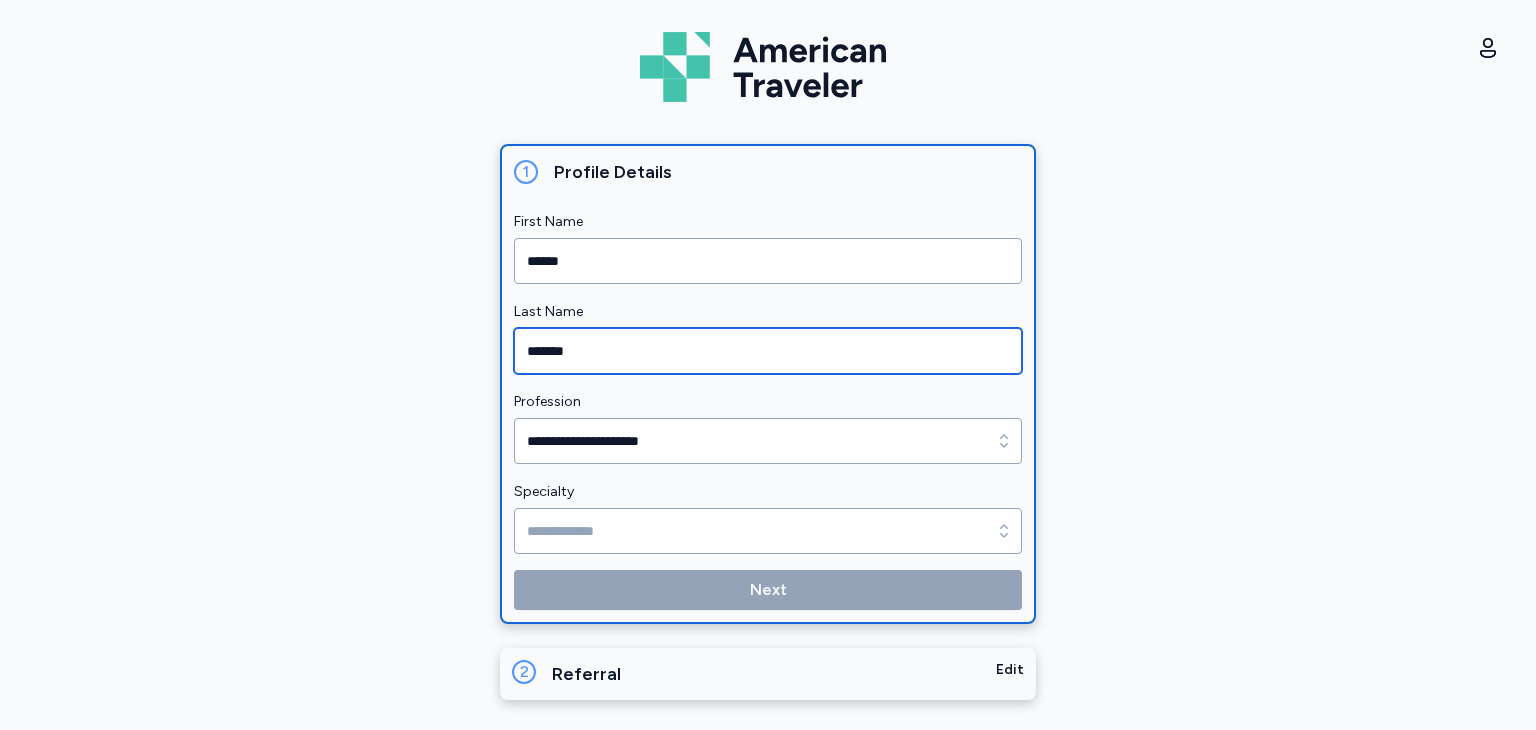 type on "*******" 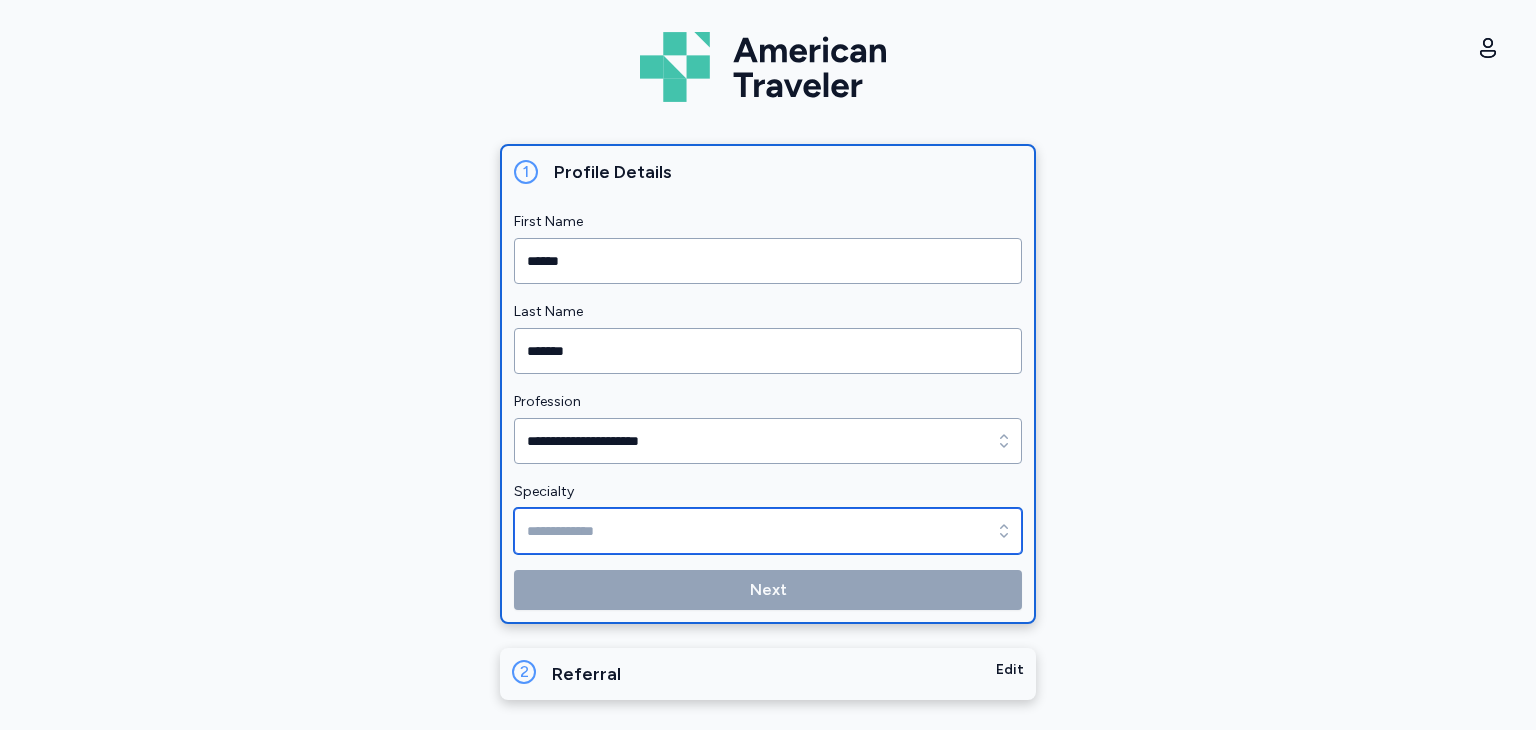 click on "Specialty" at bounding box center [768, 531] 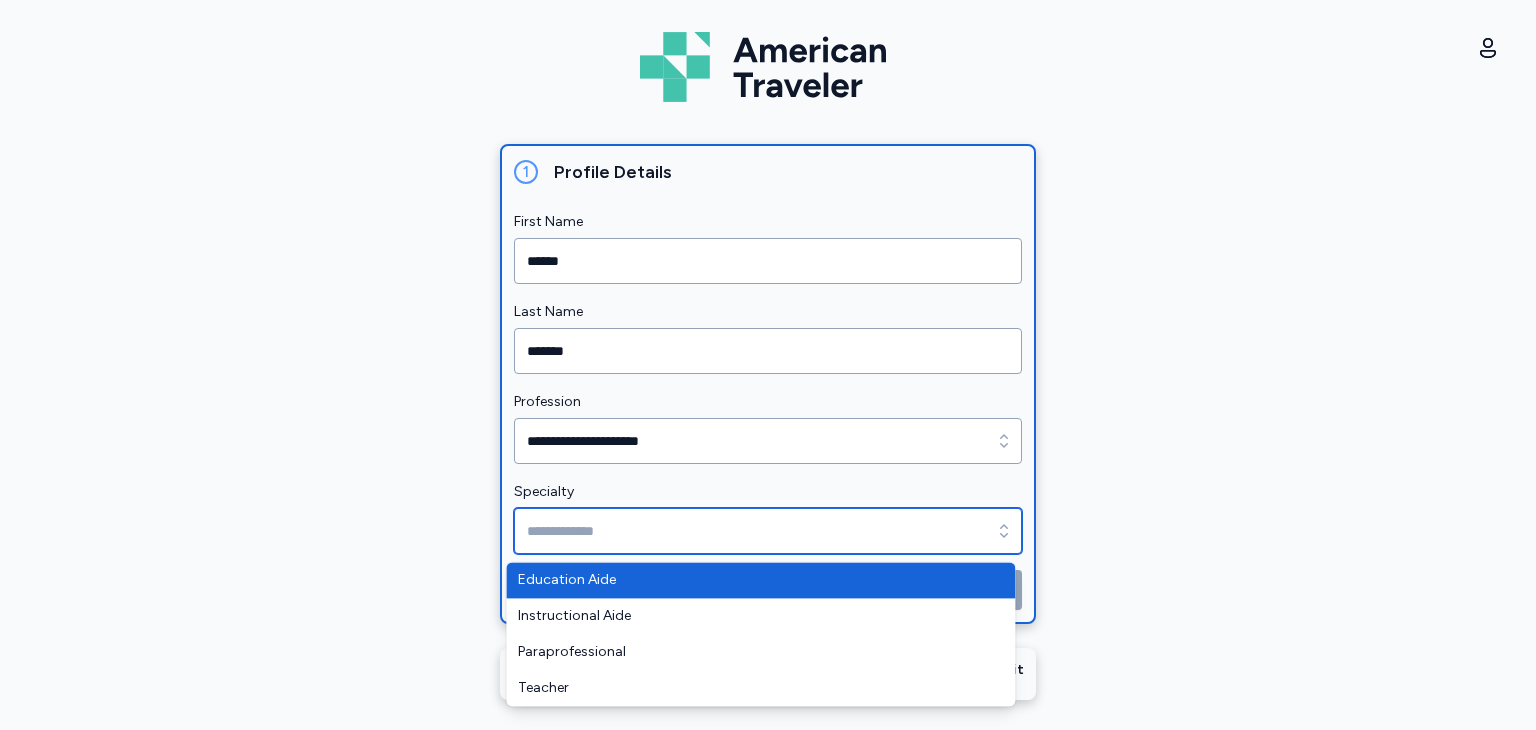 type on "**********" 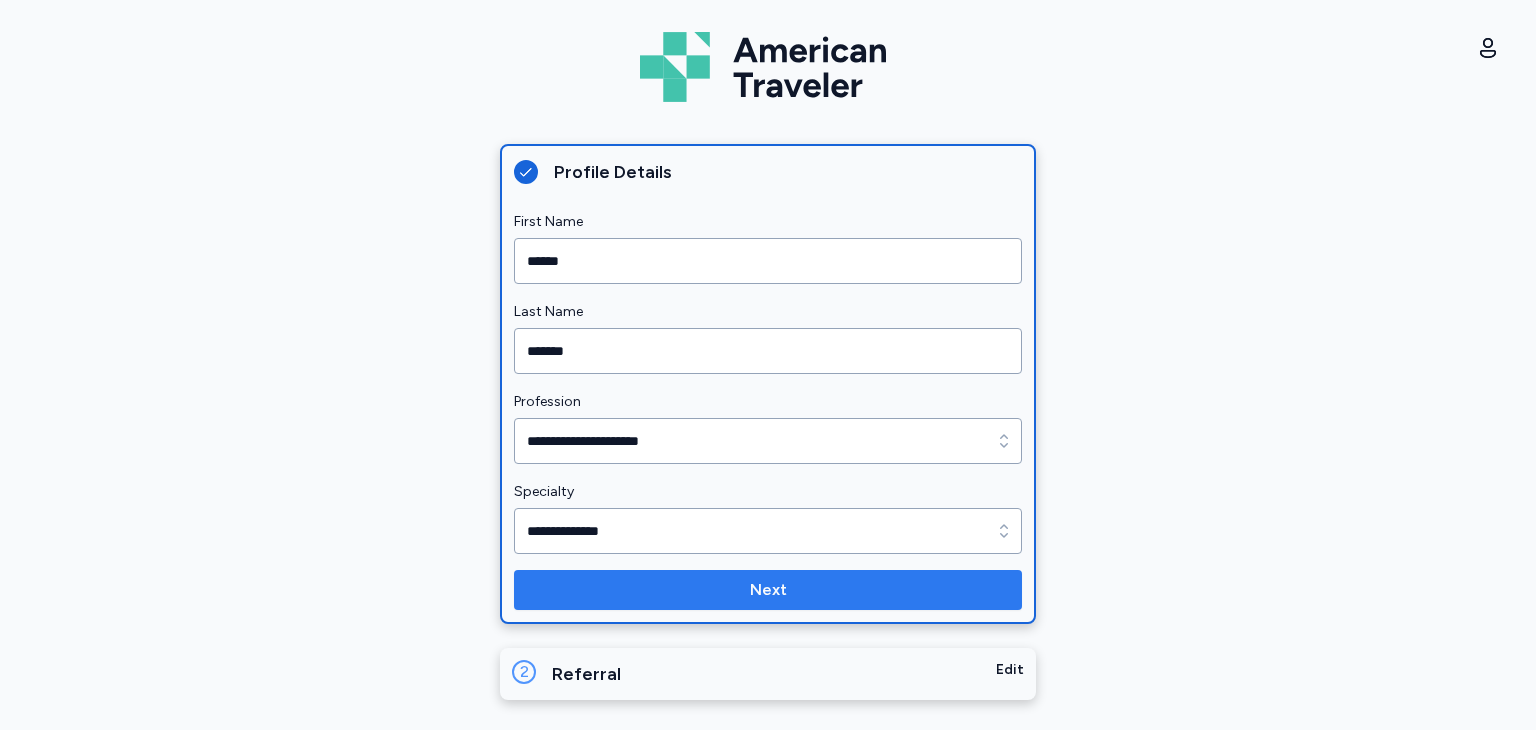 click on "Next" at bounding box center (768, 590) 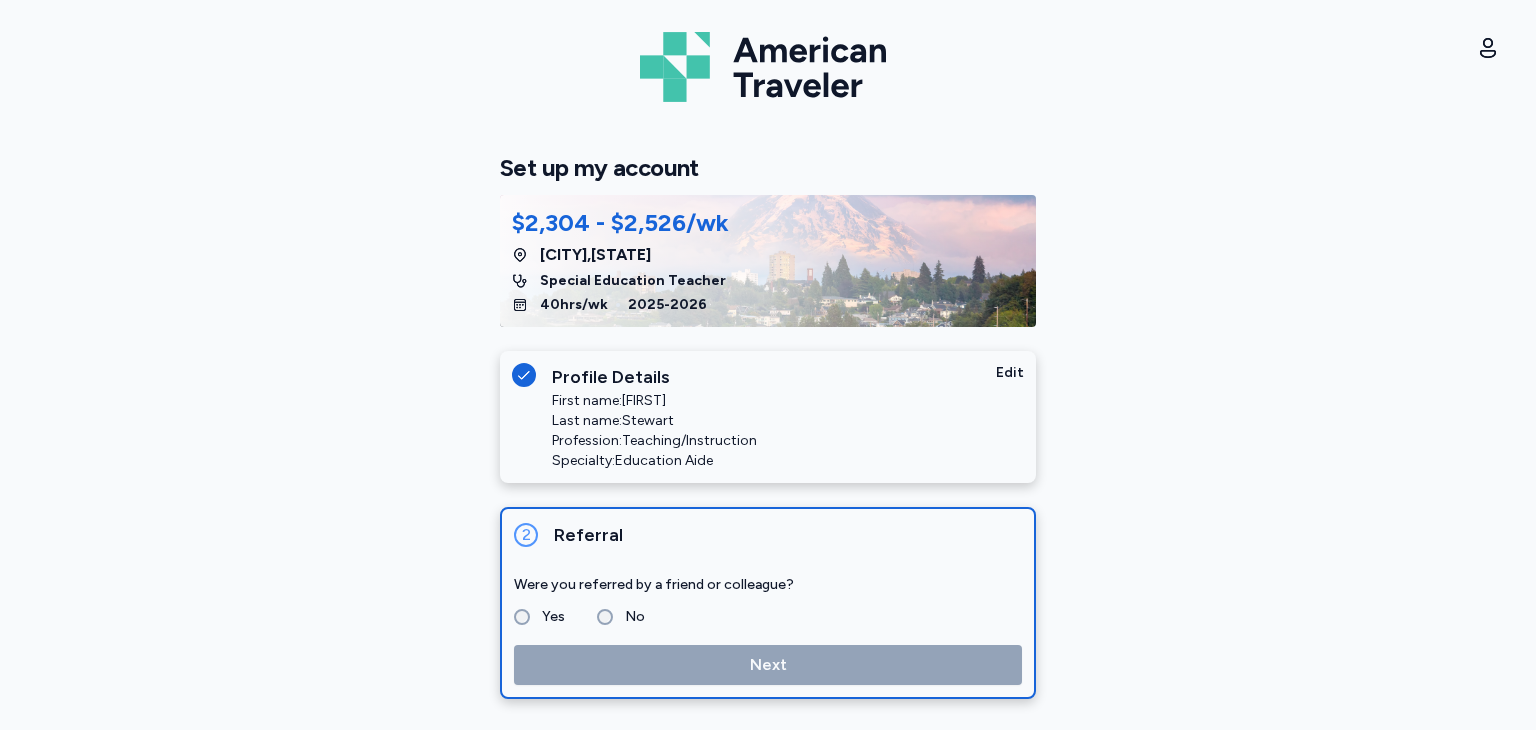 click on "No" at bounding box center (629, 617) 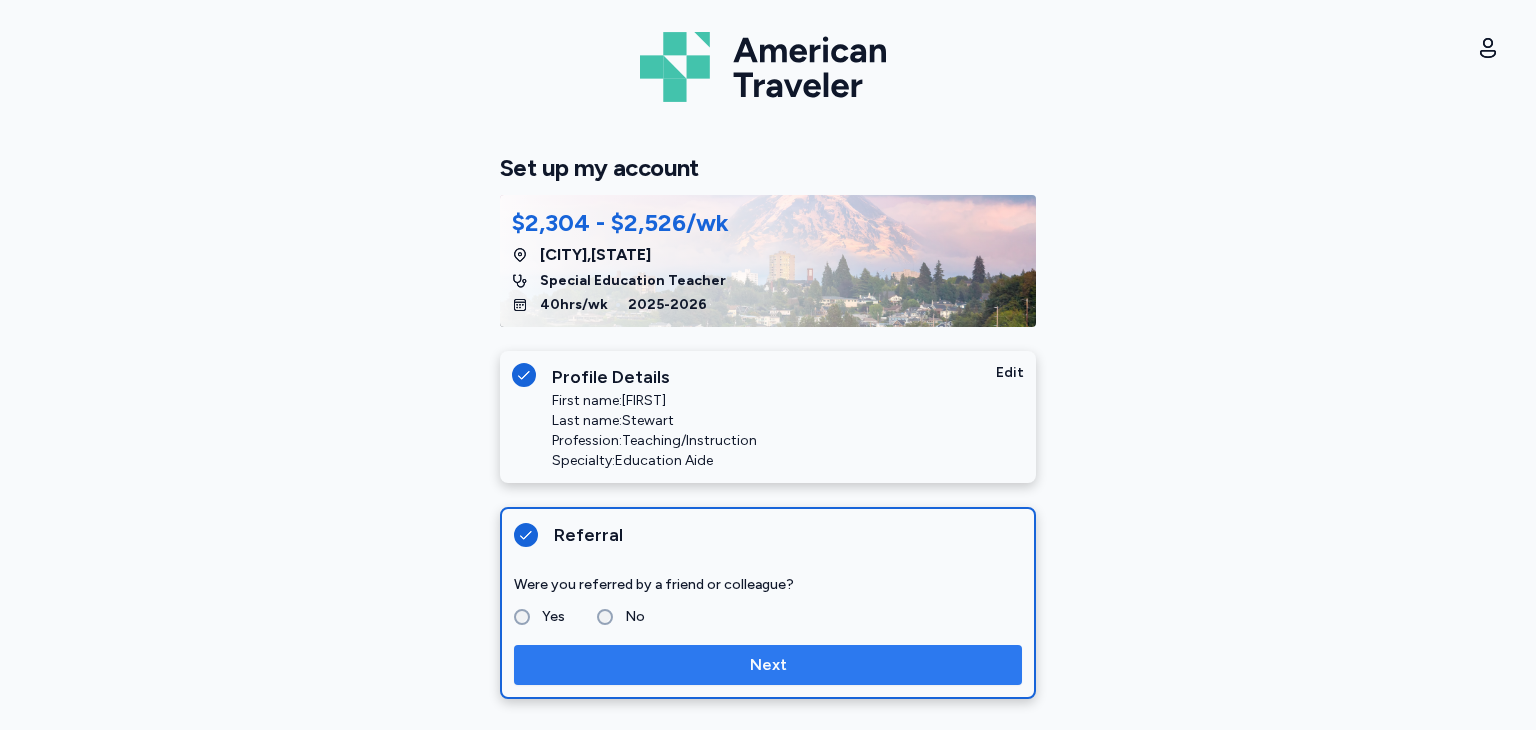 click on "Next" at bounding box center [768, 665] 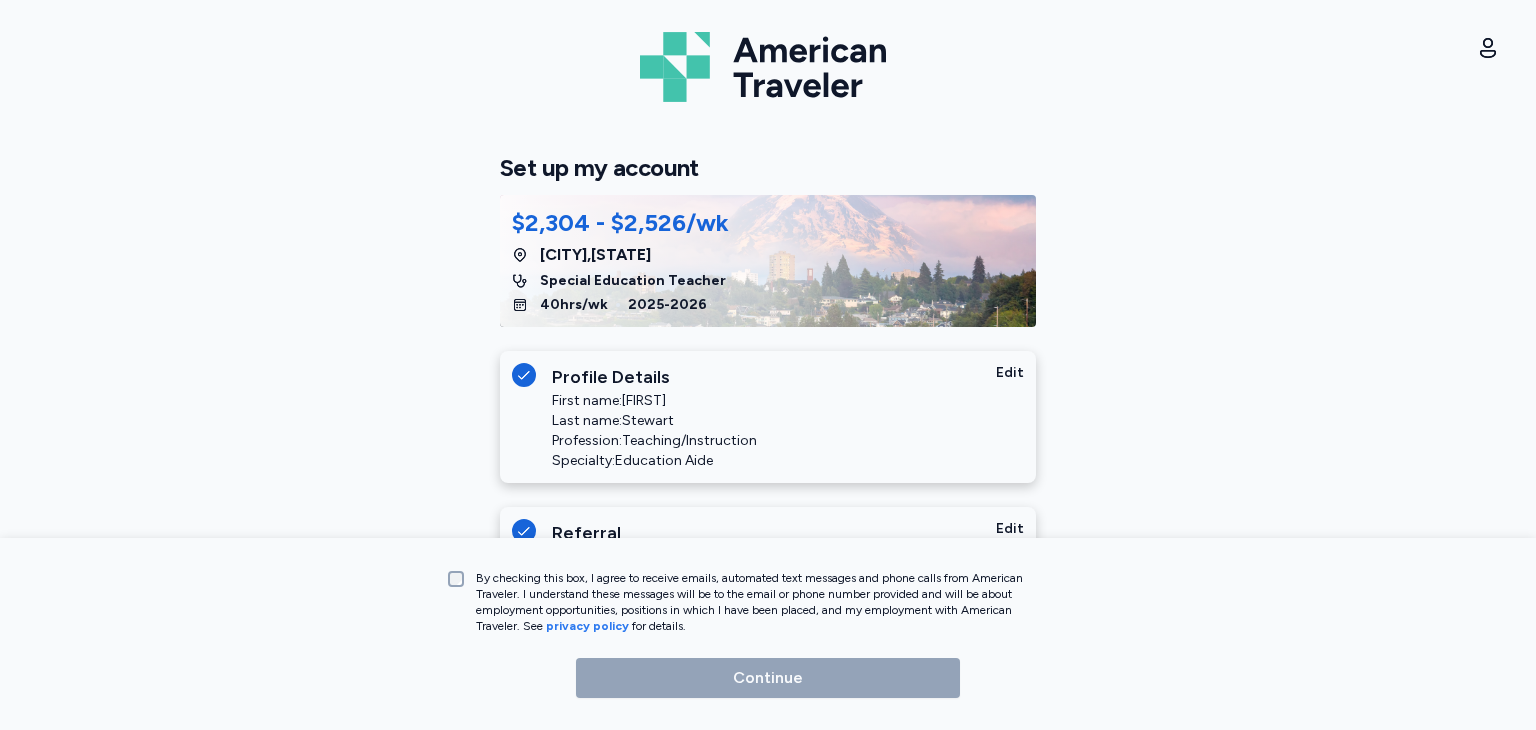 click on "By checking this box, I agree to receive emails, automated text messages and phone calls from American Traveler. I understand these messages will be to the email or phone number provided and will be about employment opportunities, positions in which I have been placed, and my employment with American Traveler. See   privacy policy   for details." at bounding box center [768, 598] 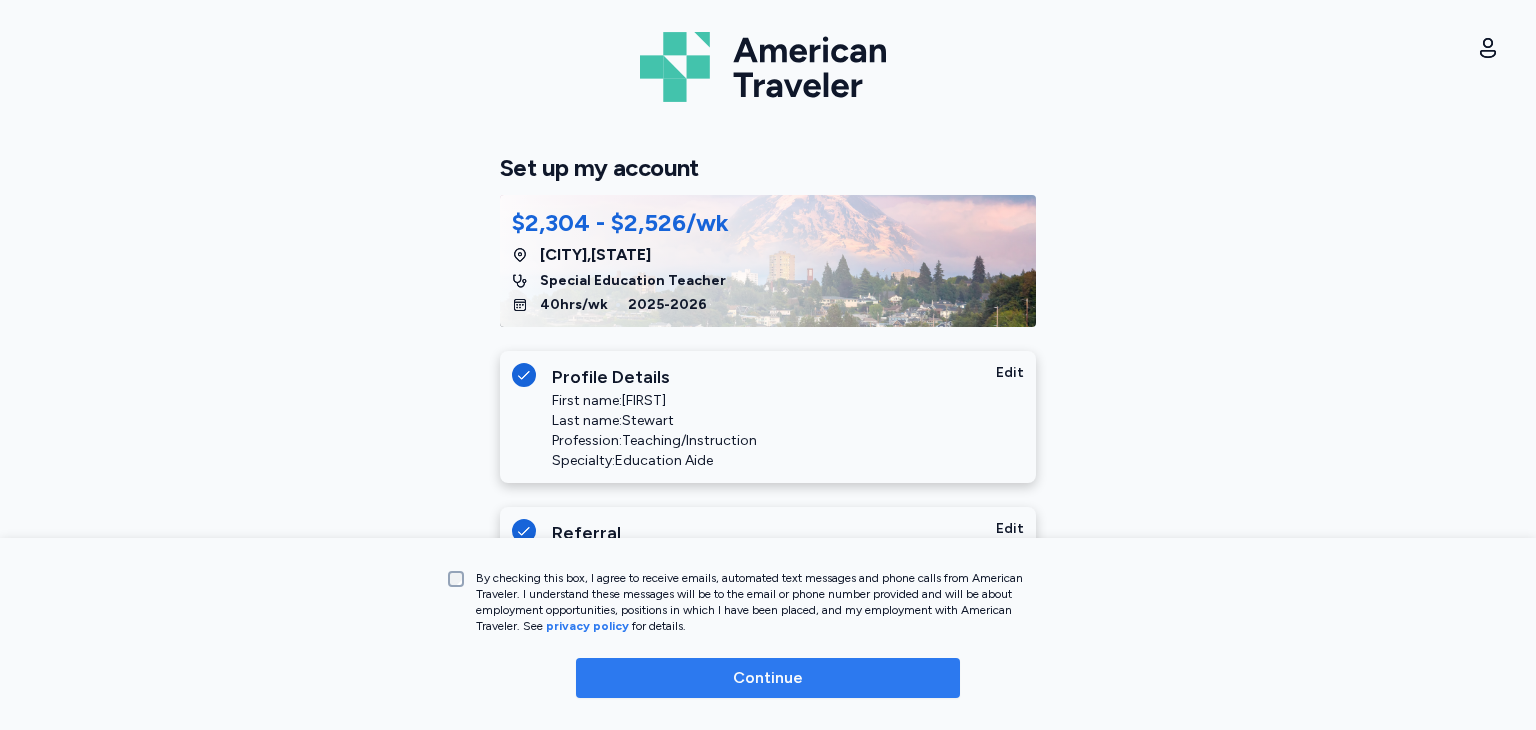 click on "Continue" at bounding box center [768, 678] 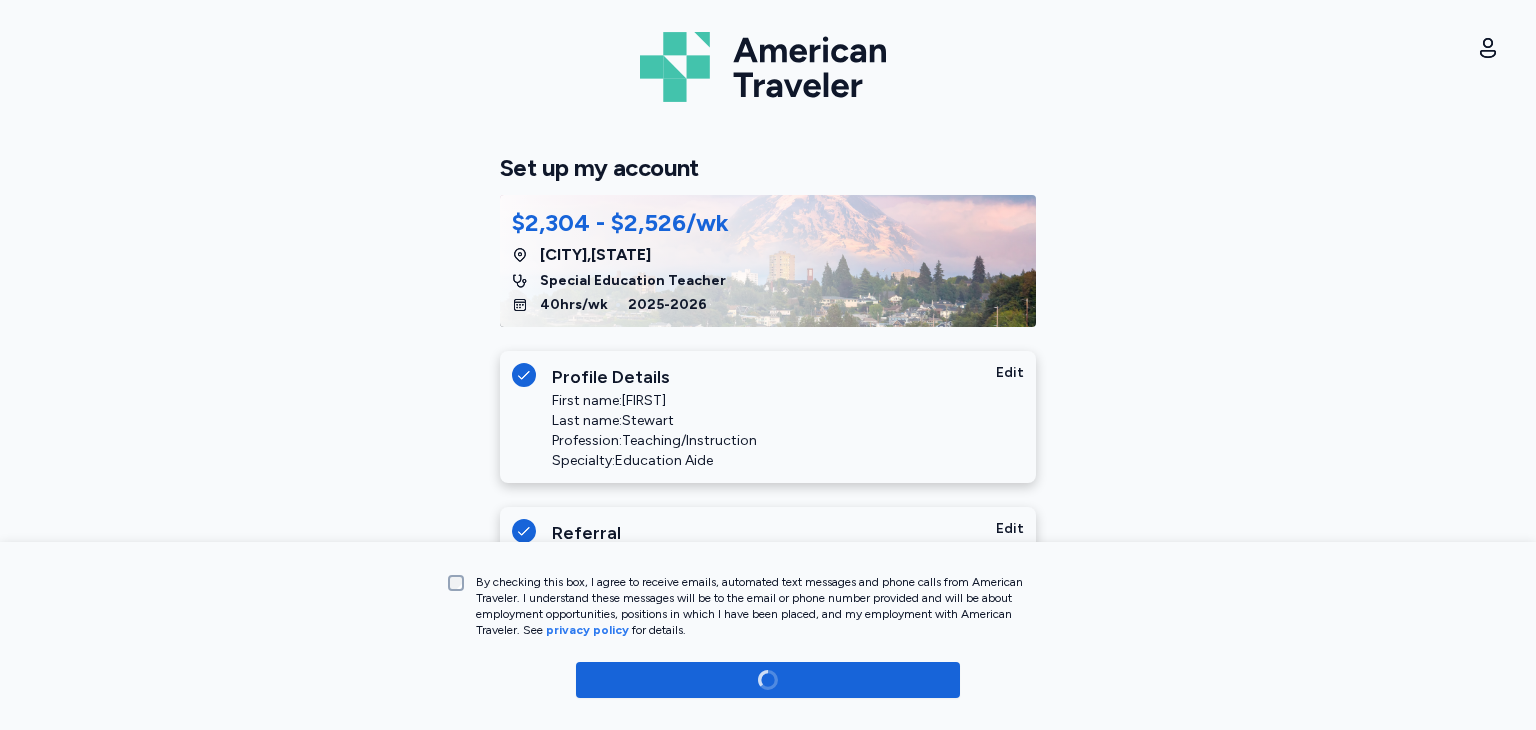 scroll, scrollTop: 82, scrollLeft: 0, axis: vertical 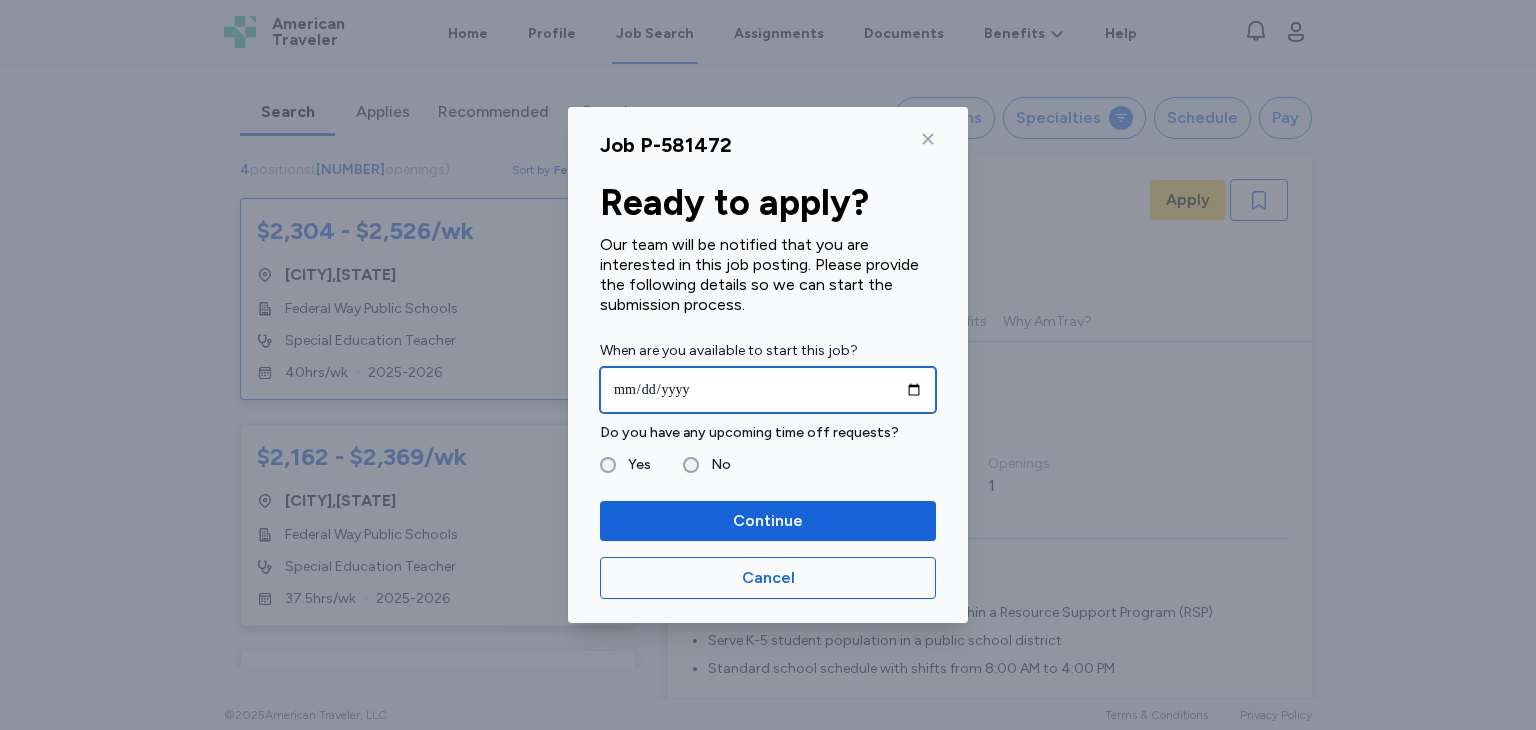 click at bounding box center (768, 390) 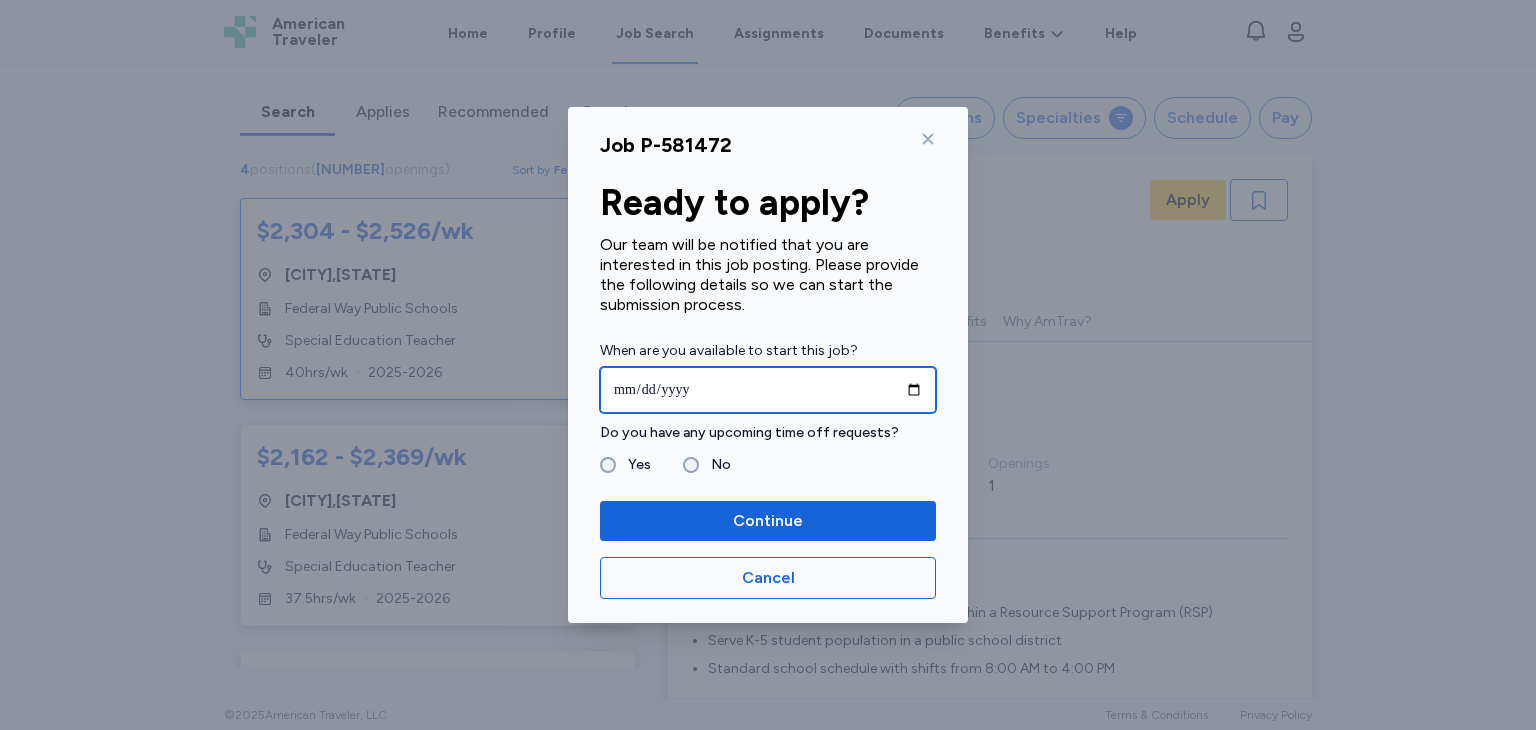 type on "**********" 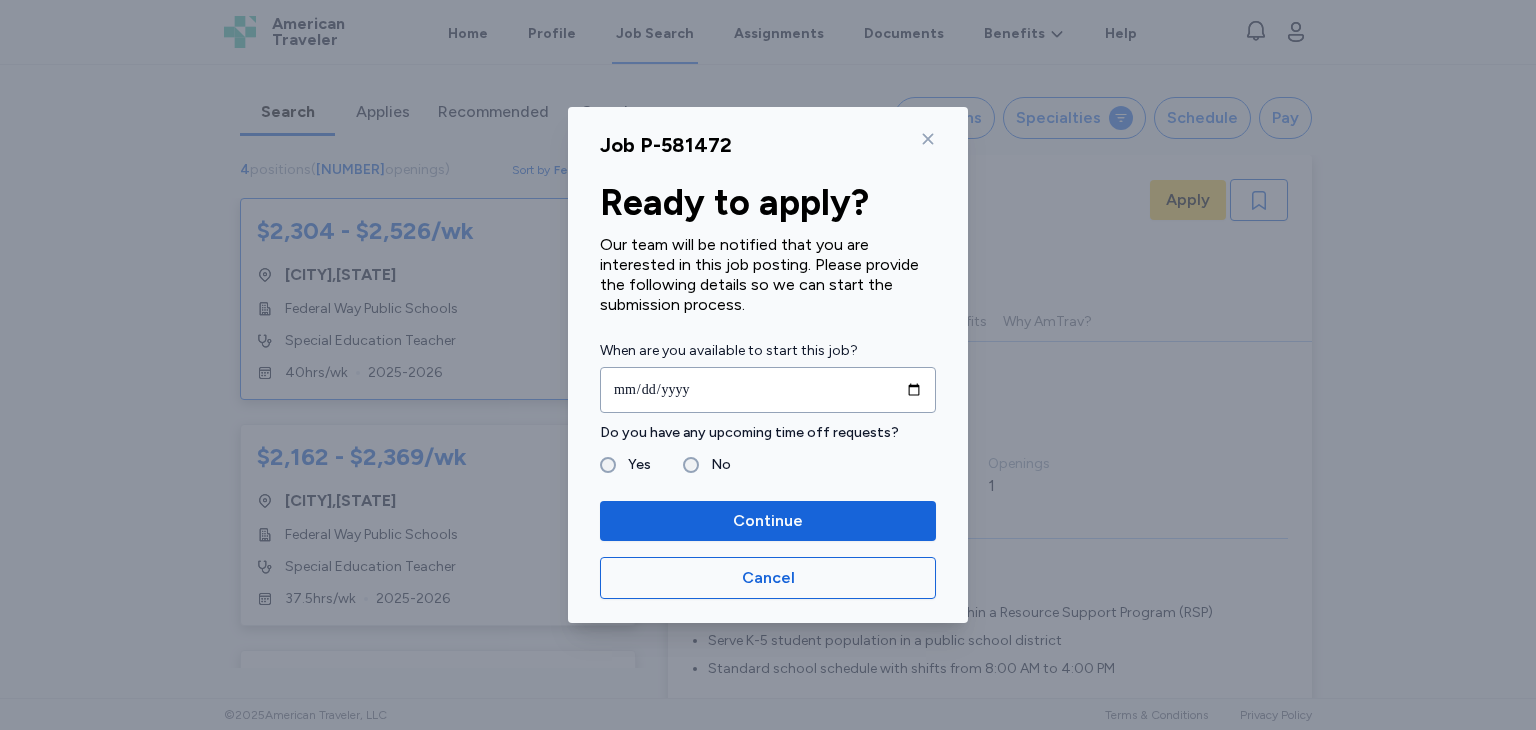 click on "Yes" at bounding box center [633, 465] 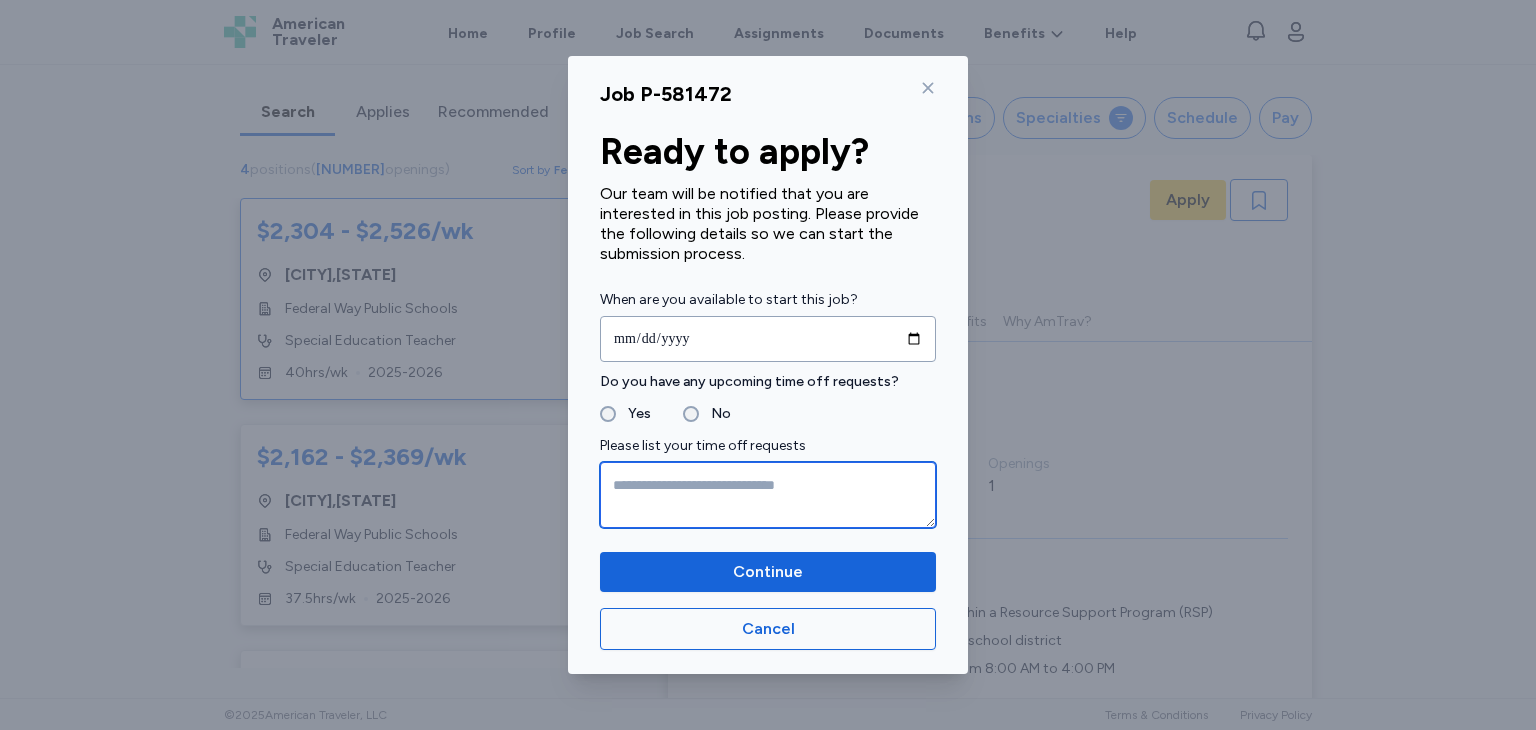 click at bounding box center (768, 495) 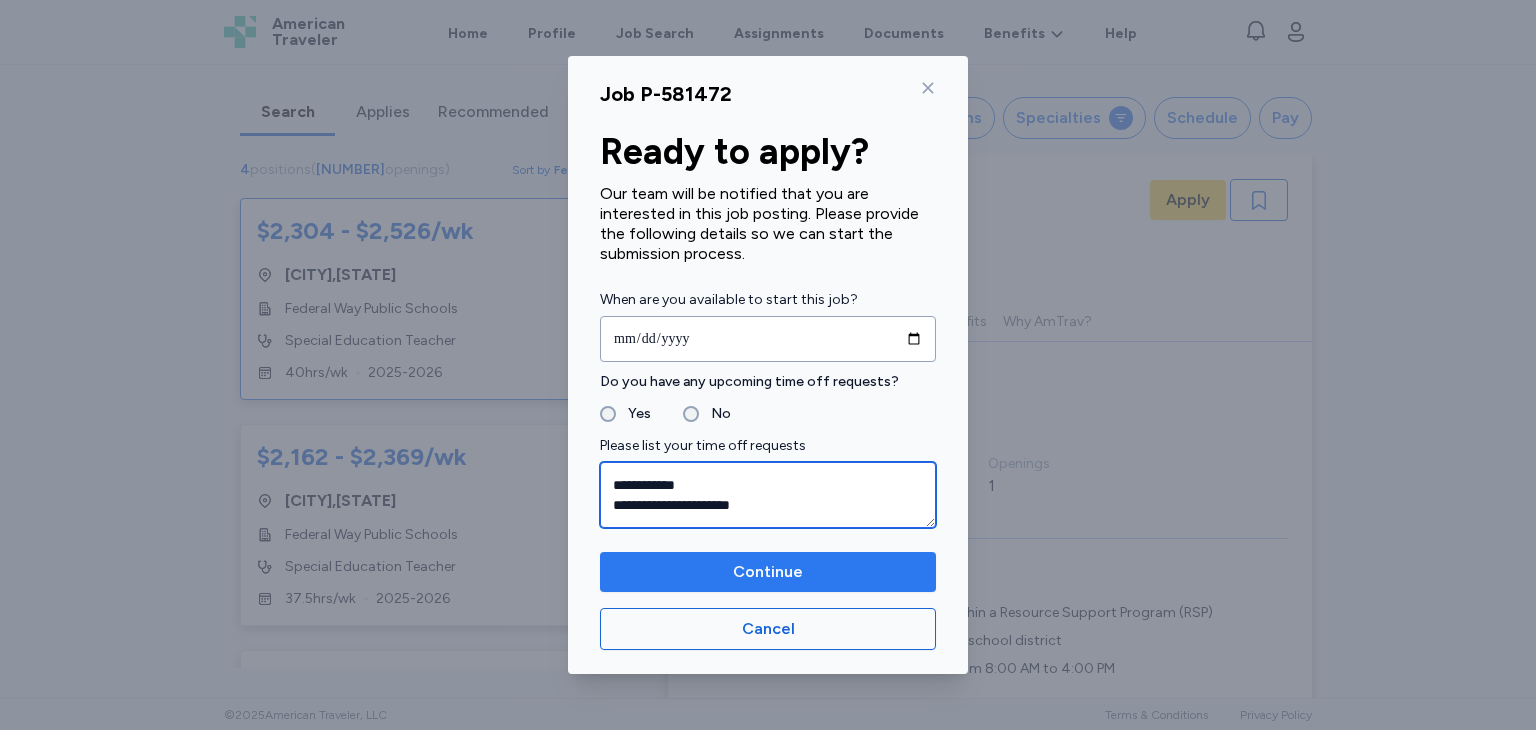 type on "**********" 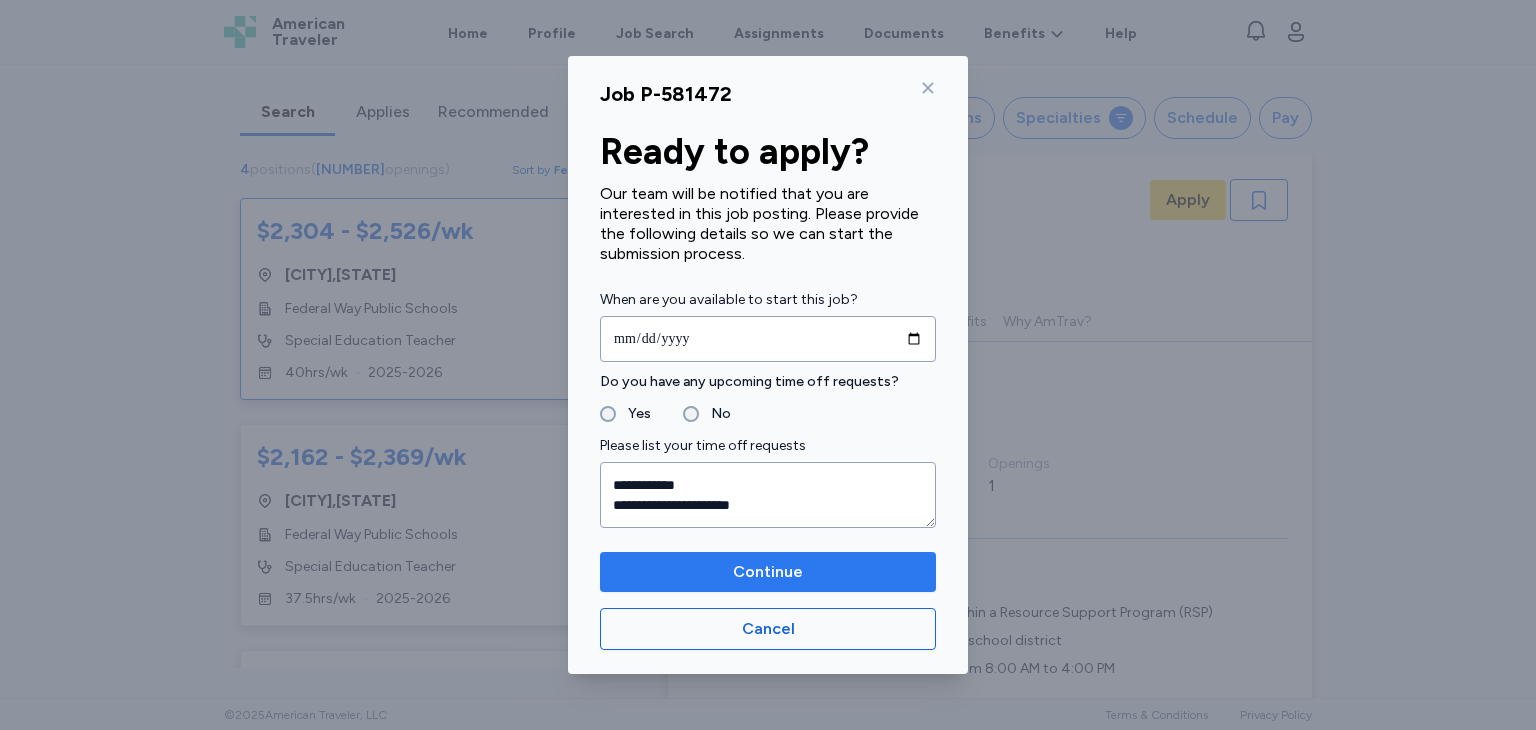 click on "Continue" at bounding box center [768, 572] 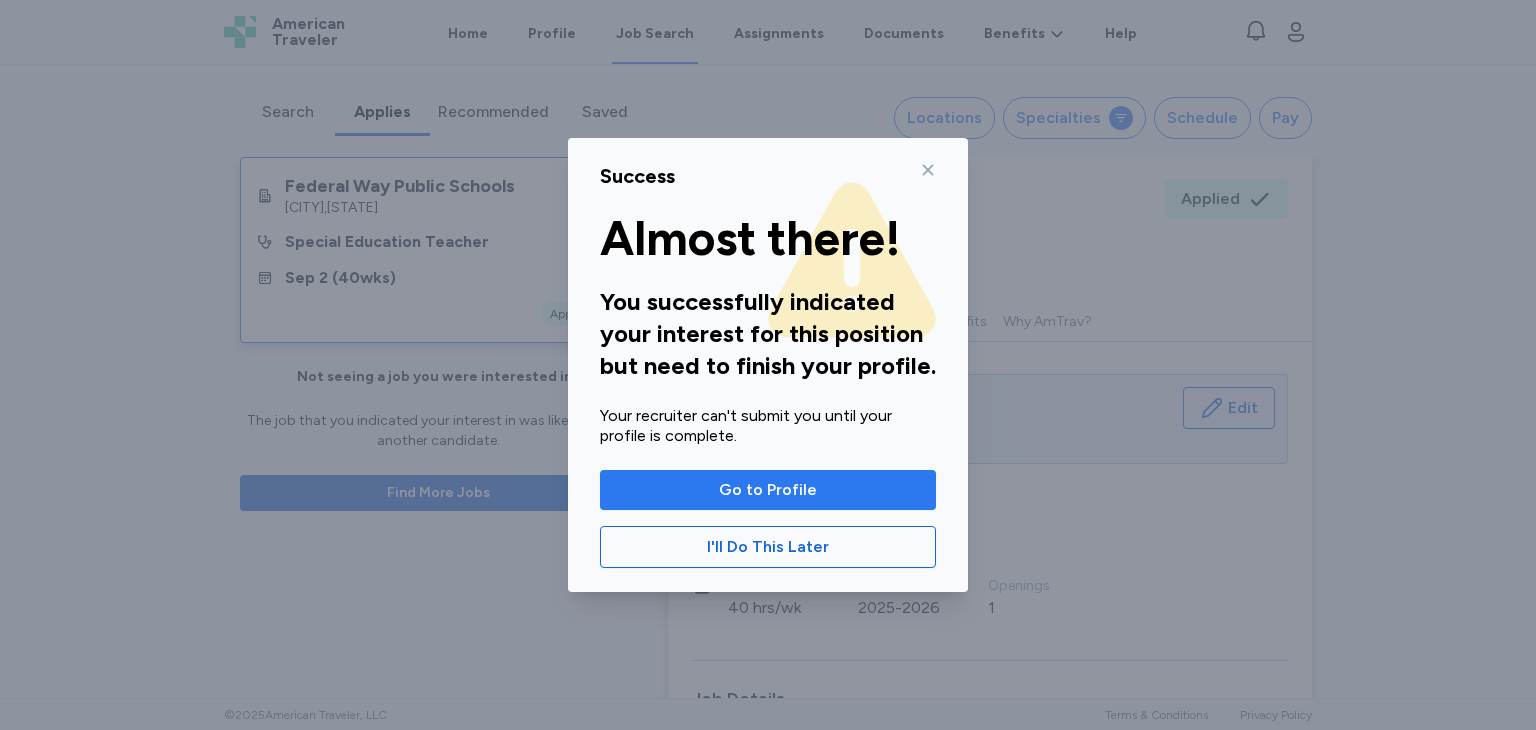 click on "Go to Profile" at bounding box center [768, 490] 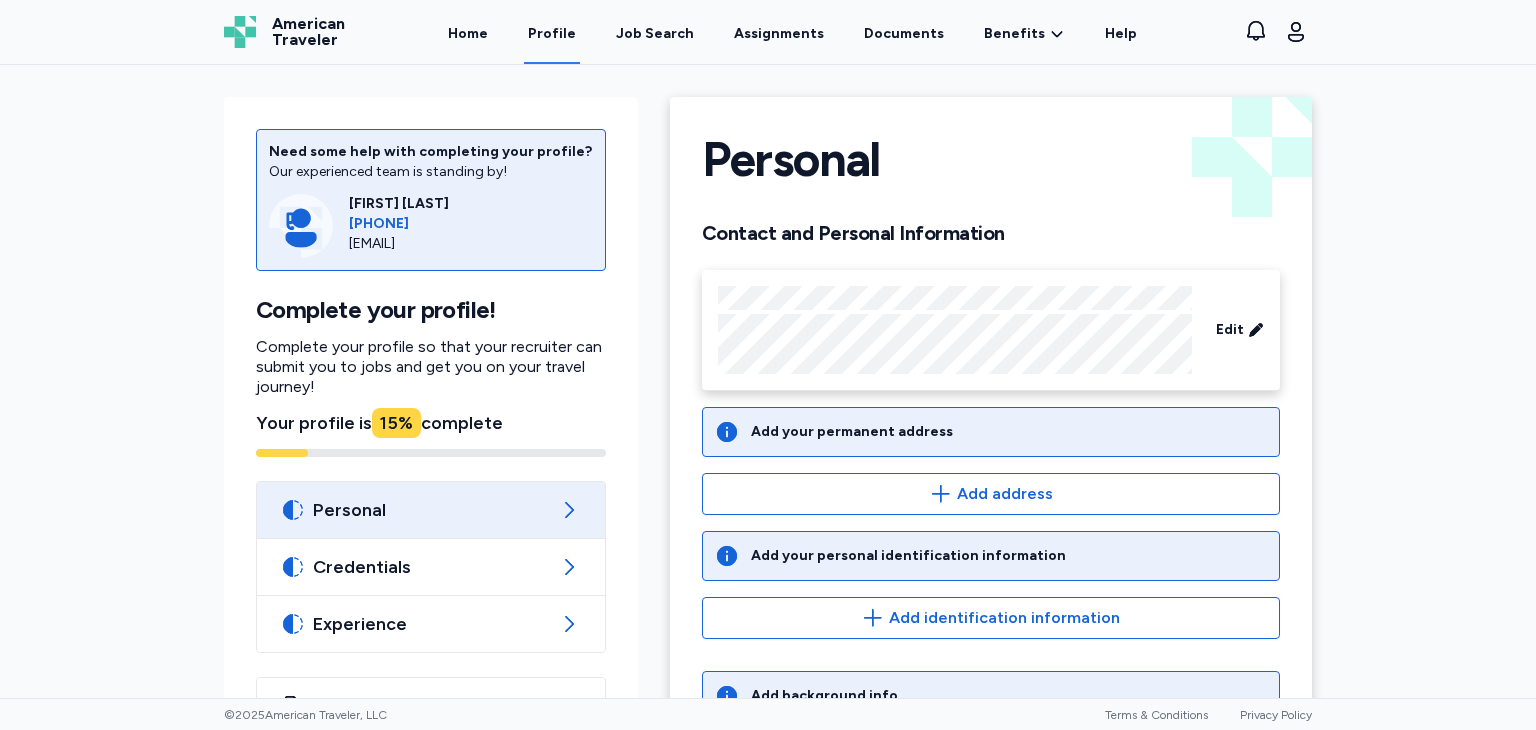 scroll, scrollTop: 126, scrollLeft: 0, axis: vertical 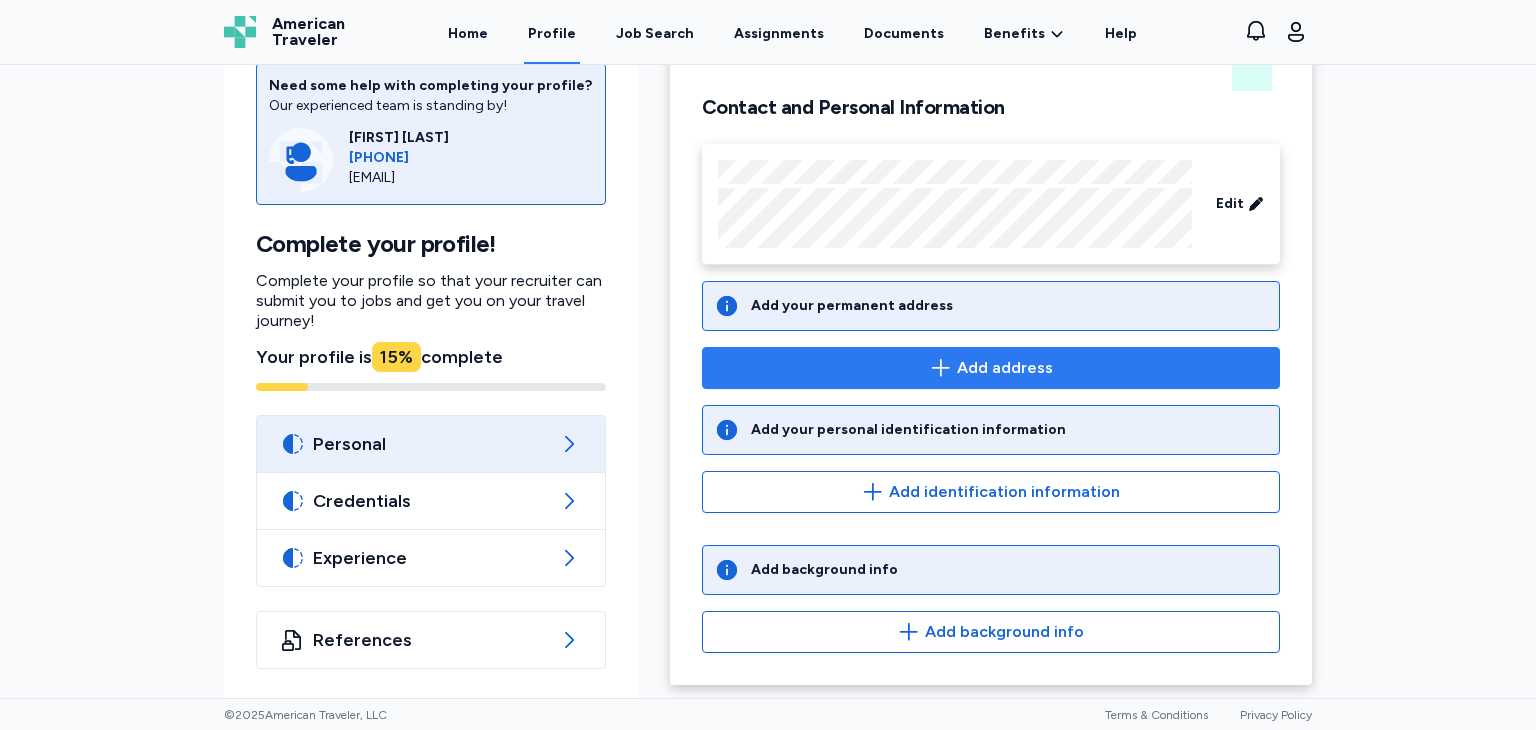 click on "Add address" at bounding box center (1005, 368) 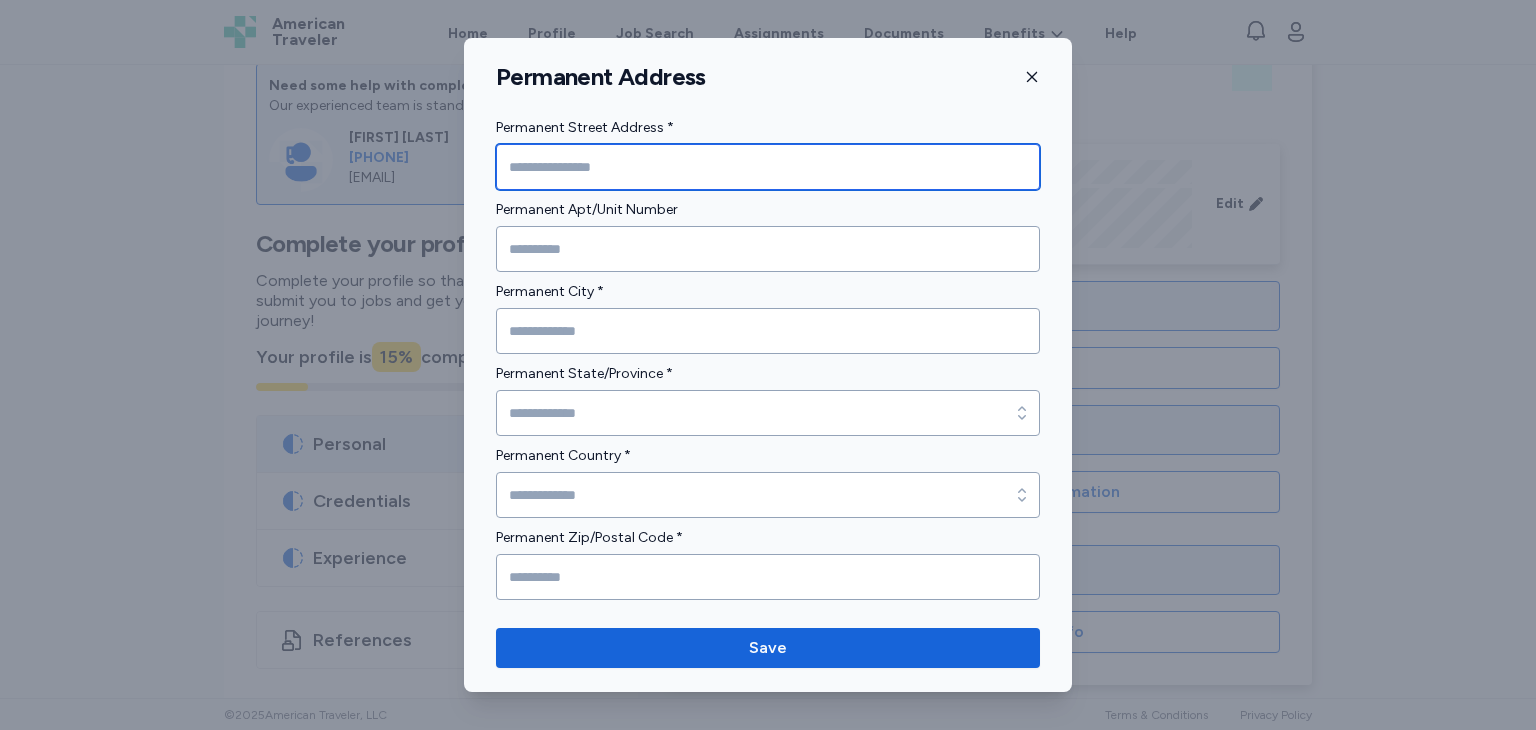 click at bounding box center (768, 167) 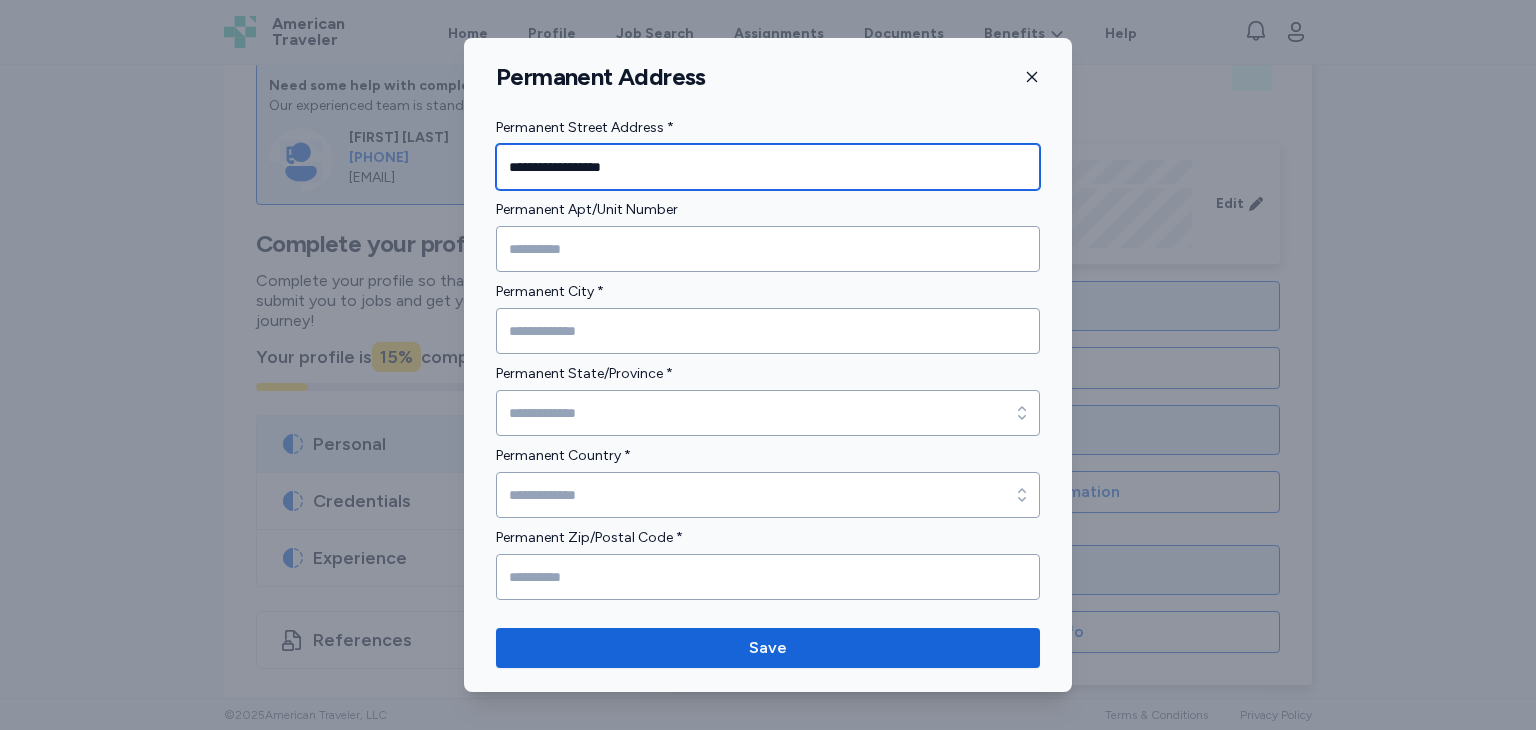 type on "**********" 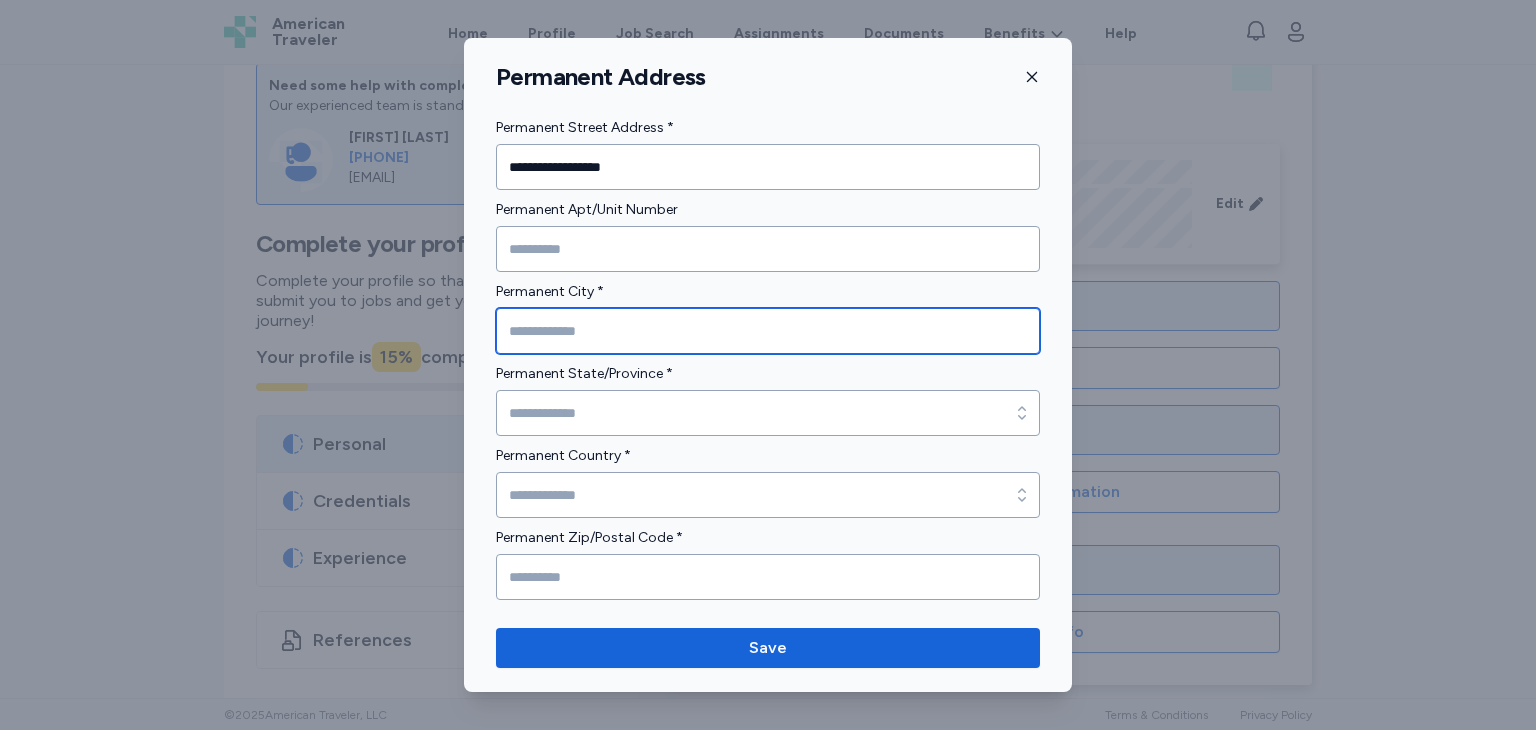 type on "*" 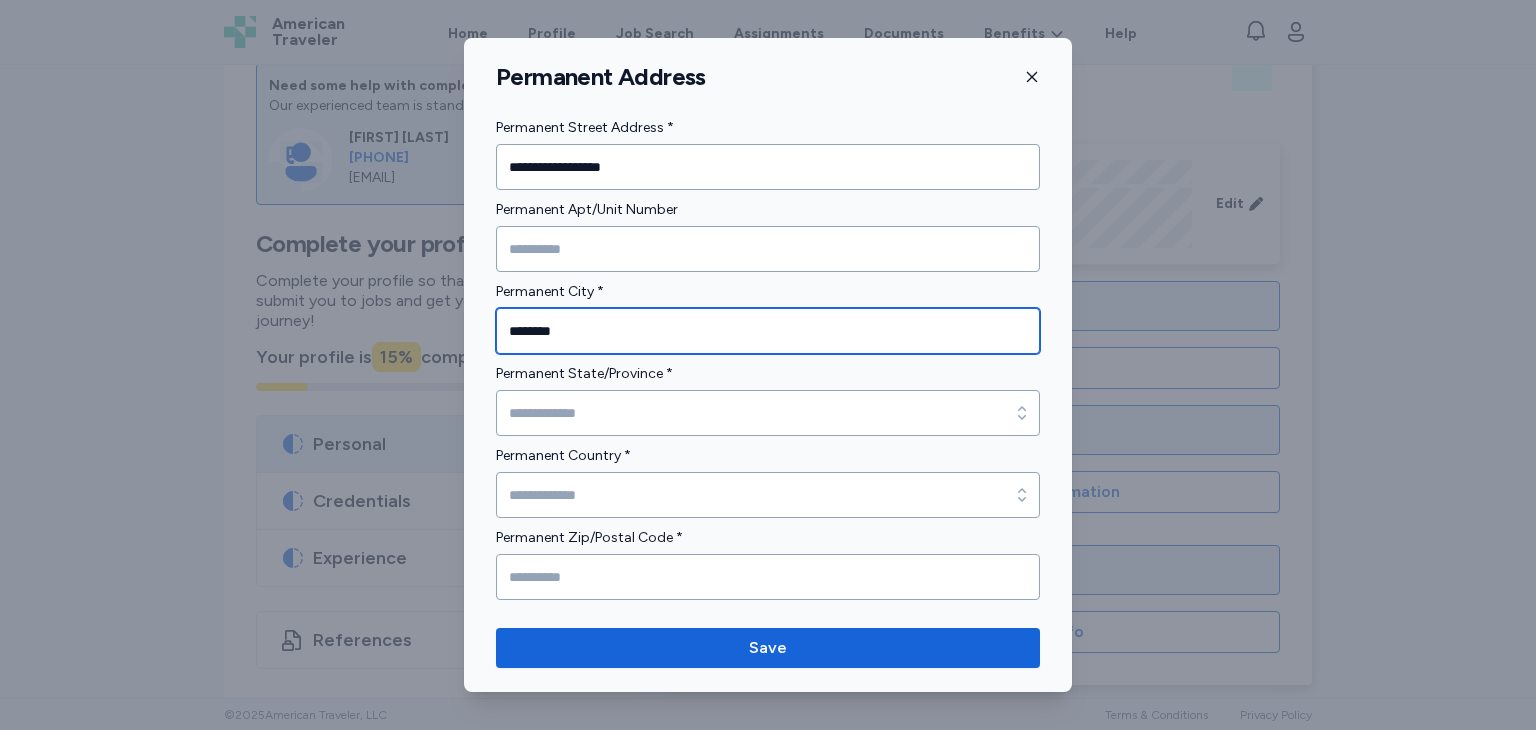 type on "********" 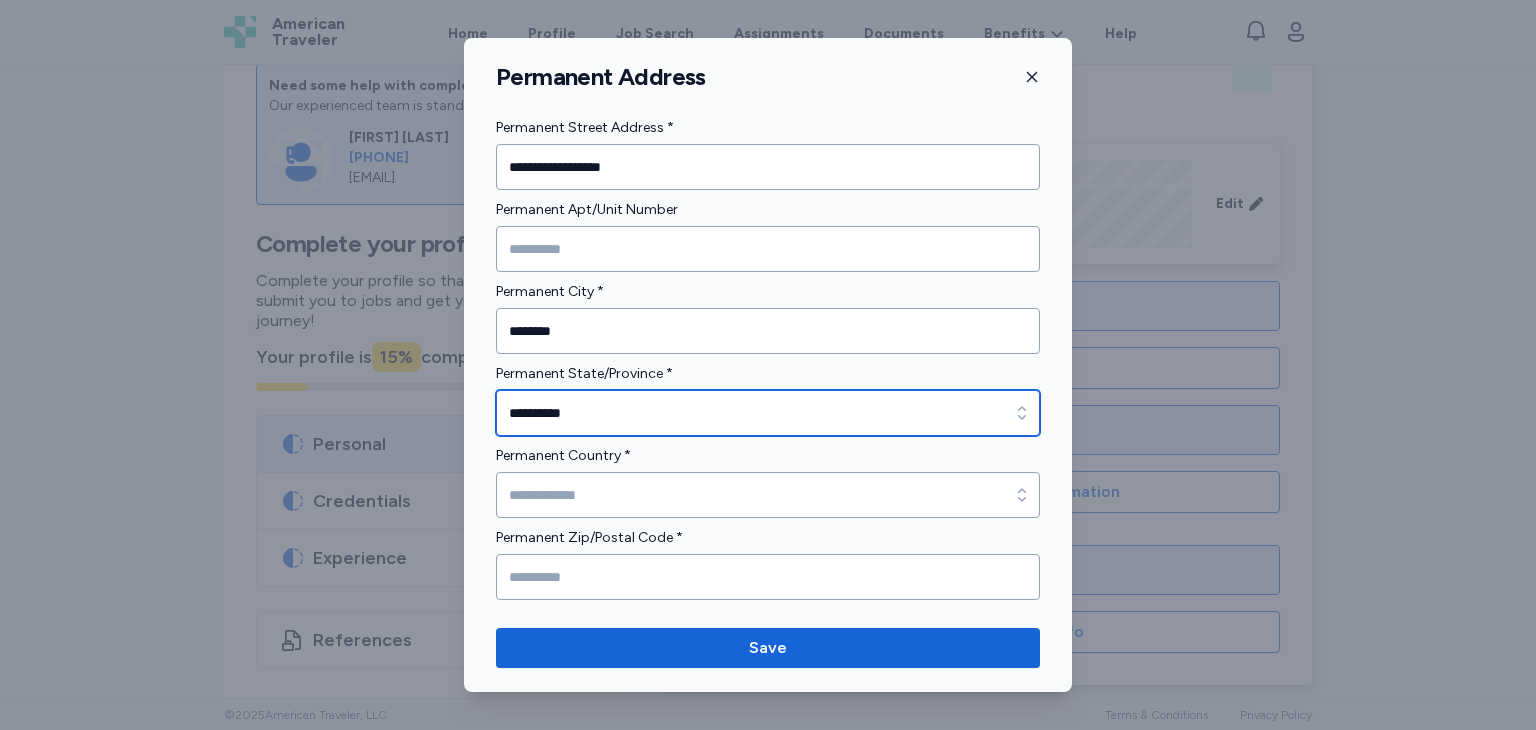 type on "**********" 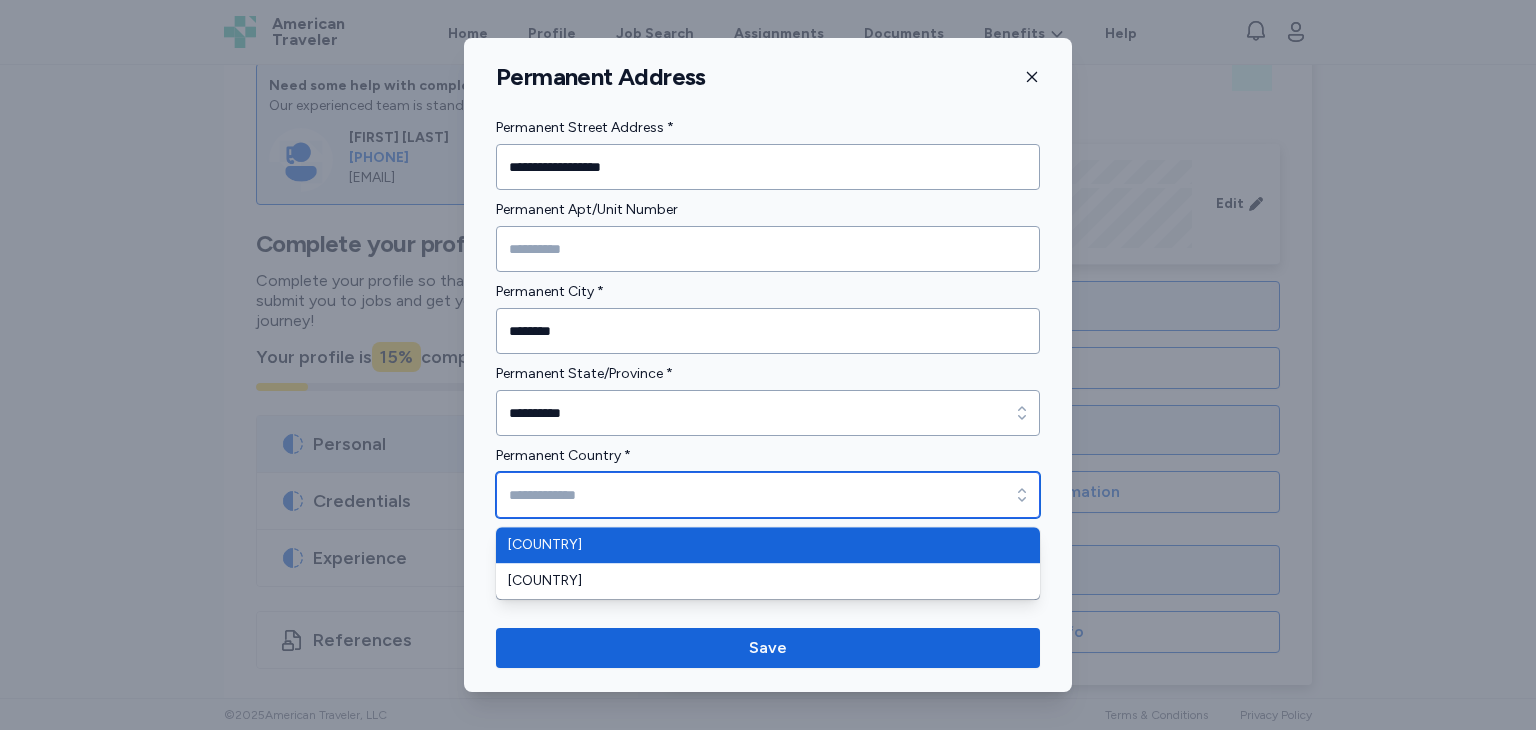 click on "Permanent Country *" at bounding box center (768, 495) 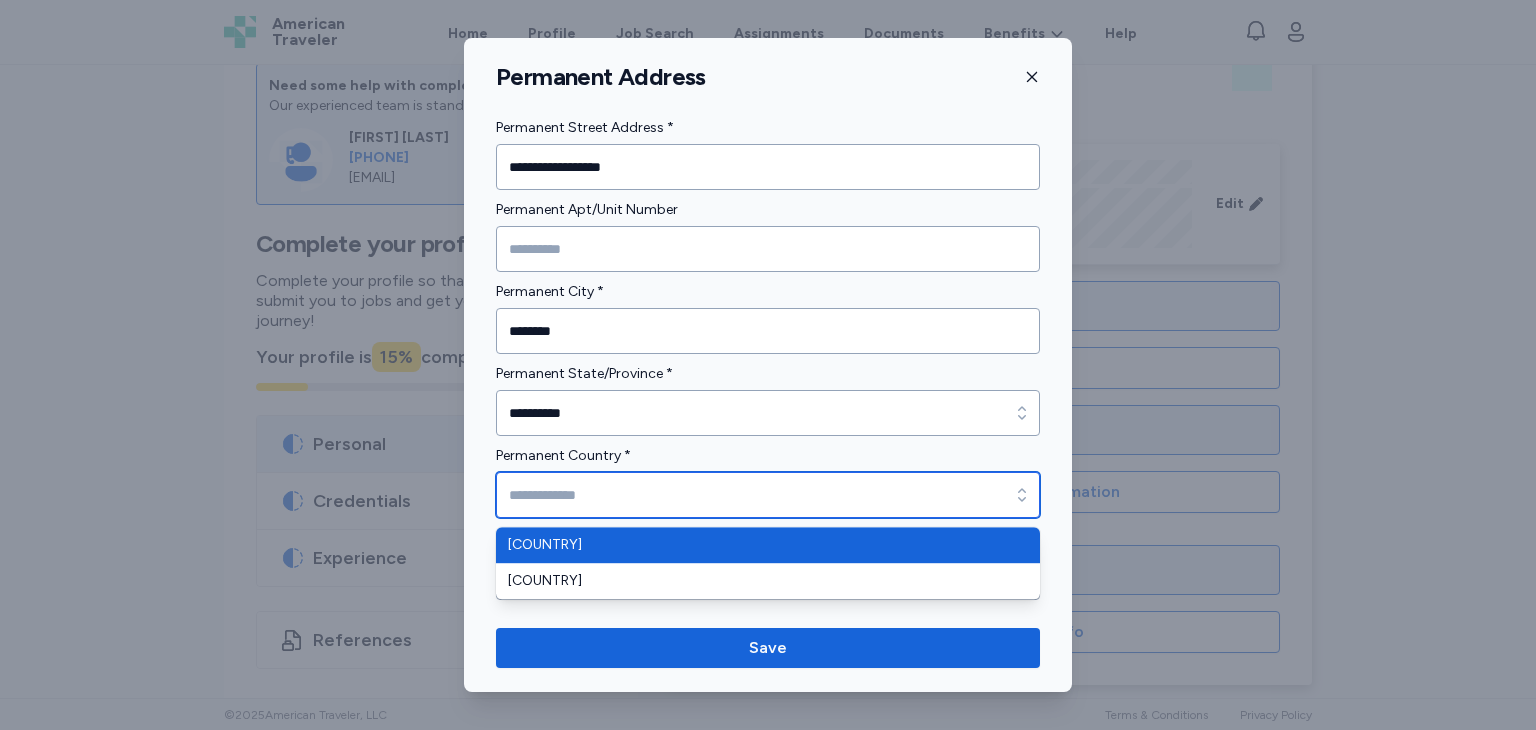 type on "**********" 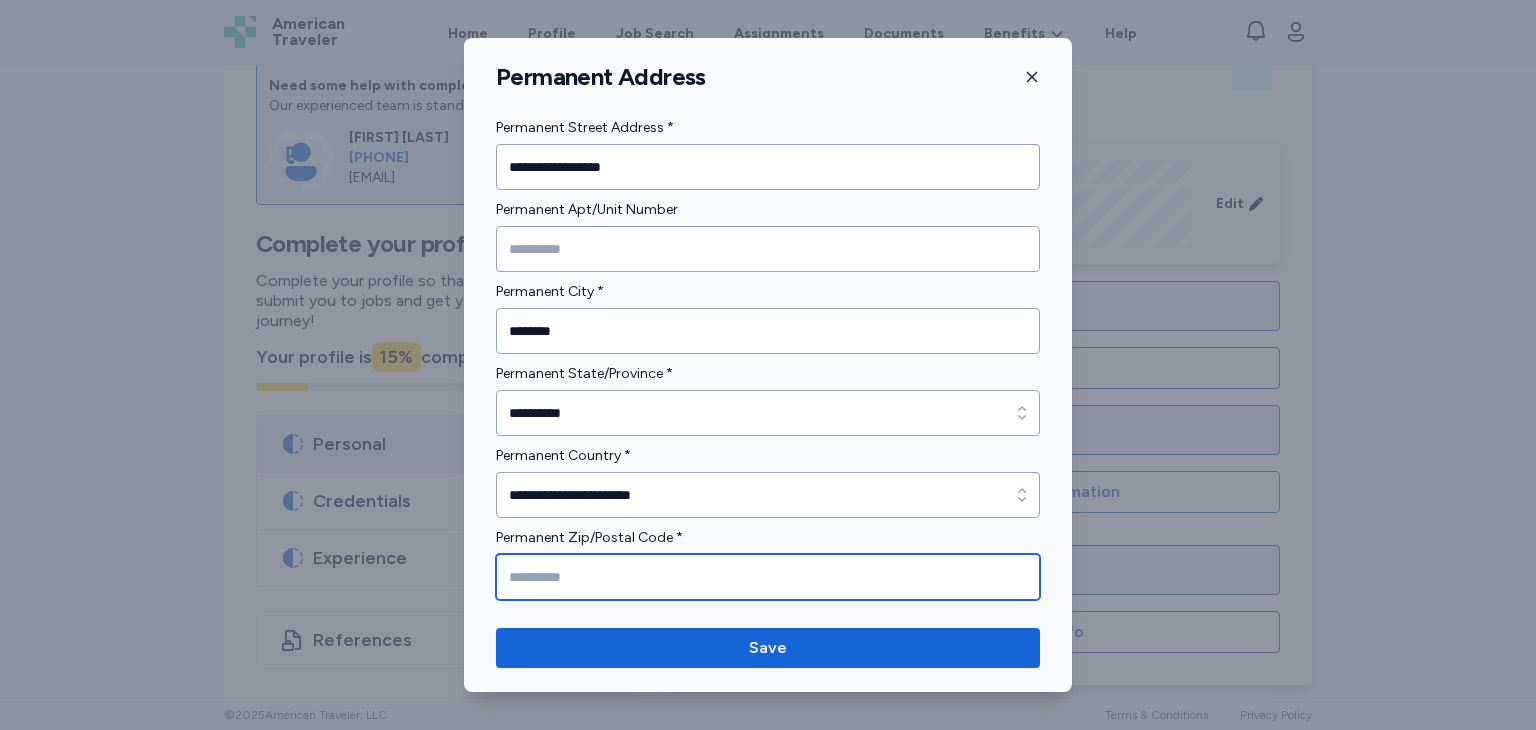 click at bounding box center [768, 577] 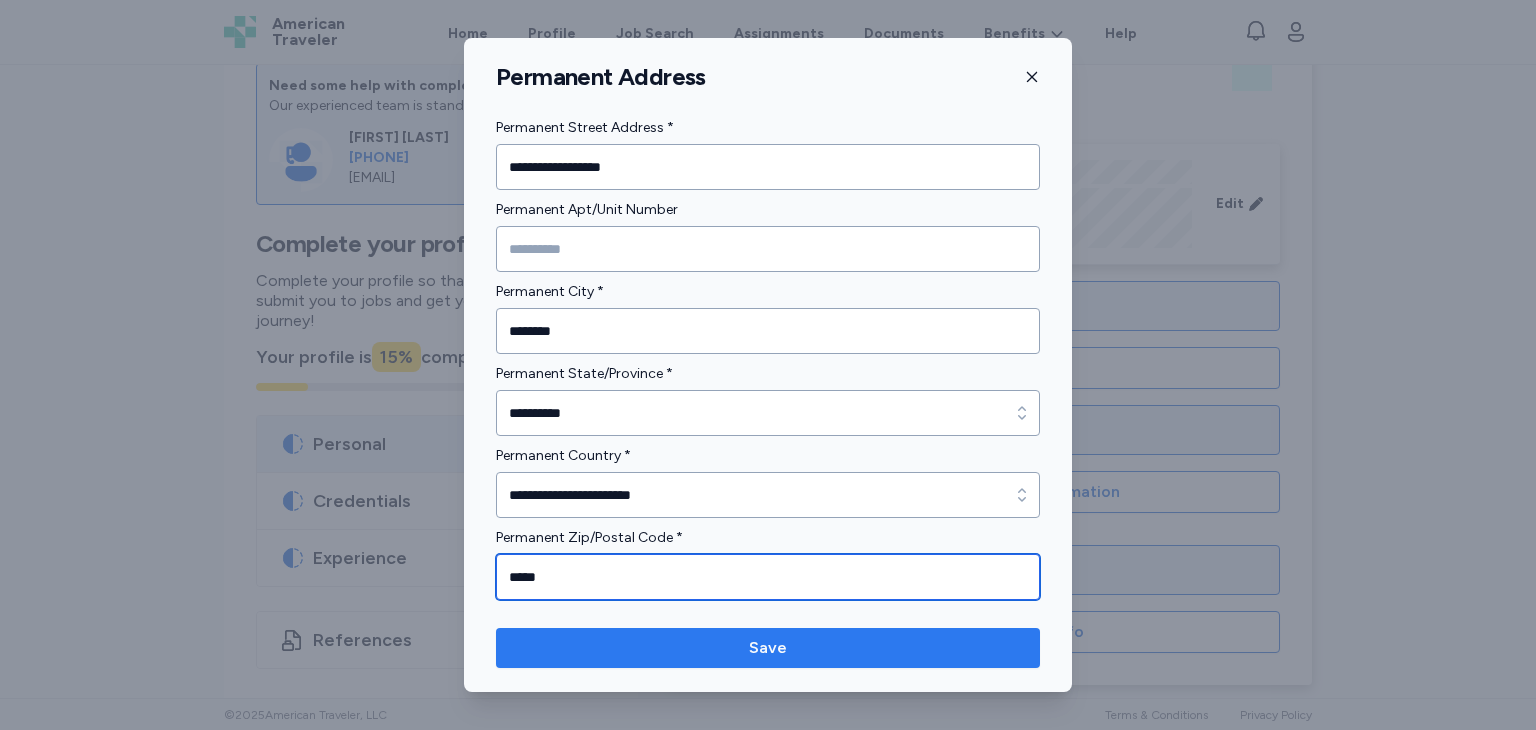 type on "*****" 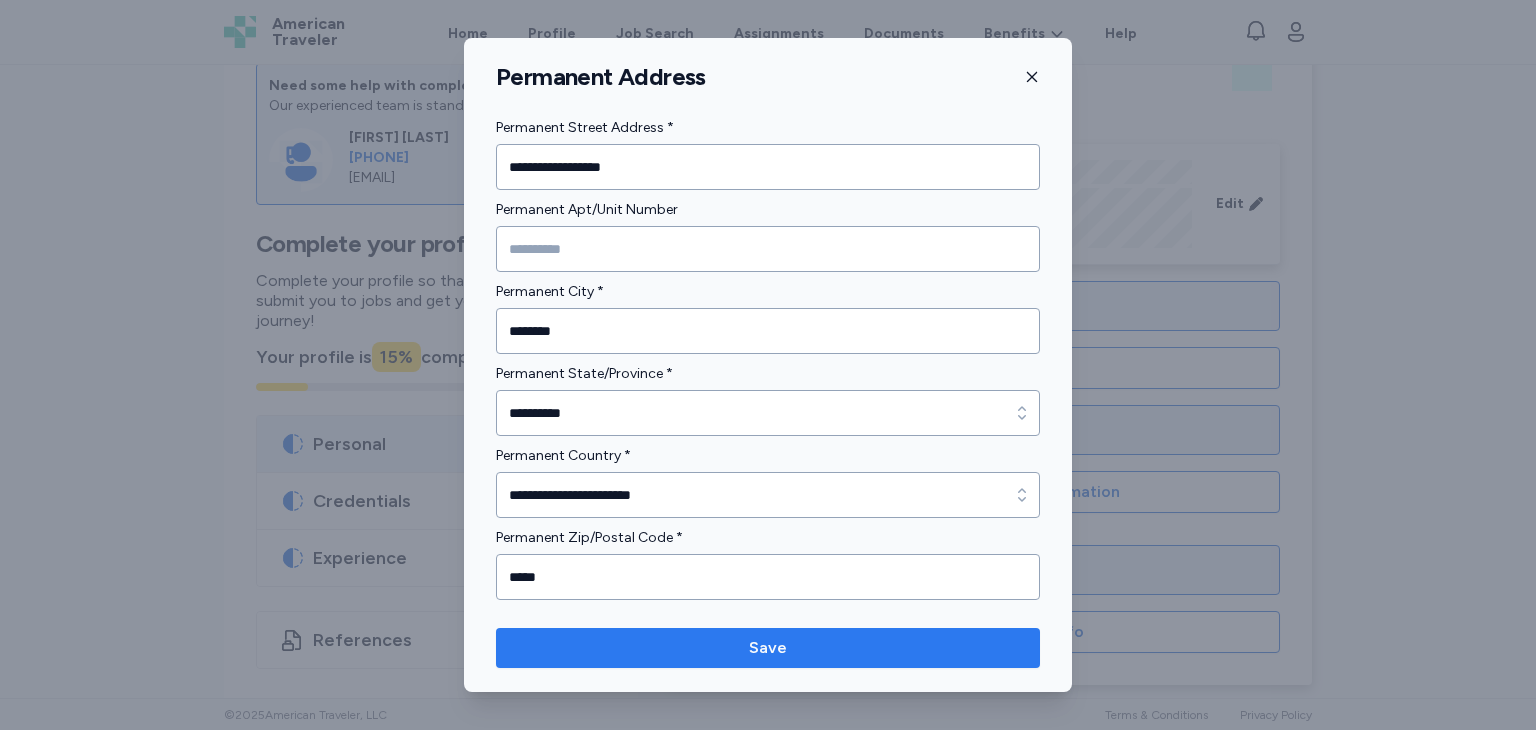 click on "Save" at bounding box center (768, 648) 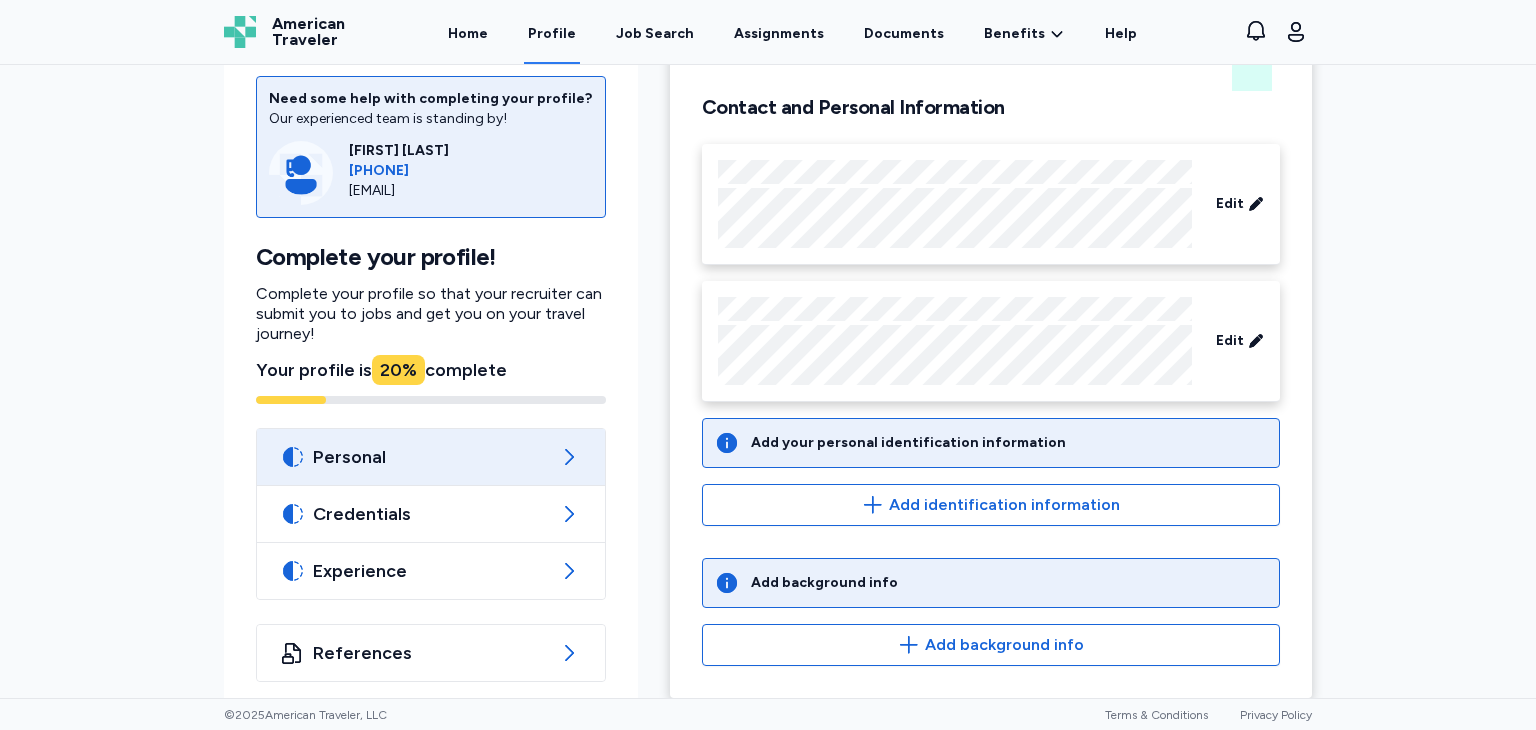 scroll, scrollTop: 140, scrollLeft: 0, axis: vertical 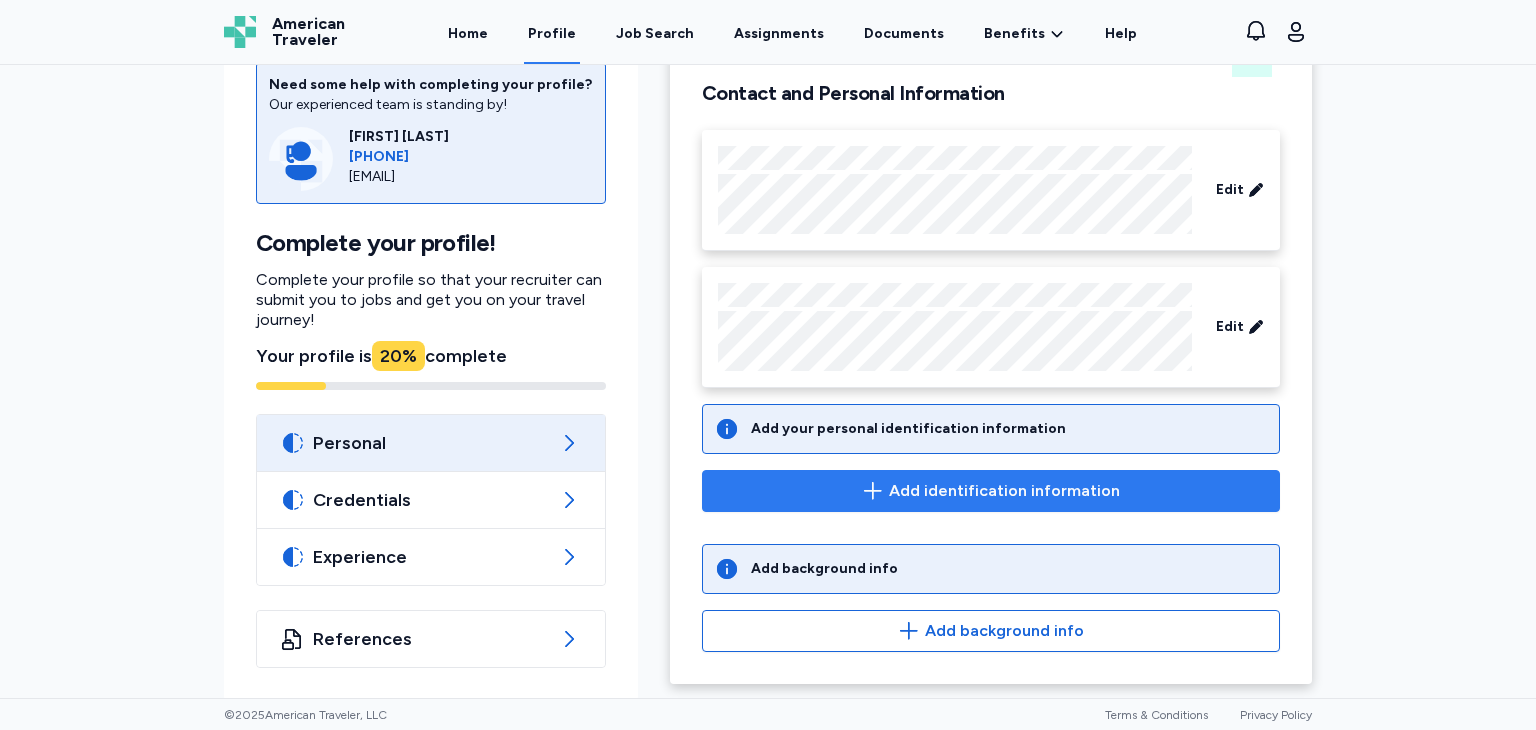 click on "Add identification information" at bounding box center (991, 491) 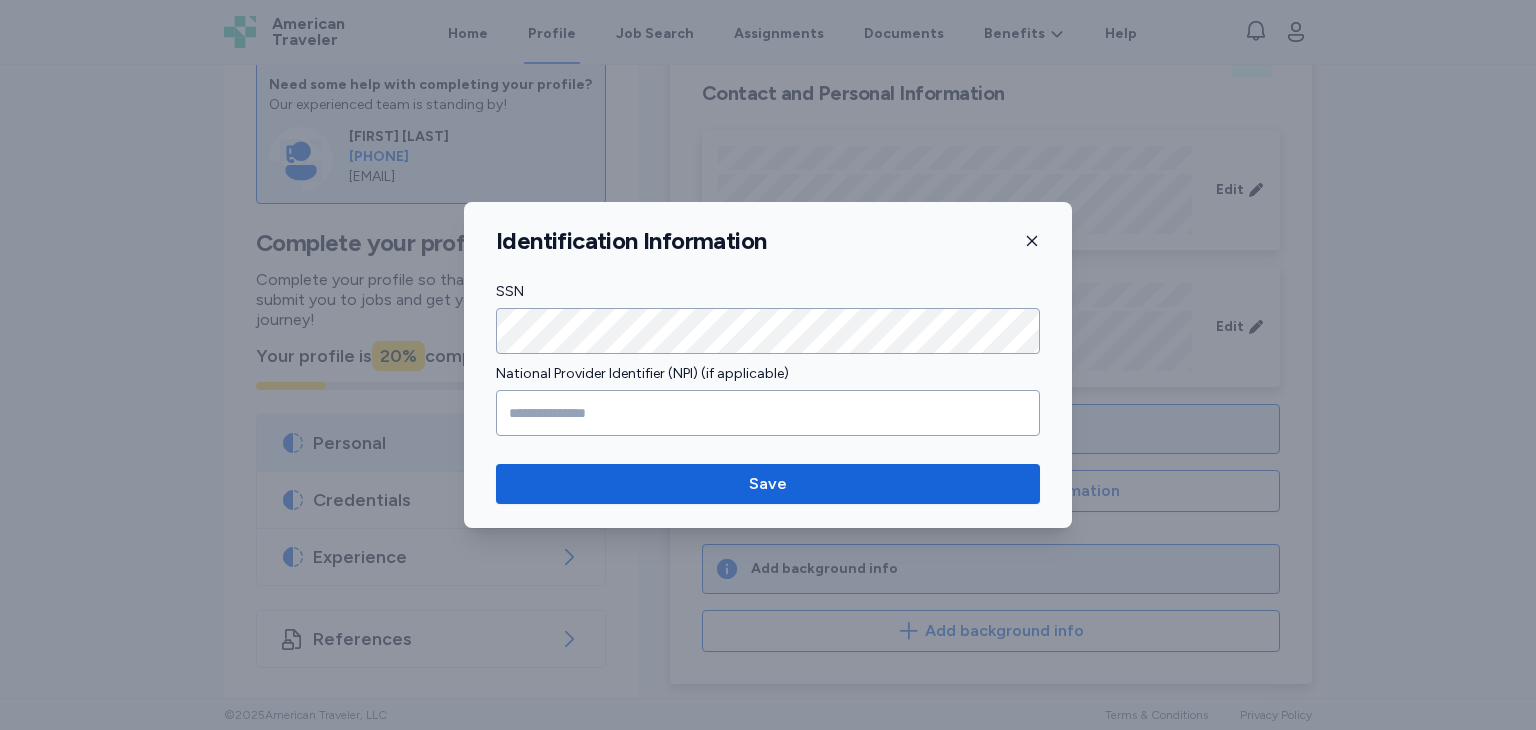 click 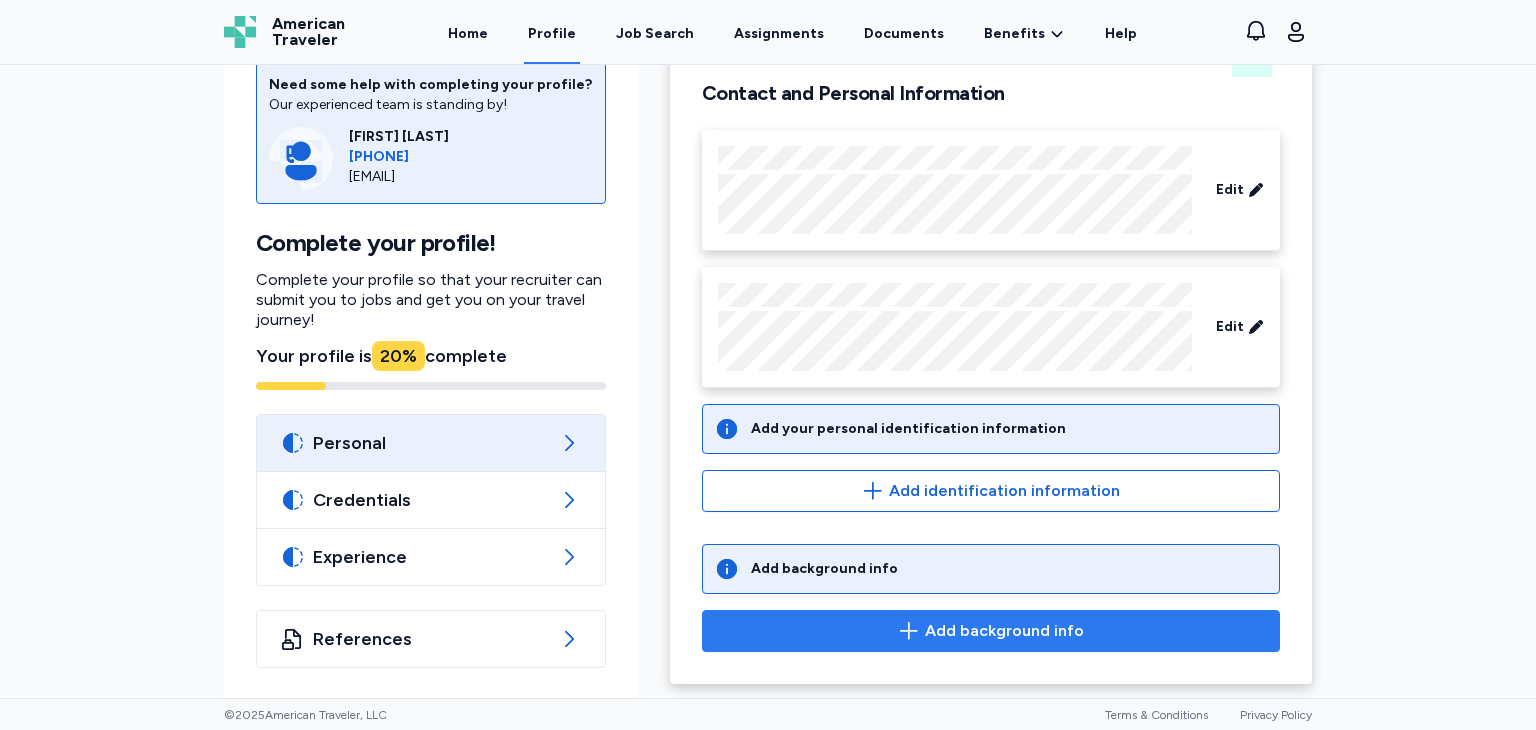 click 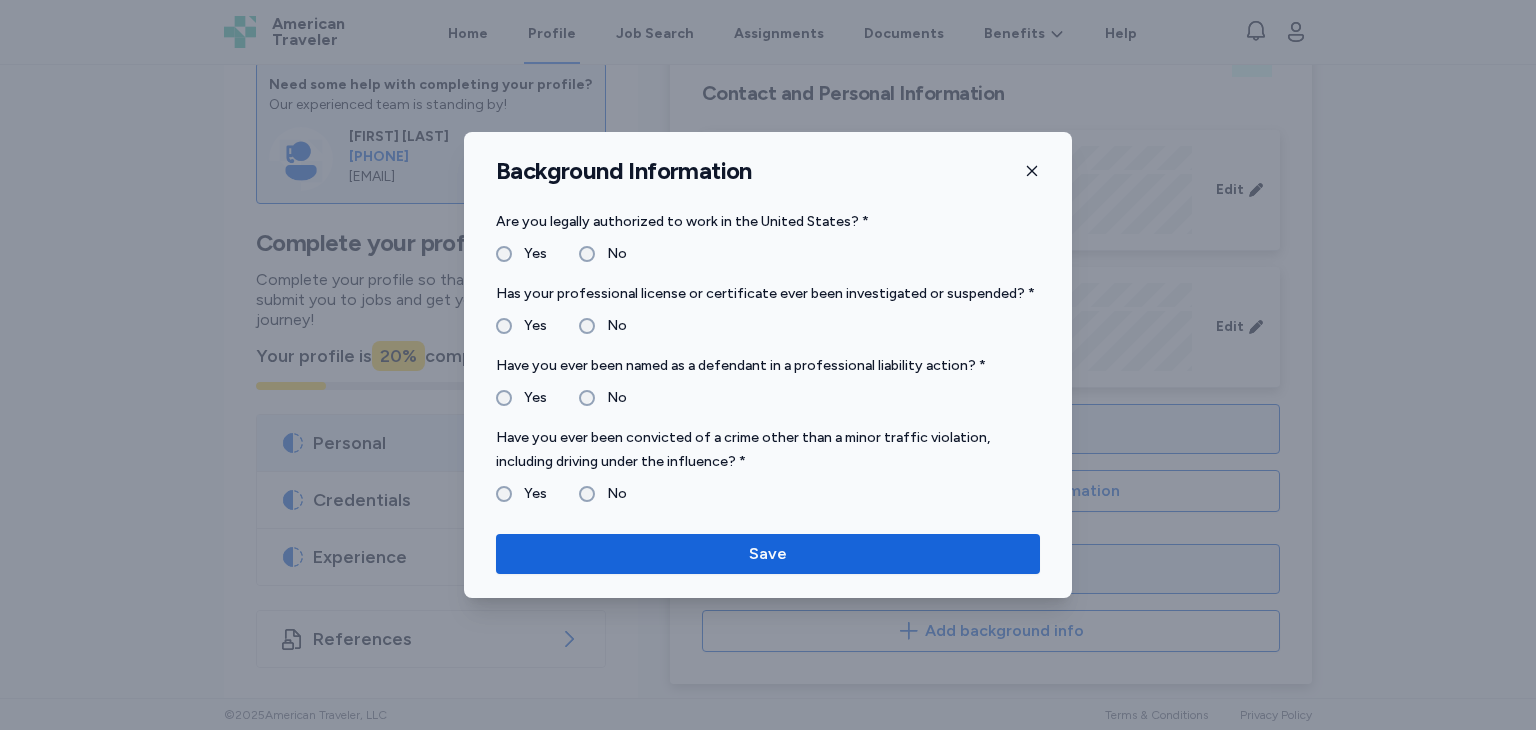 click on "Yes" at bounding box center (529, 326) 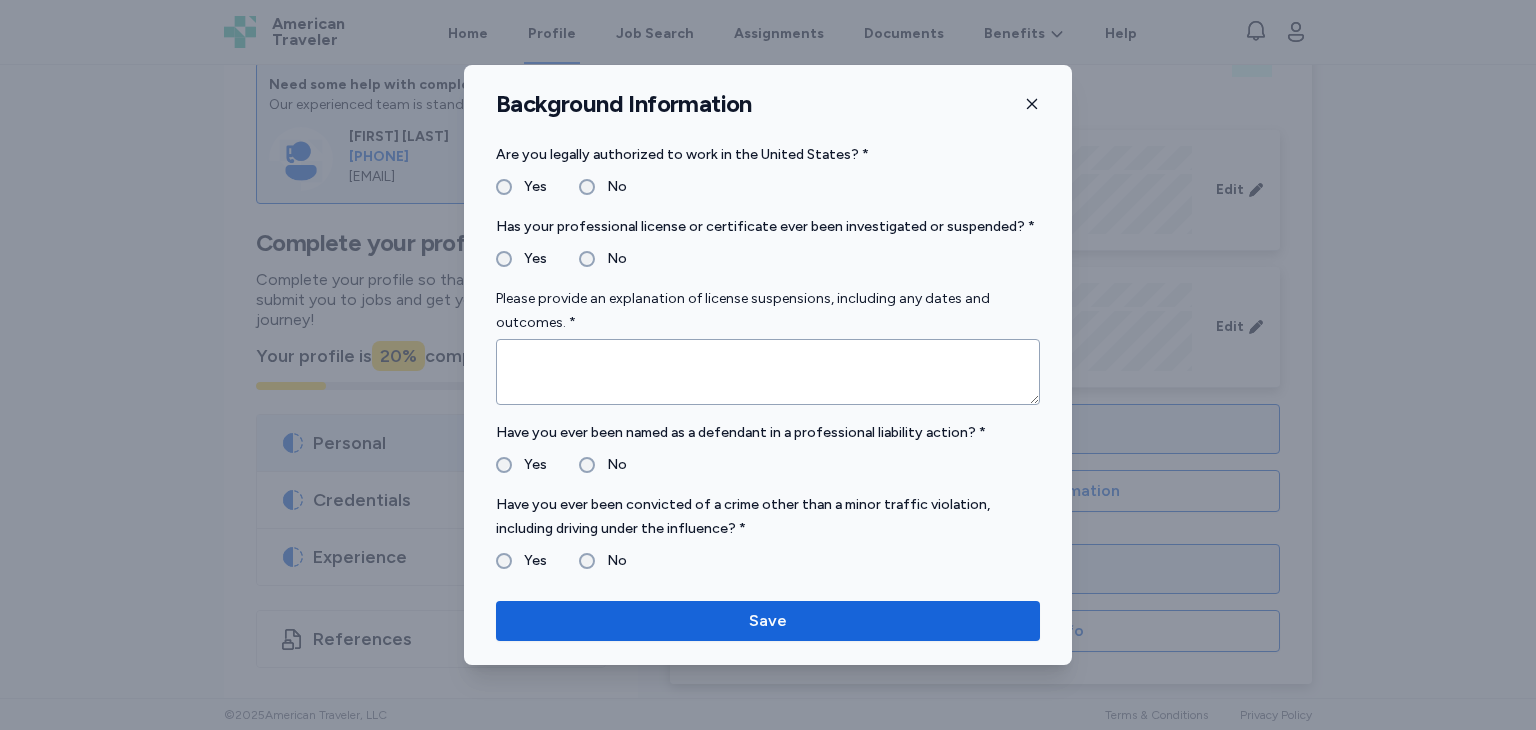 click on "No" at bounding box center (611, 259) 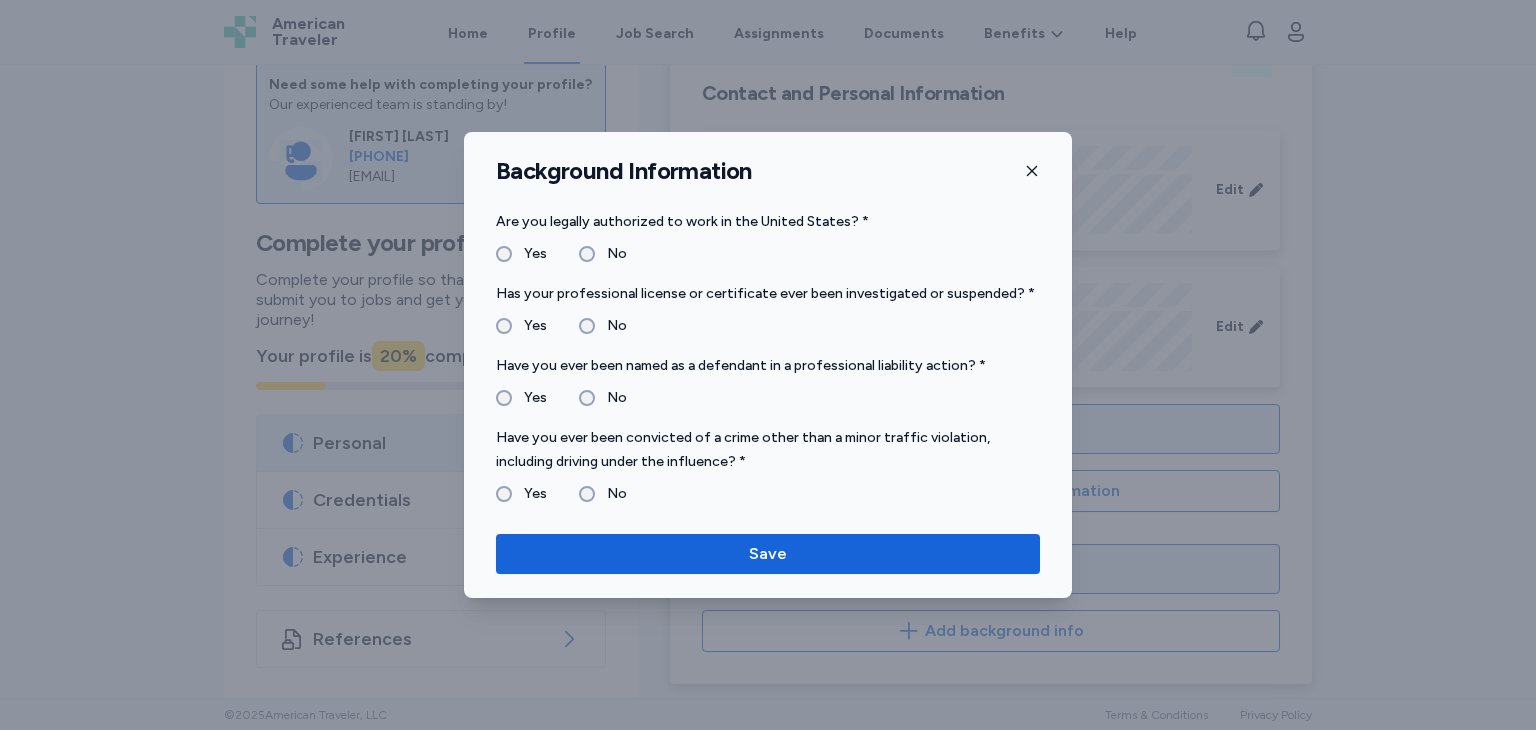 click on "No" at bounding box center [611, 398] 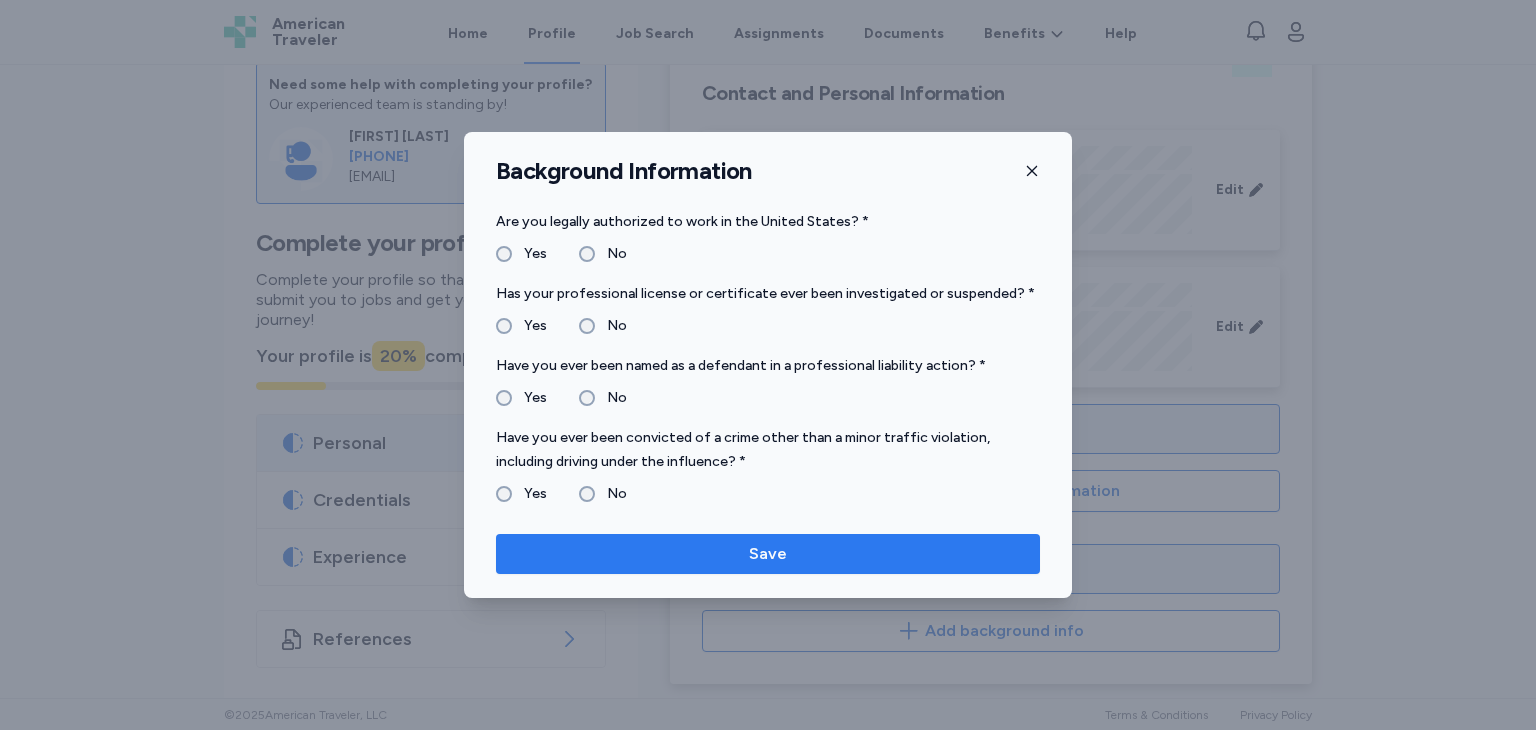 click on "Save" at bounding box center (768, 554) 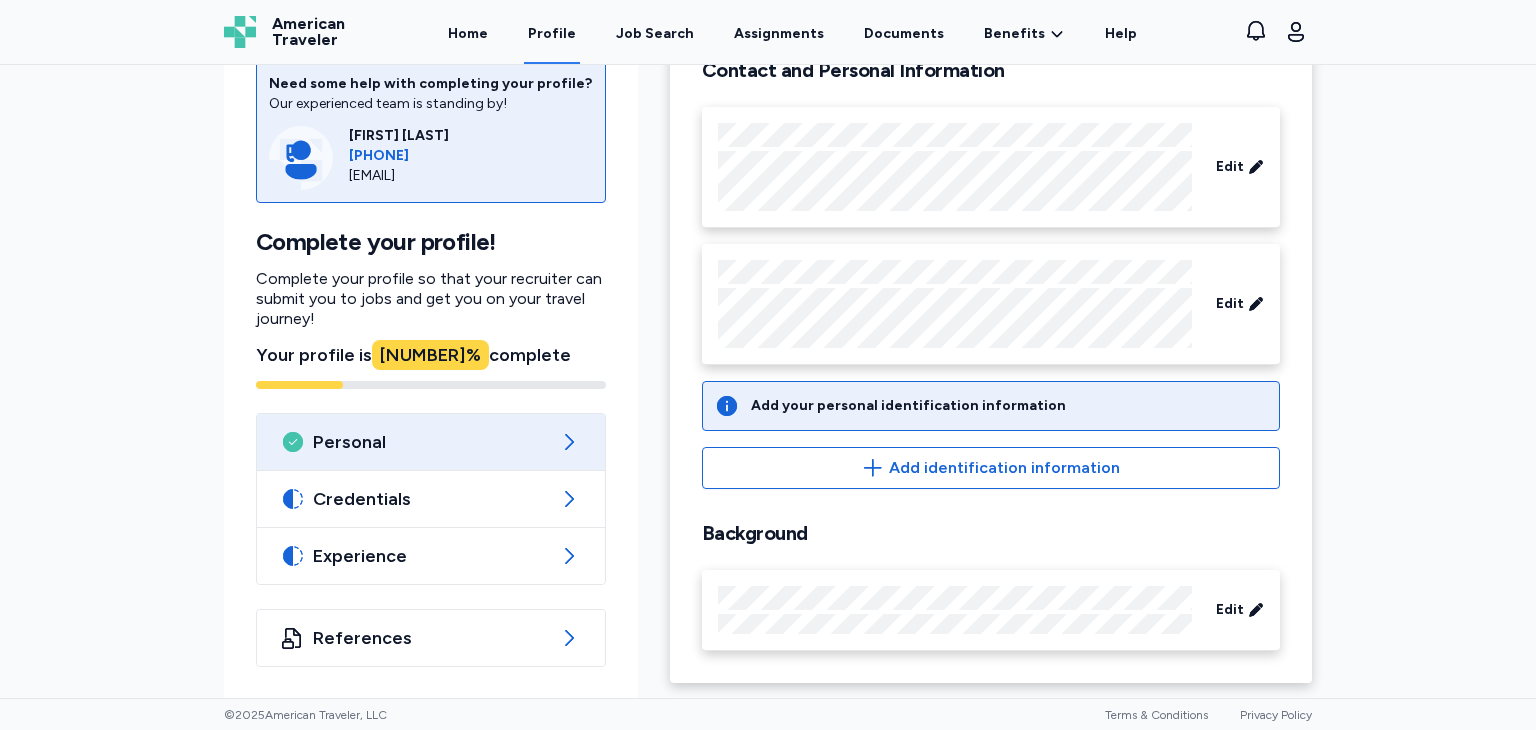 scroll, scrollTop: 166, scrollLeft: 0, axis: vertical 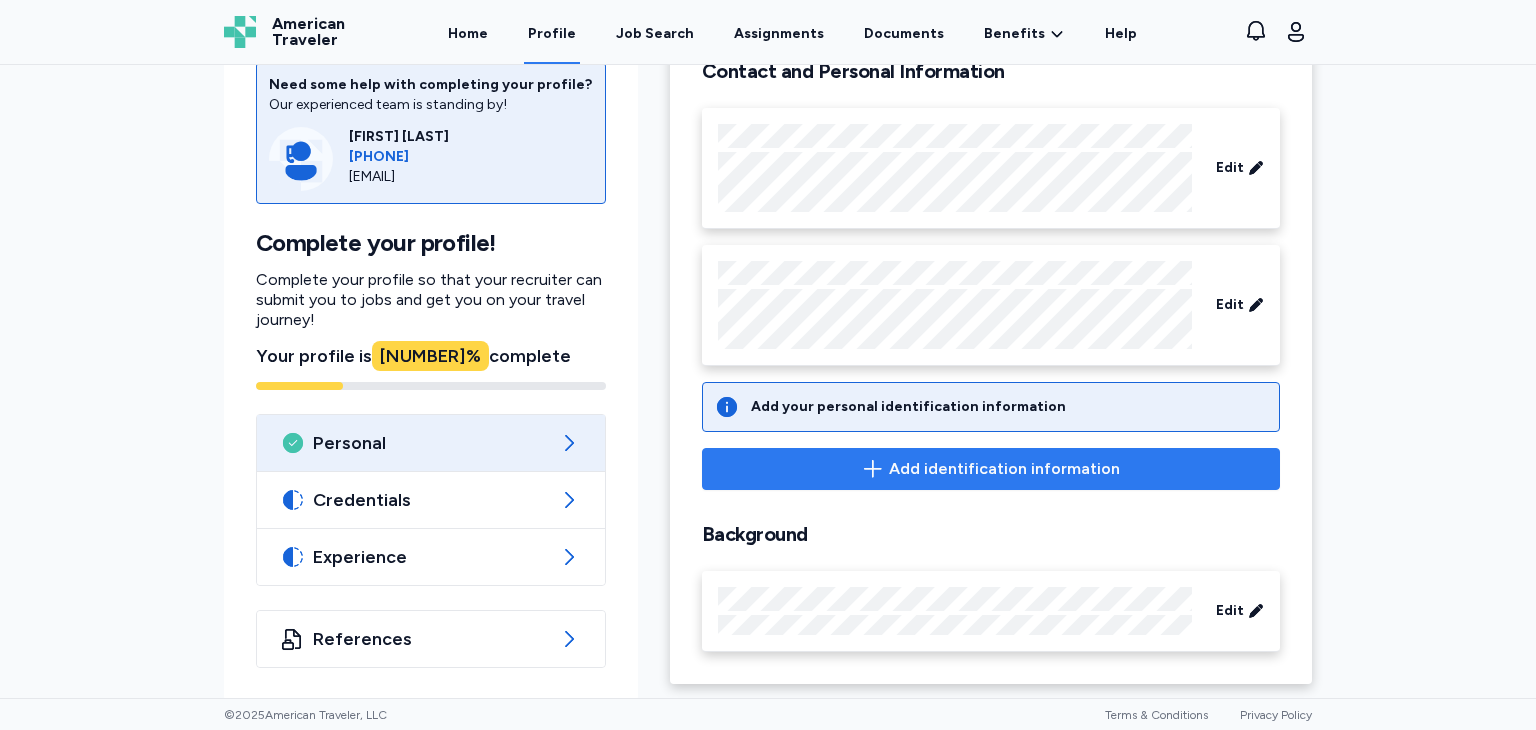 click on "Add identification information" at bounding box center [1004, 469] 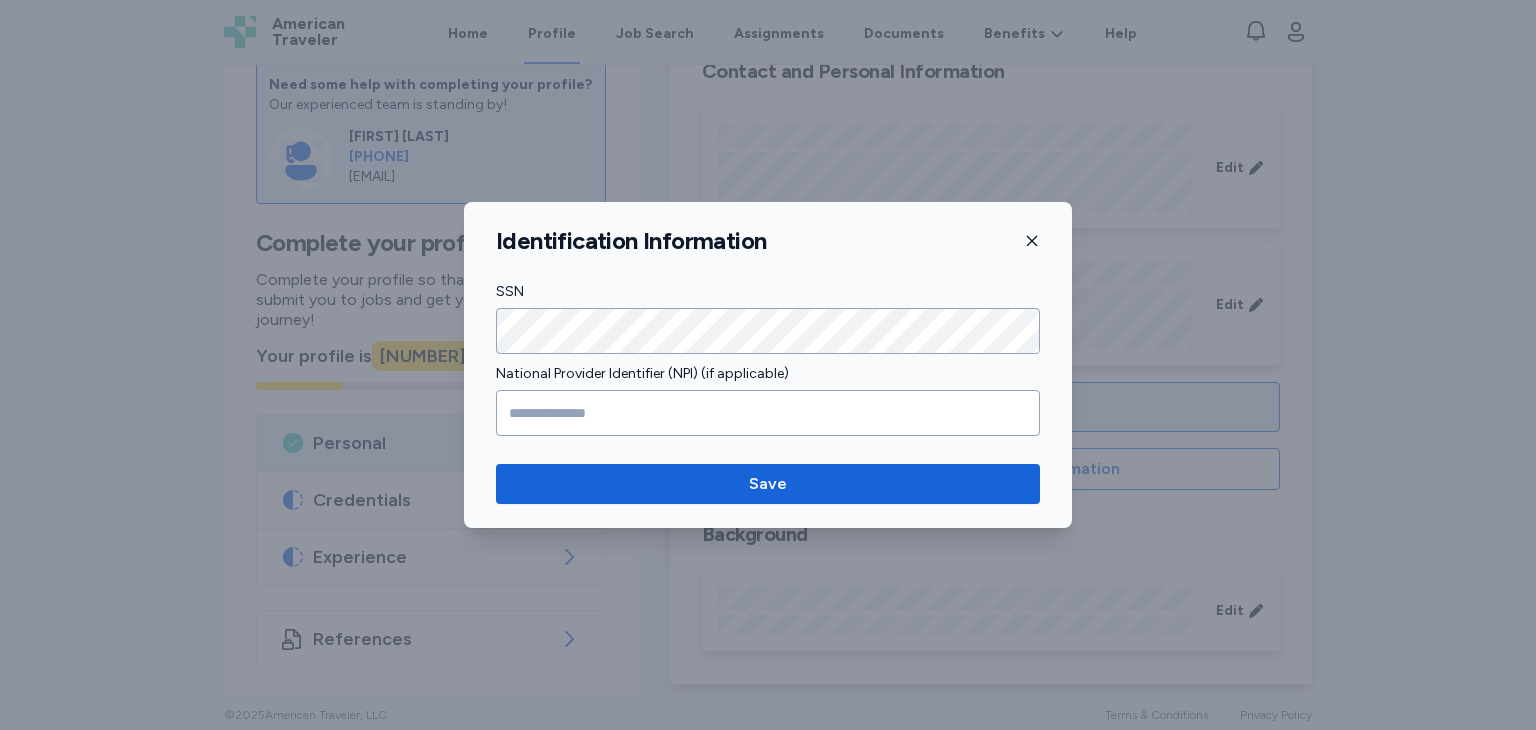 click on "SSN National Provider Identifier (NPI) (if applicable)" at bounding box center [768, 360] 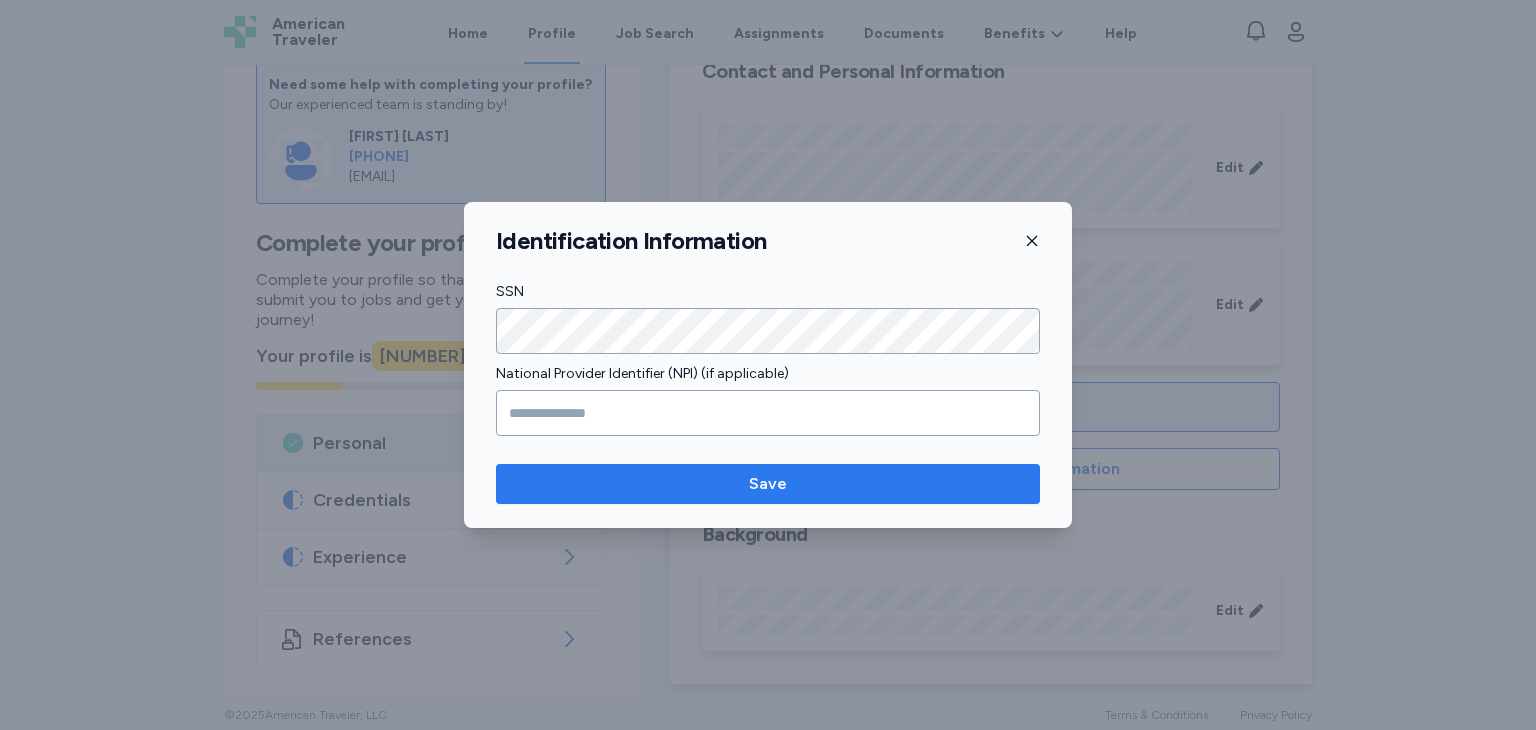click on "Save" at bounding box center [768, 484] 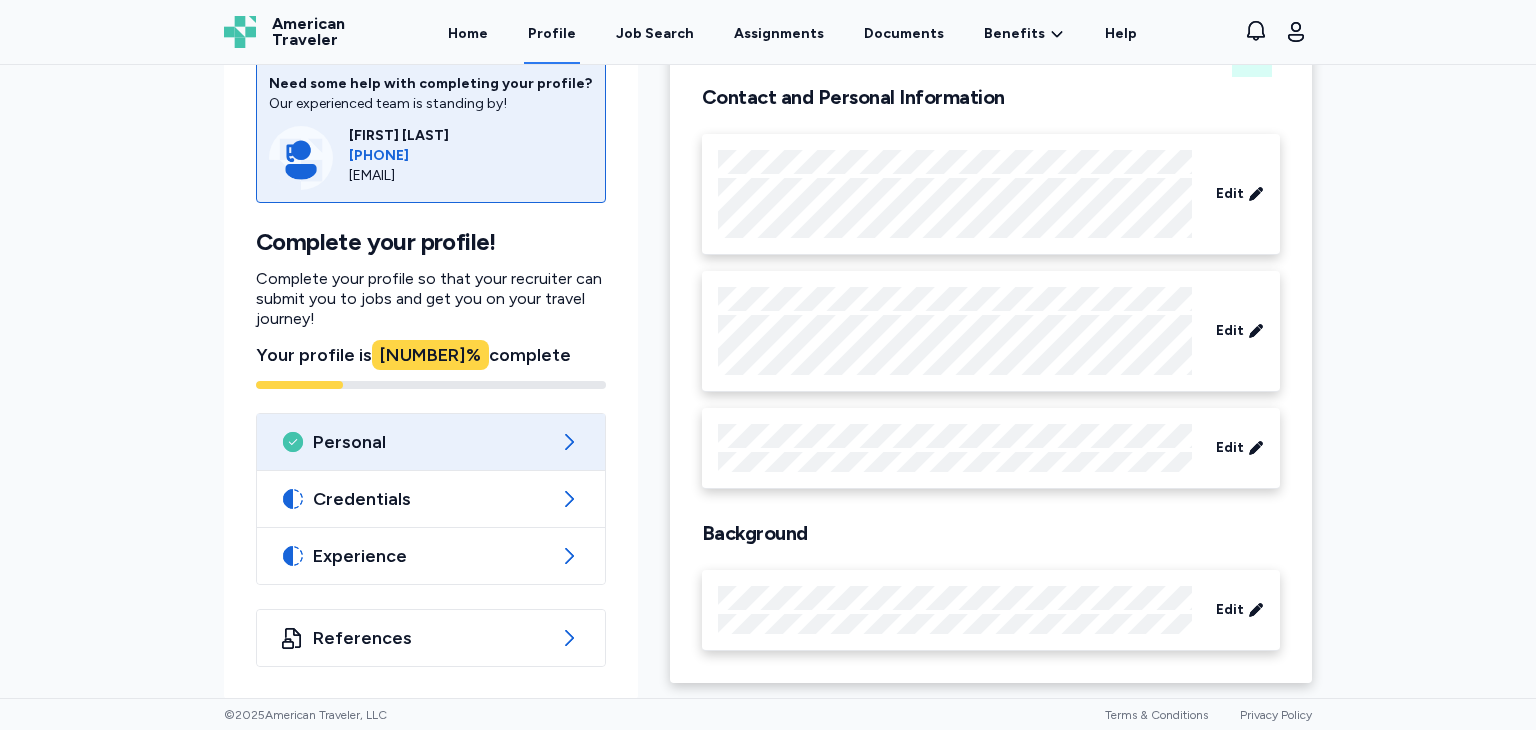 scroll, scrollTop: 140, scrollLeft: 0, axis: vertical 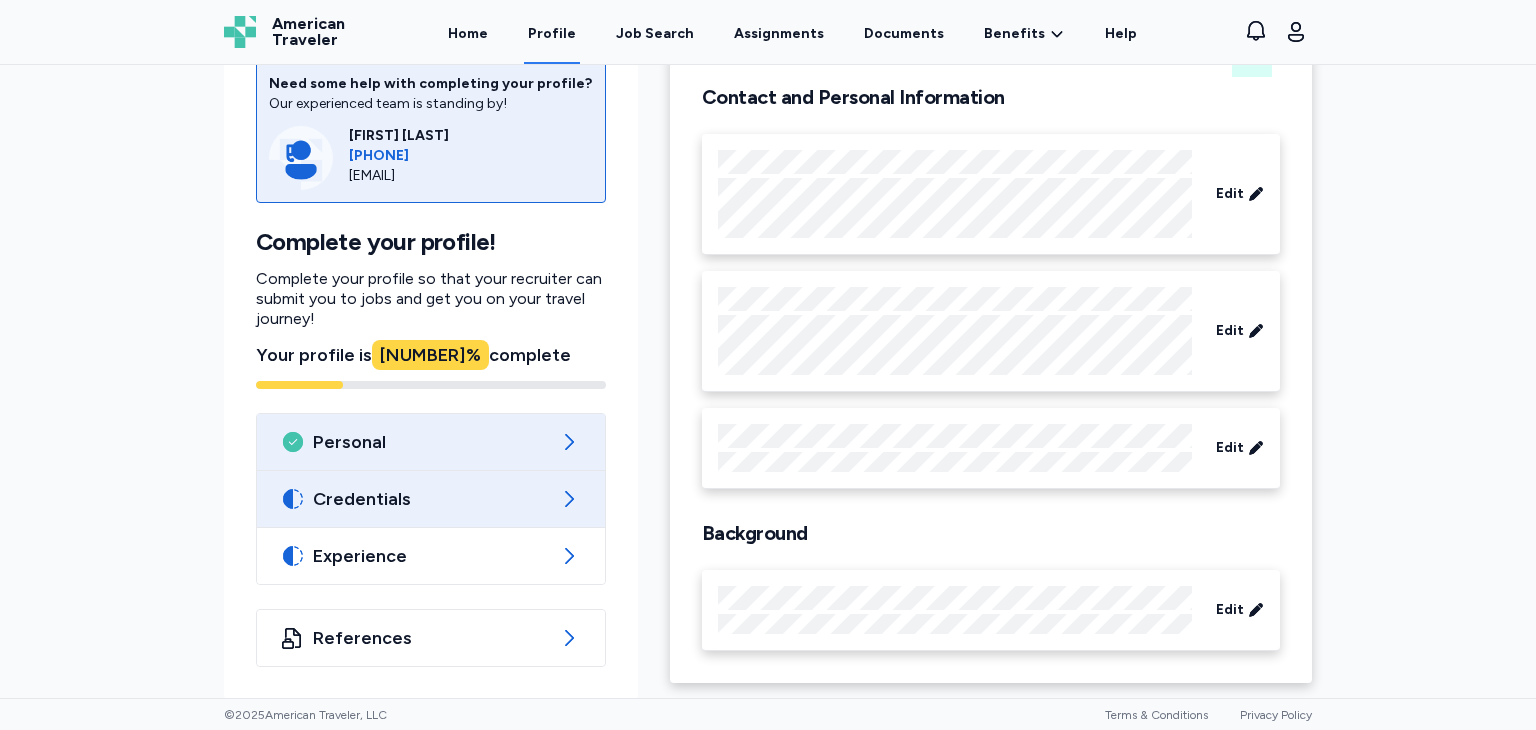 click on "Credentials" at bounding box center [431, 499] 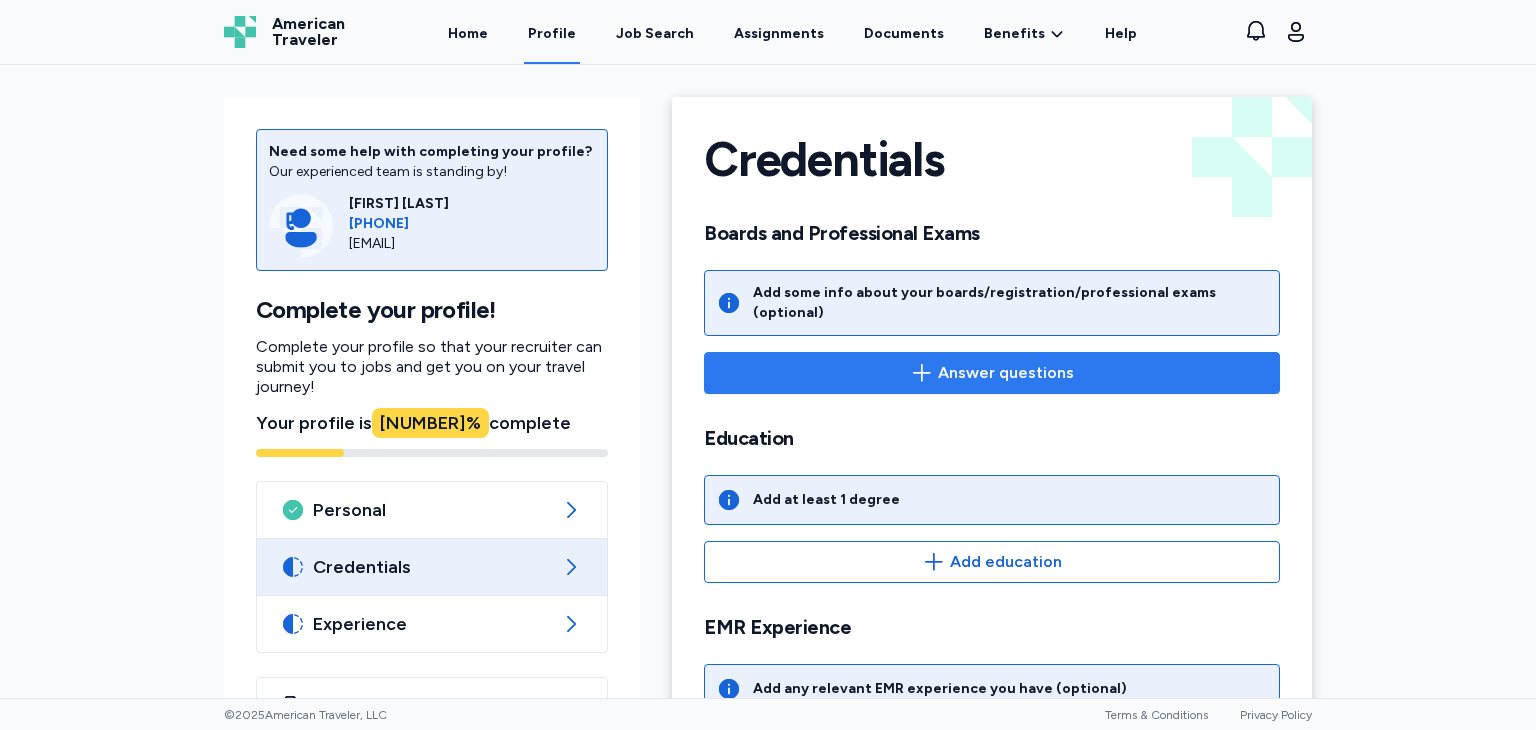 click 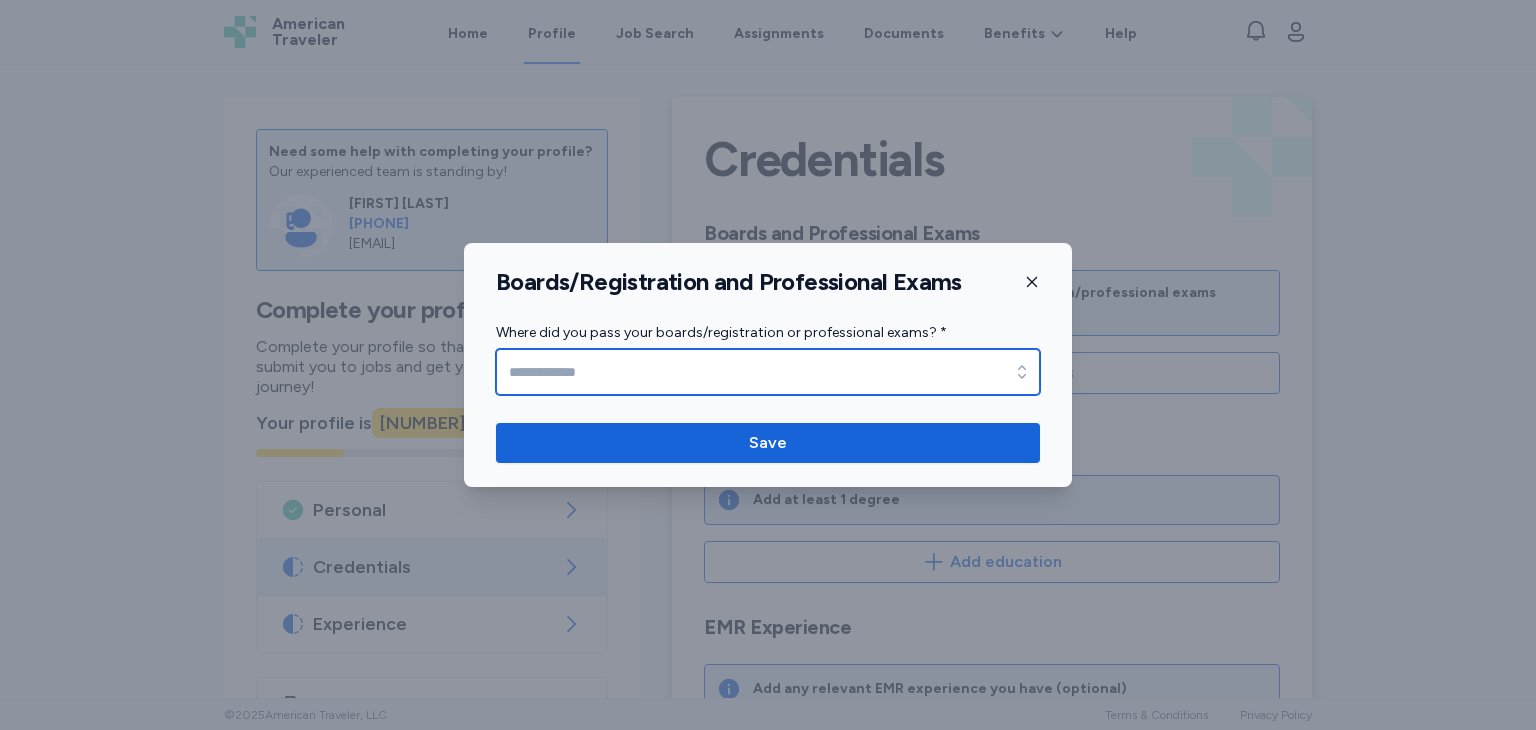click on "Where did you pass your boards/registration or professional exams? *" at bounding box center [768, 372] 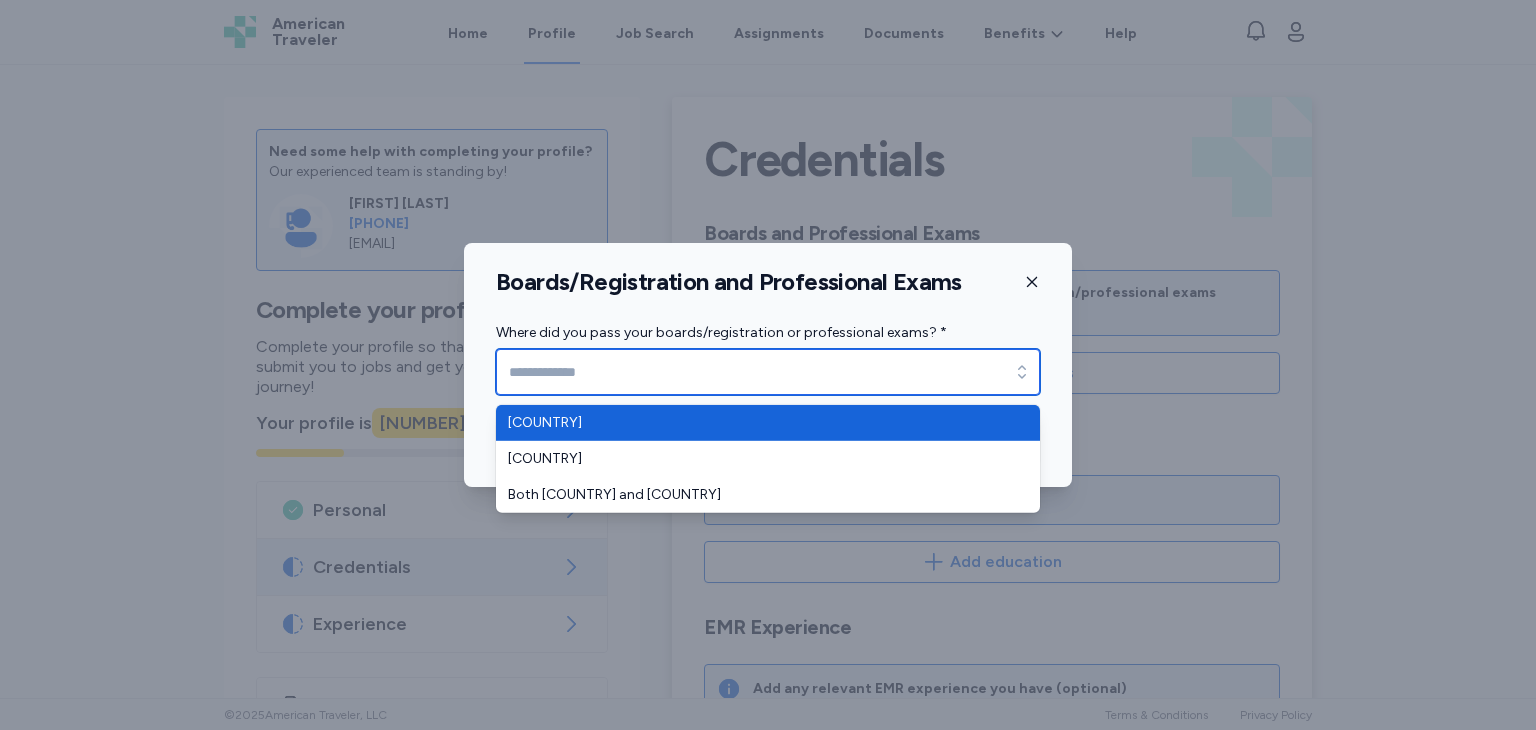 type on "****" 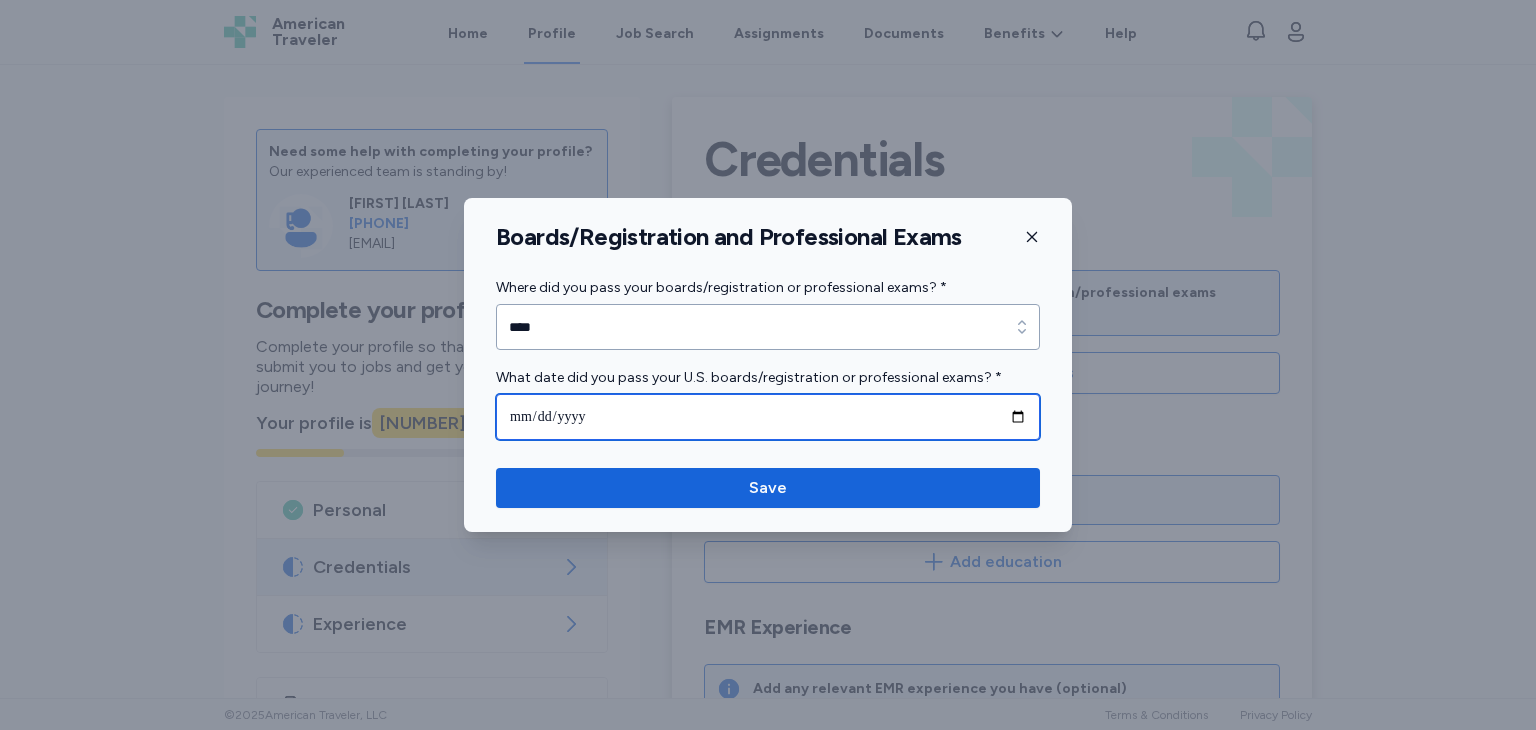 click at bounding box center (768, 417) 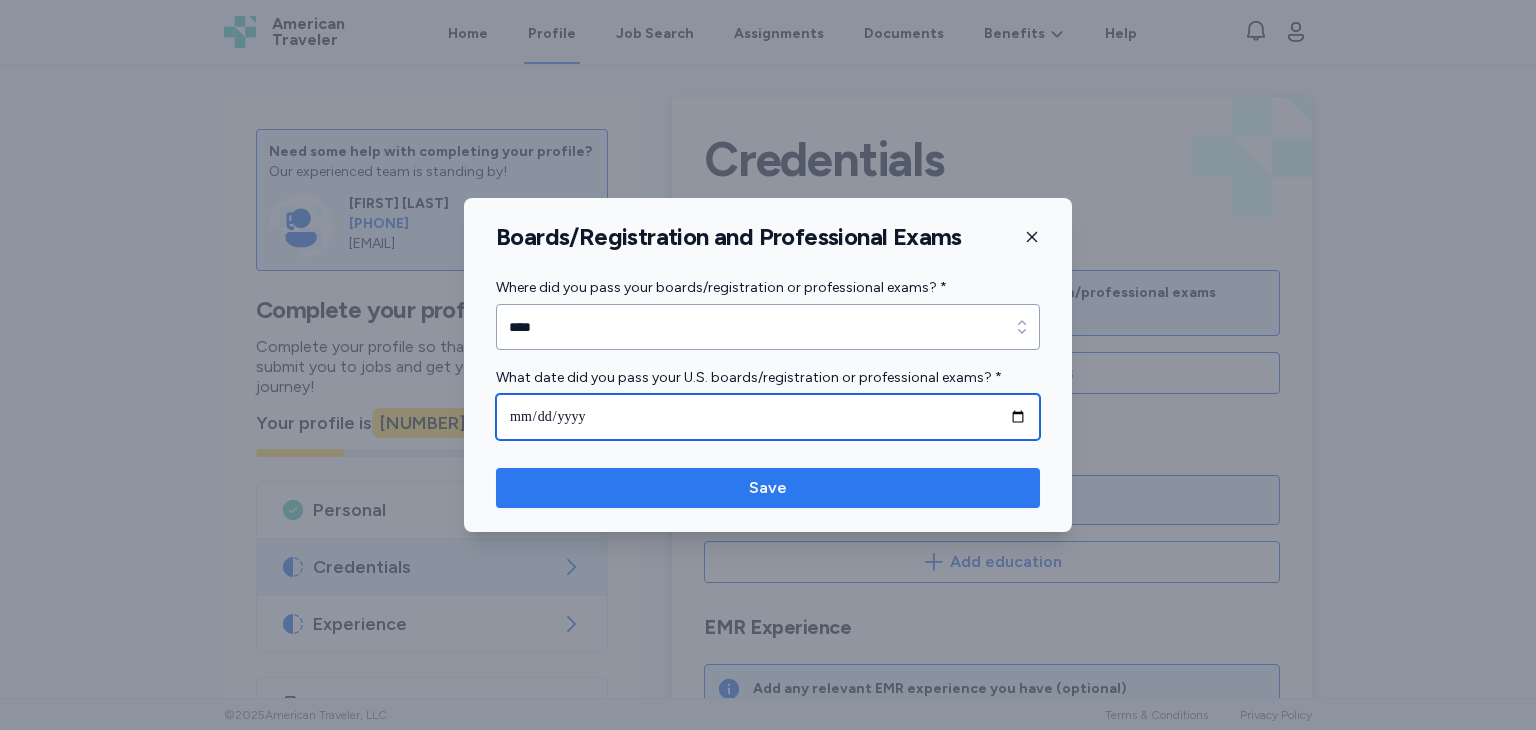 type on "**********" 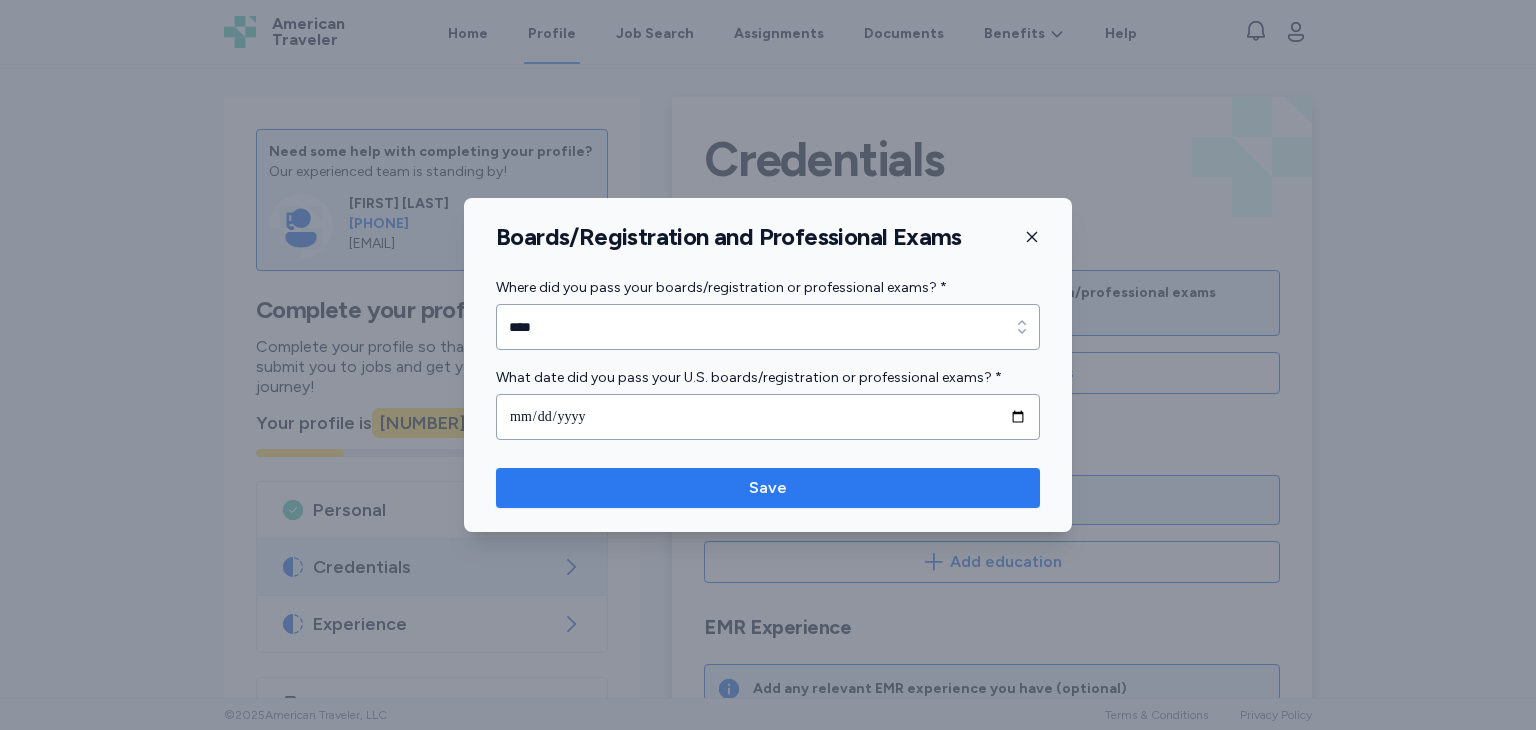 click on "Save" at bounding box center (768, 488) 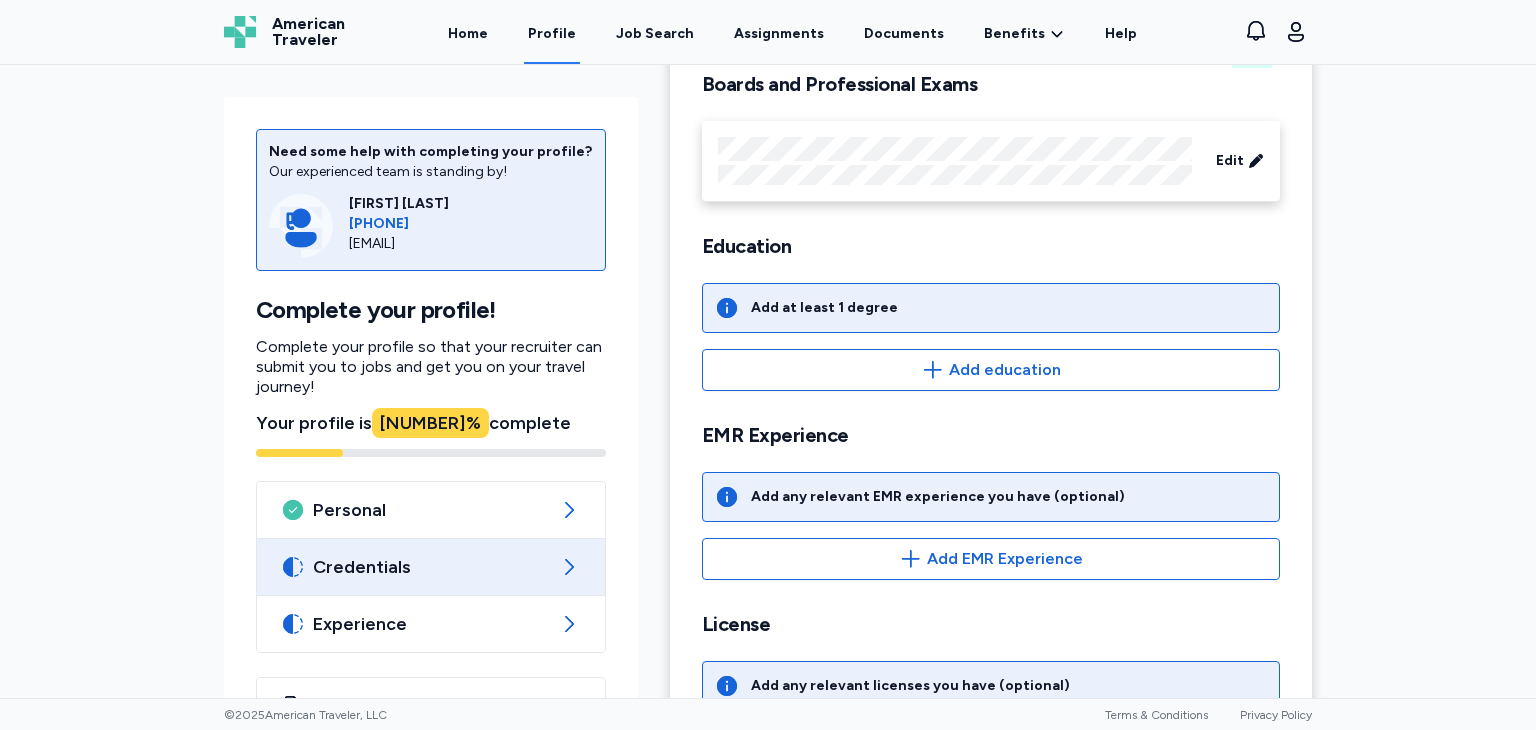 scroll, scrollTop: 152, scrollLeft: 0, axis: vertical 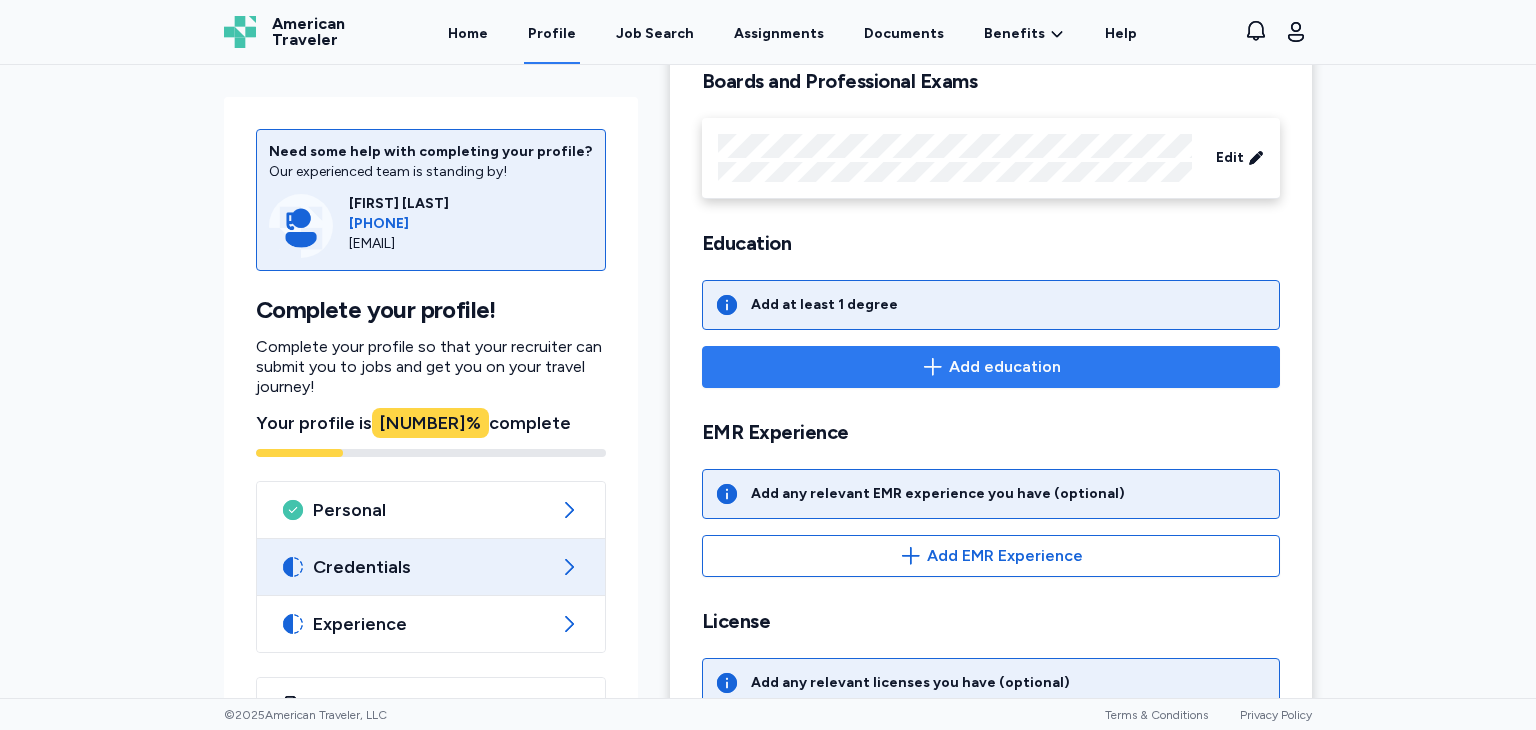 click 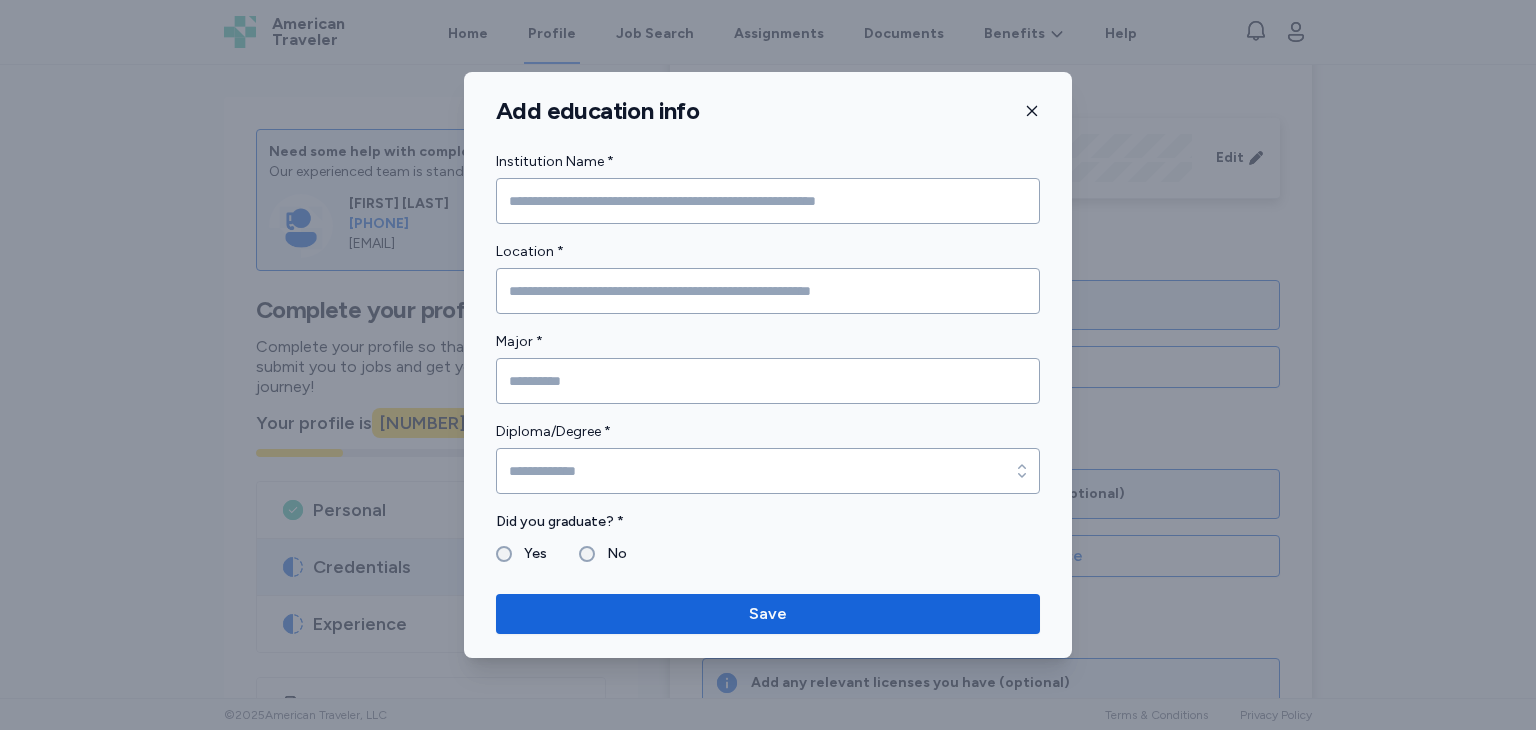 click on "Institution Name *" at bounding box center [768, 162] 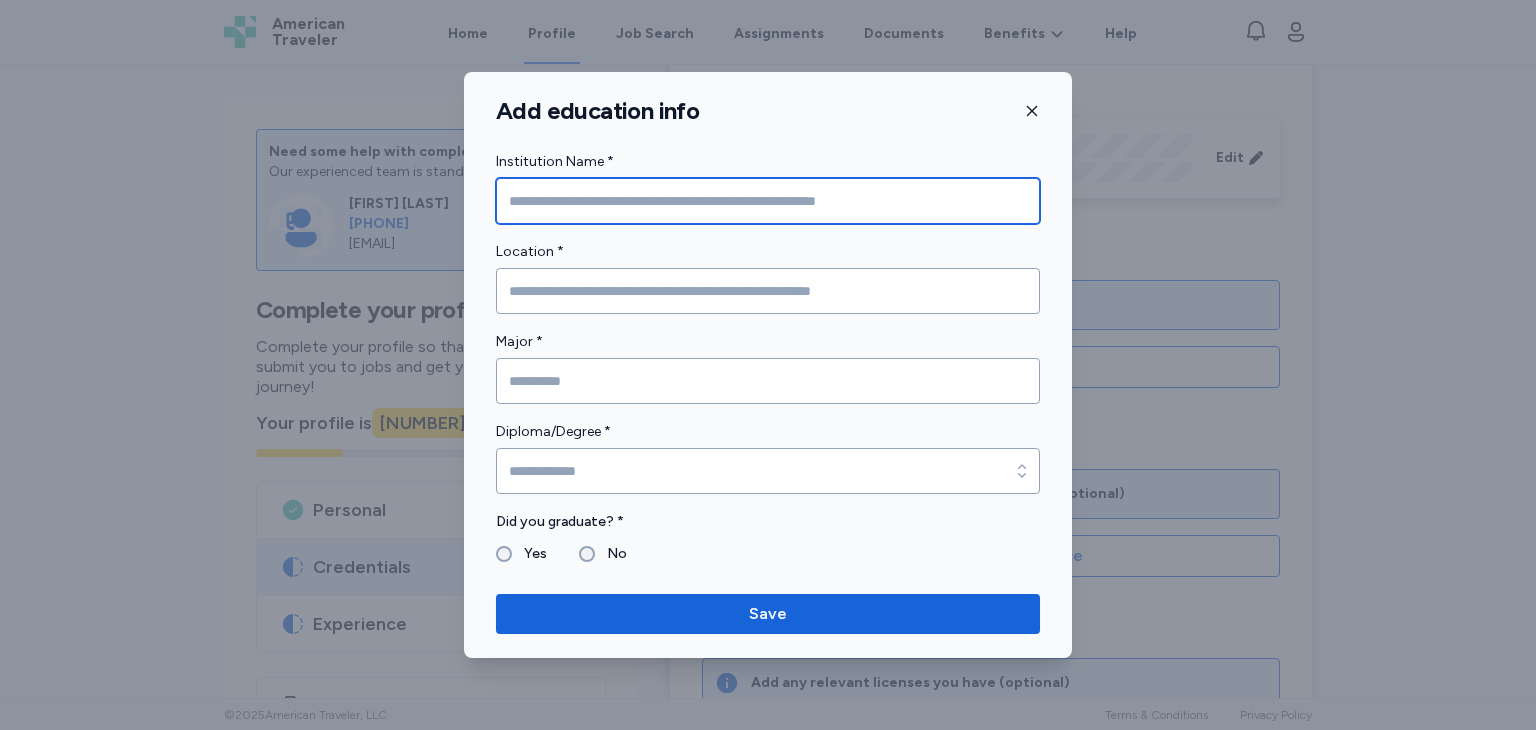 click at bounding box center [768, 201] 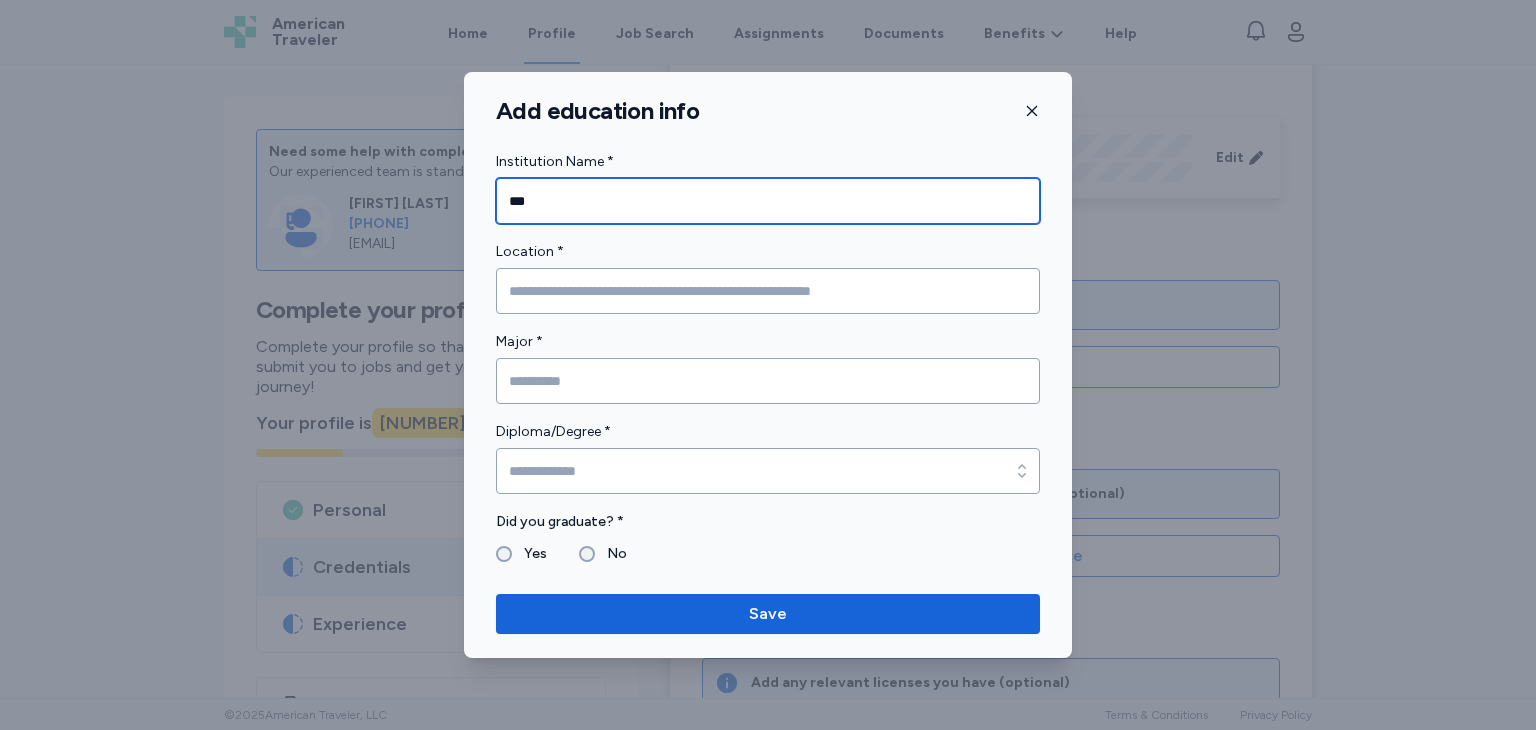 type on "***" 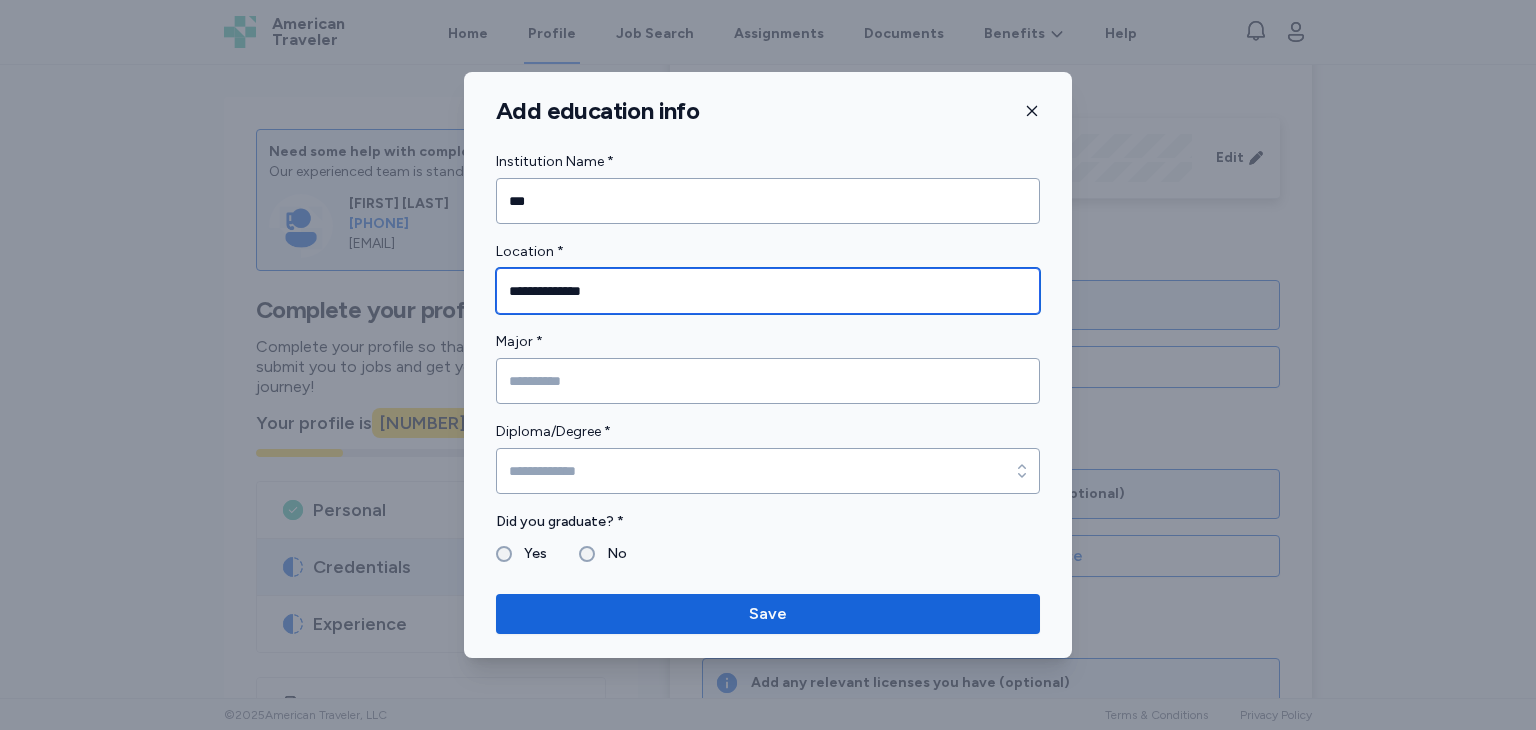 type on "**********" 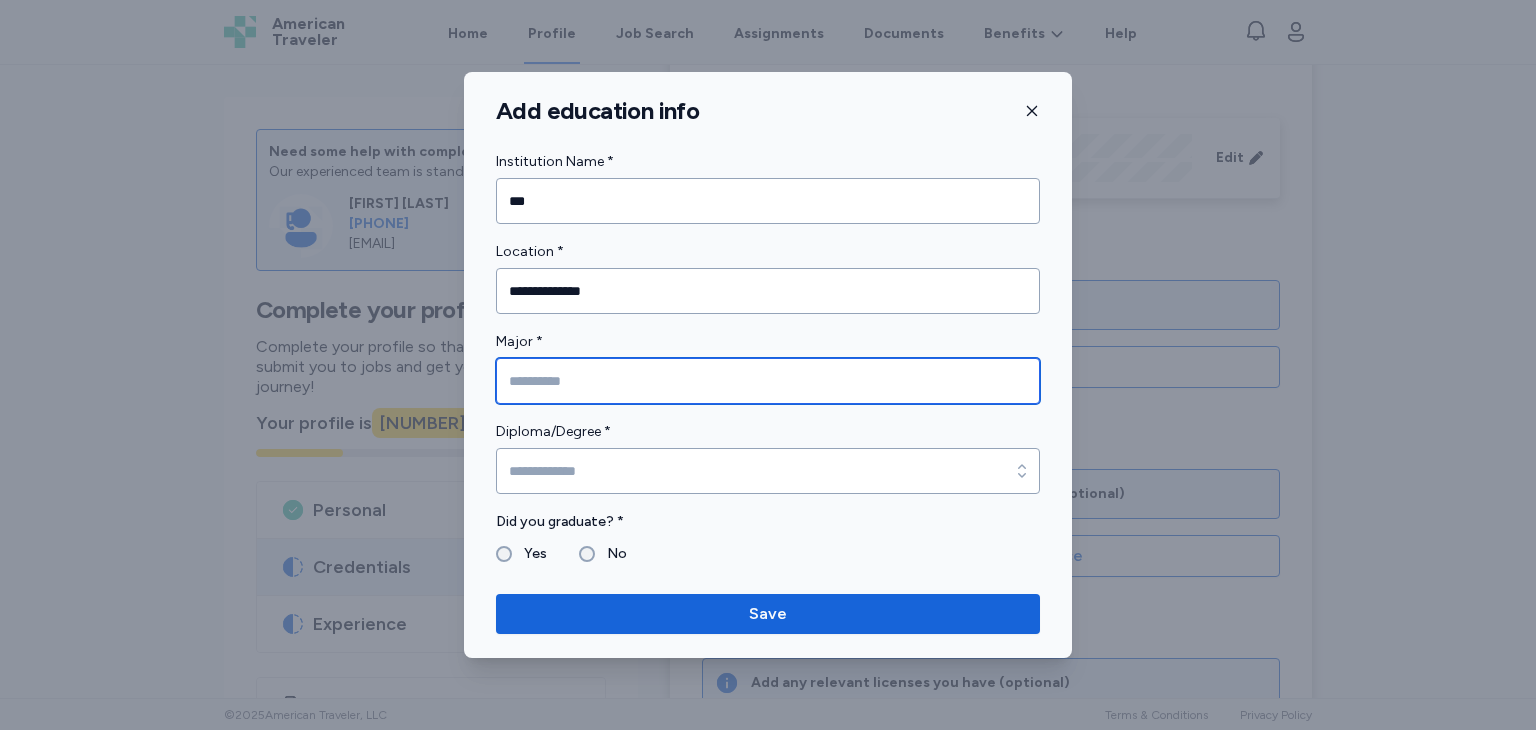 click at bounding box center [768, 381] 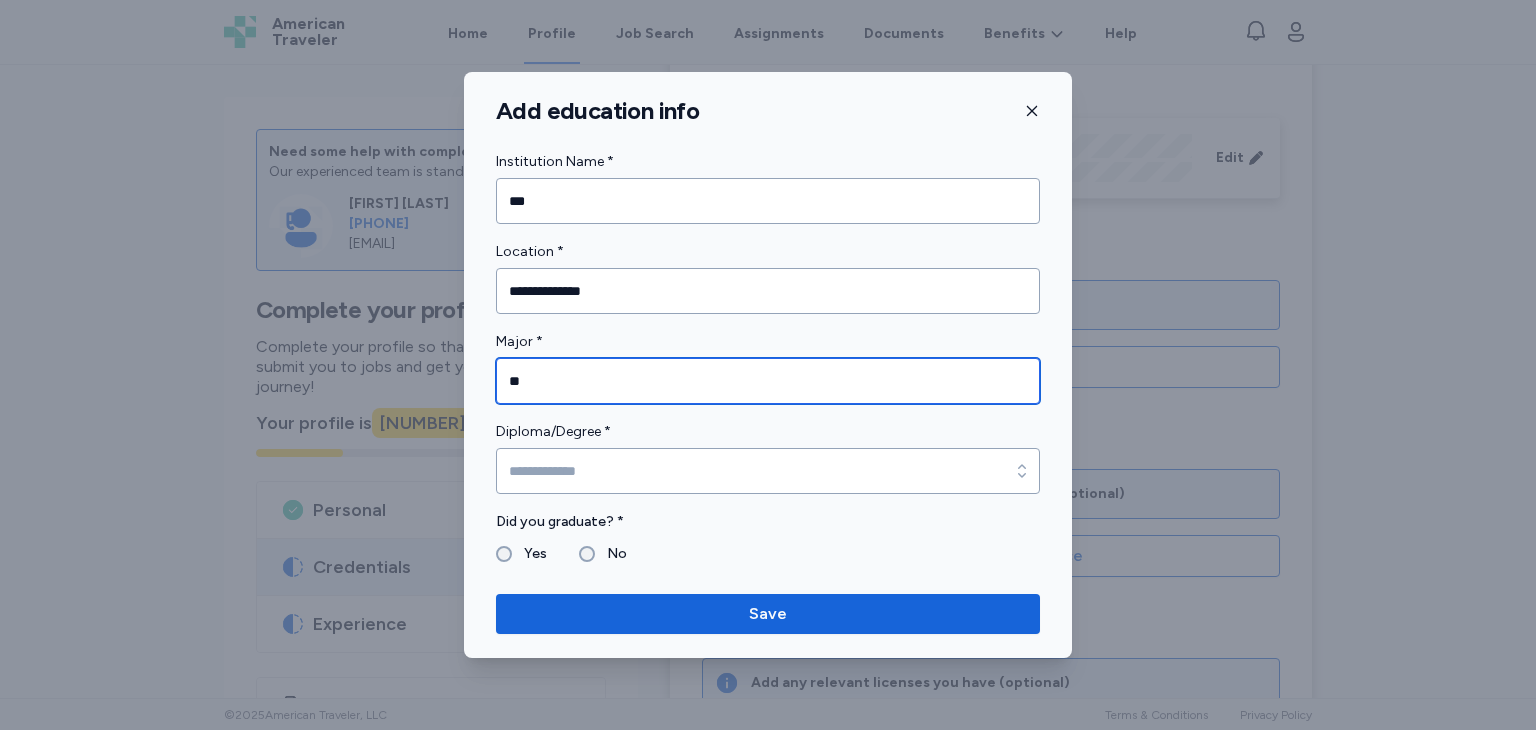 type on "*" 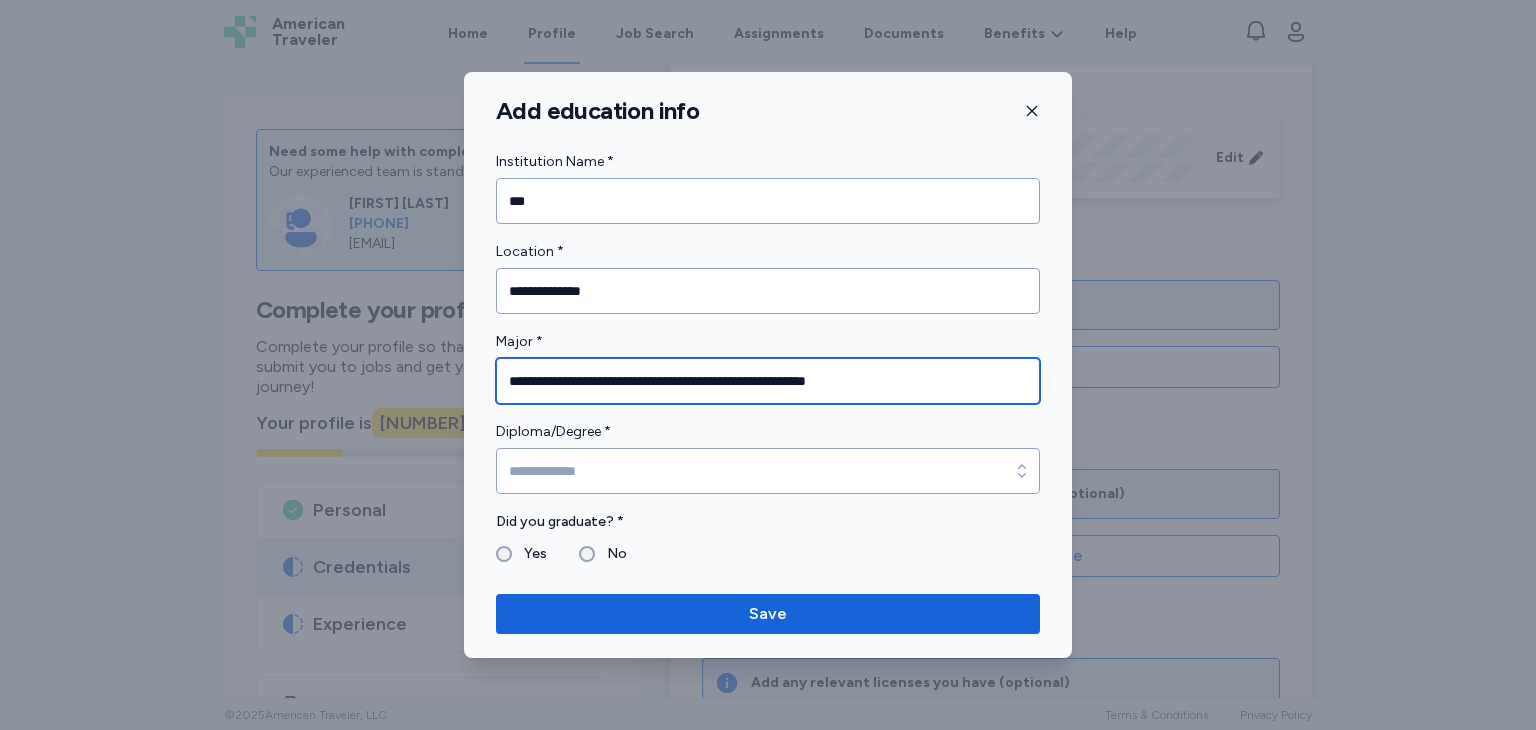 type on "**********" 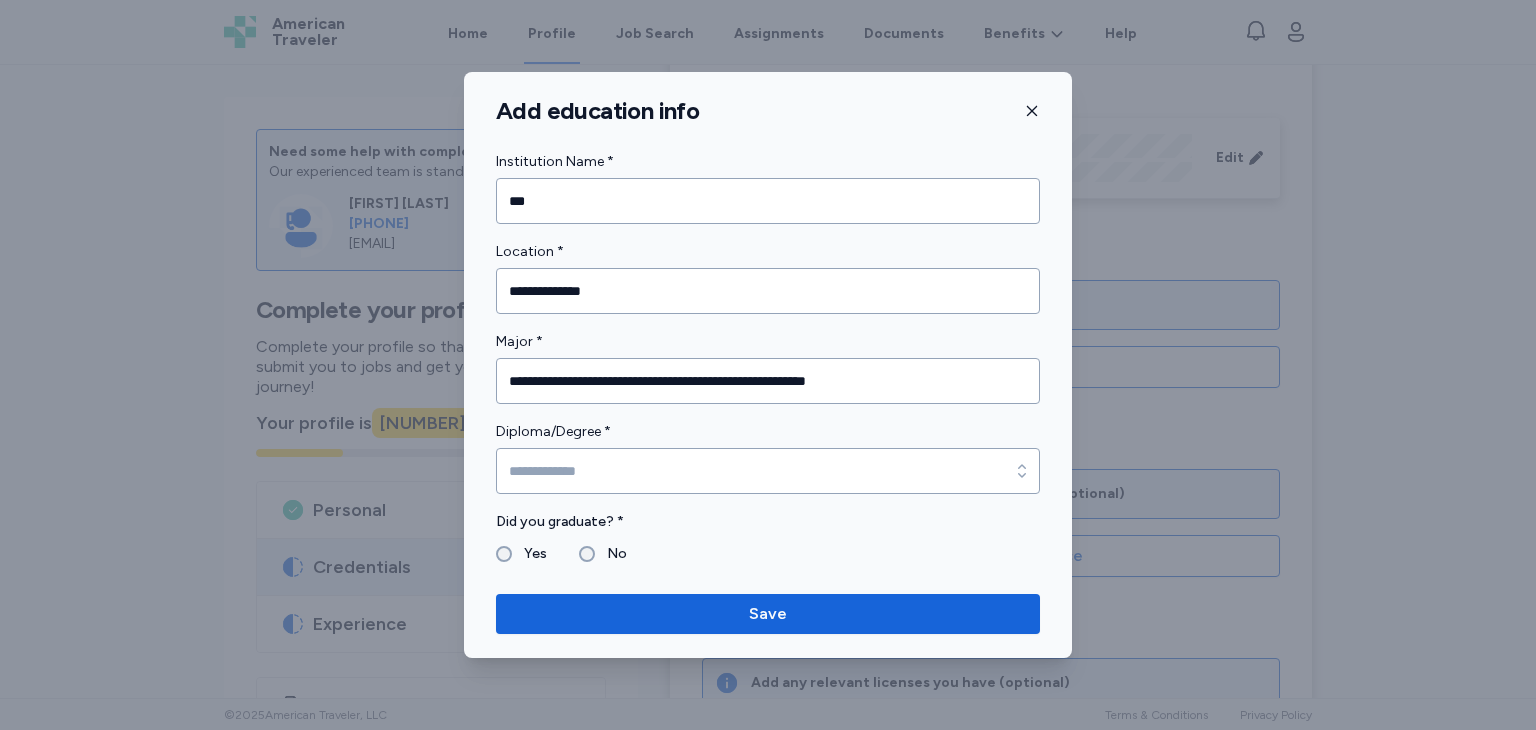 click on "**********" at bounding box center (768, 358) 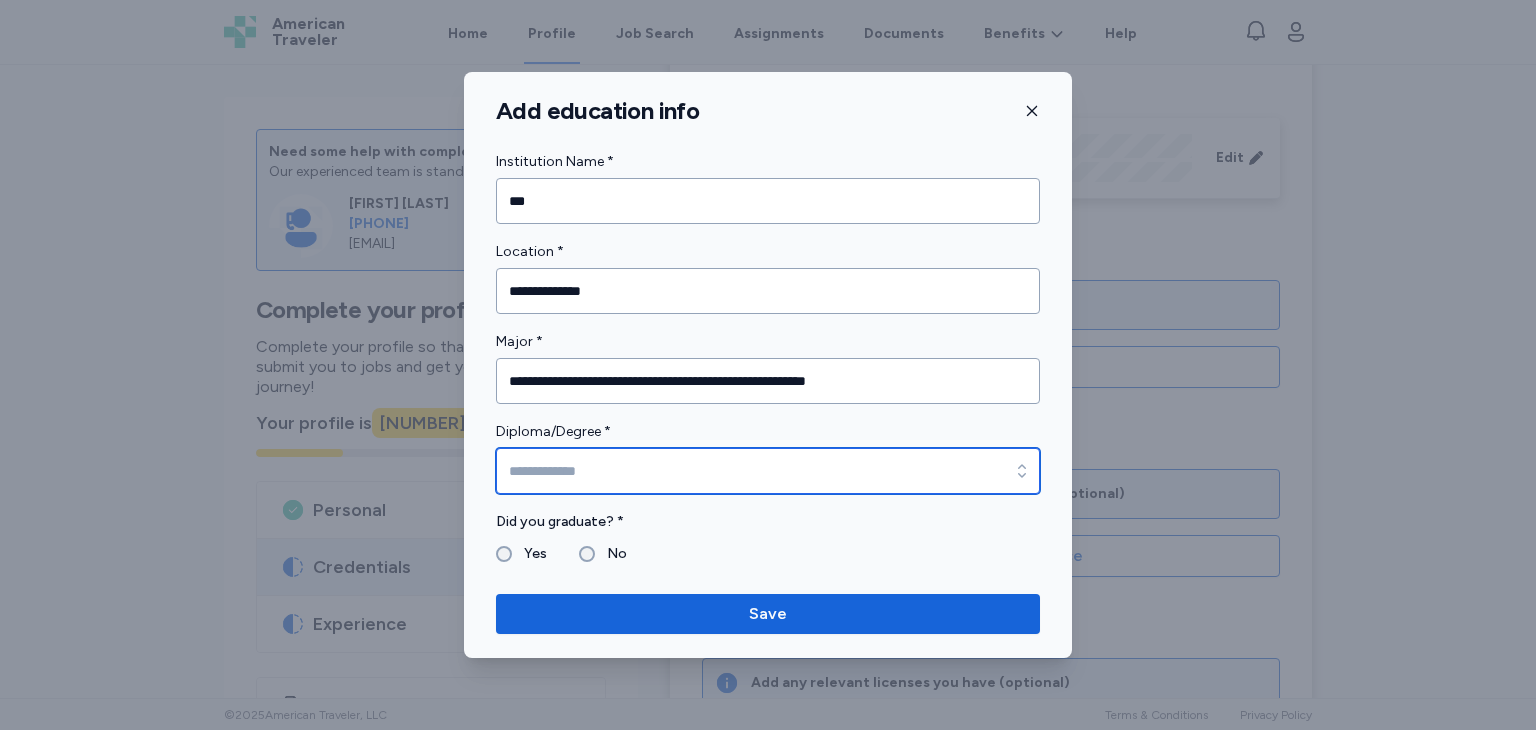 click on "Diploma/Degree *" at bounding box center [768, 471] 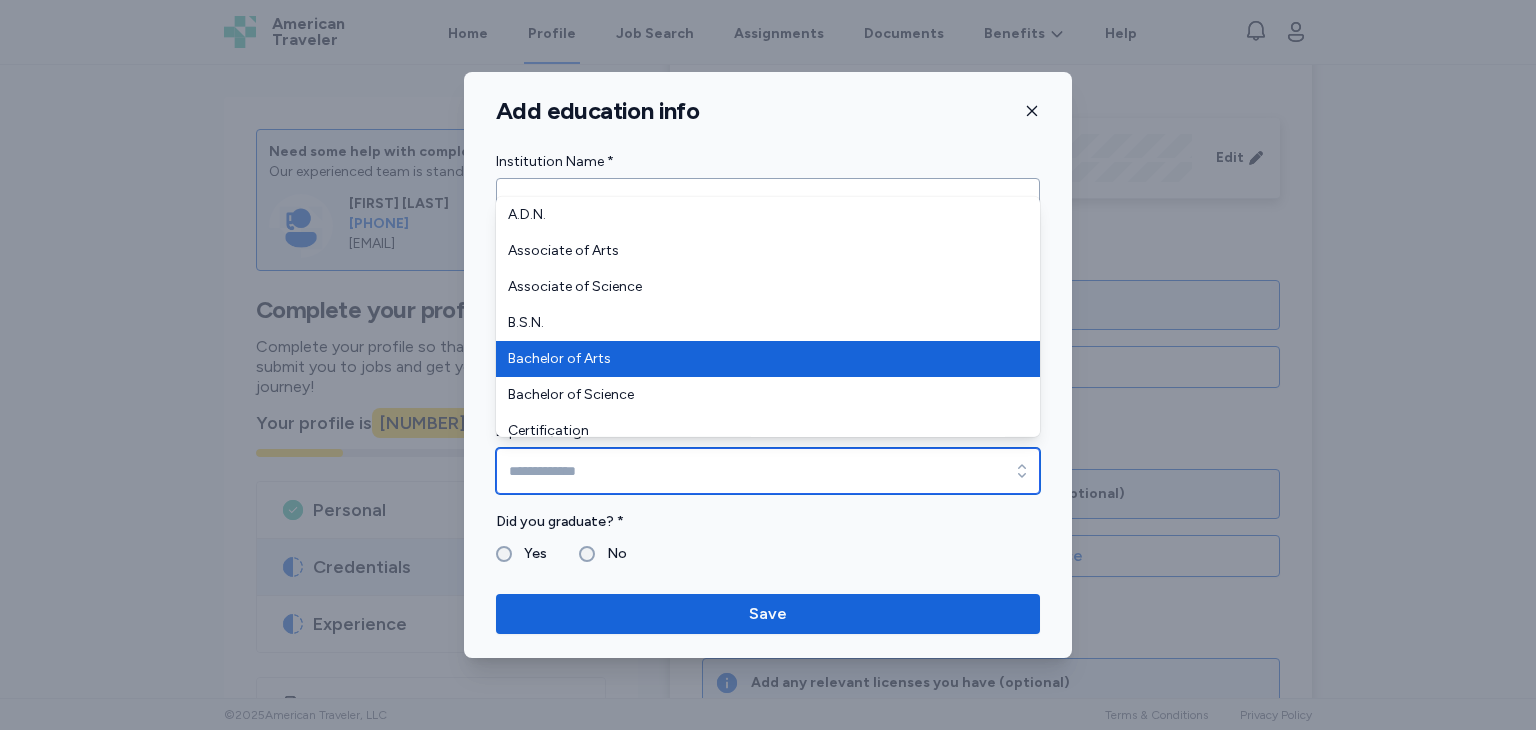 scroll, scrollTop: 60, scrollLeft: 0, axis: vertical 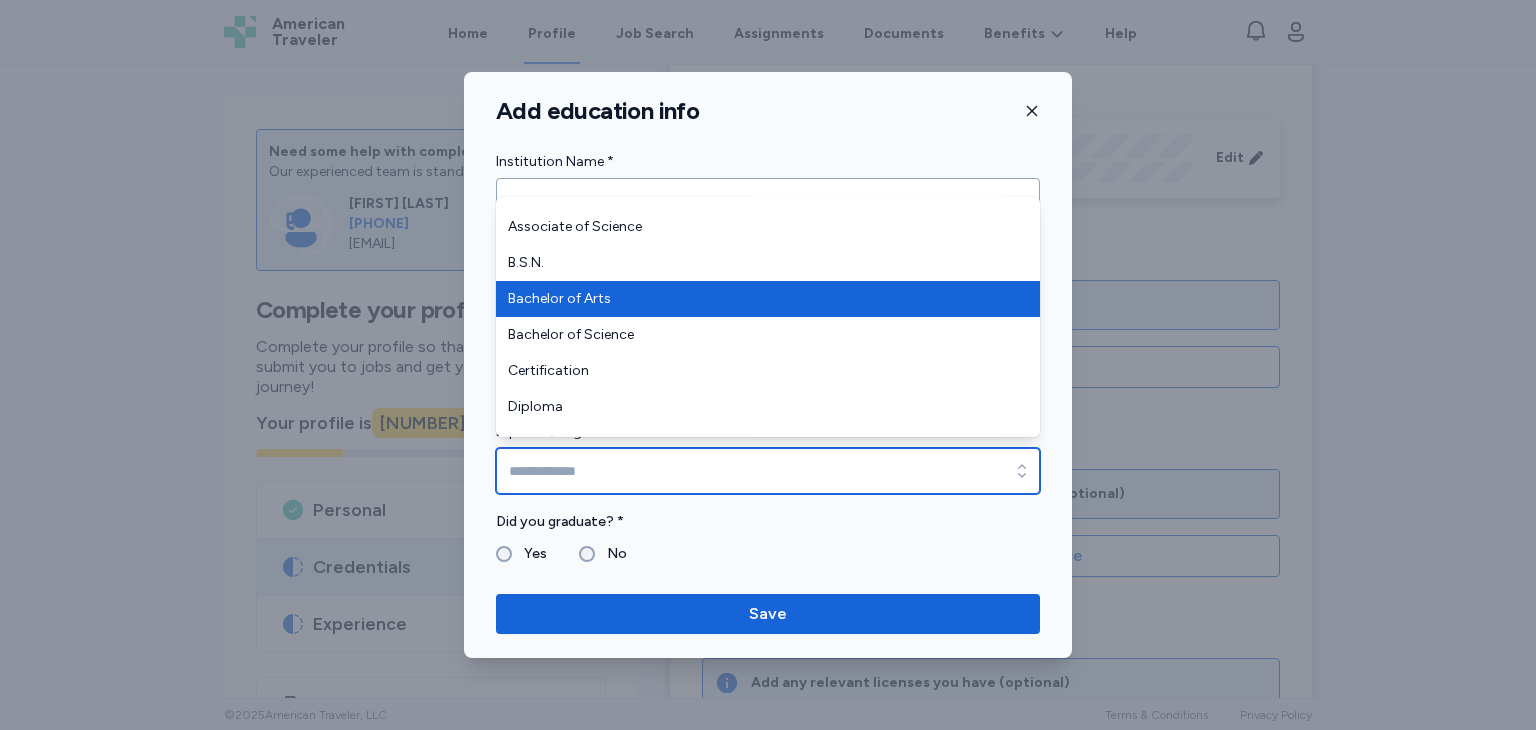 type on "**********" 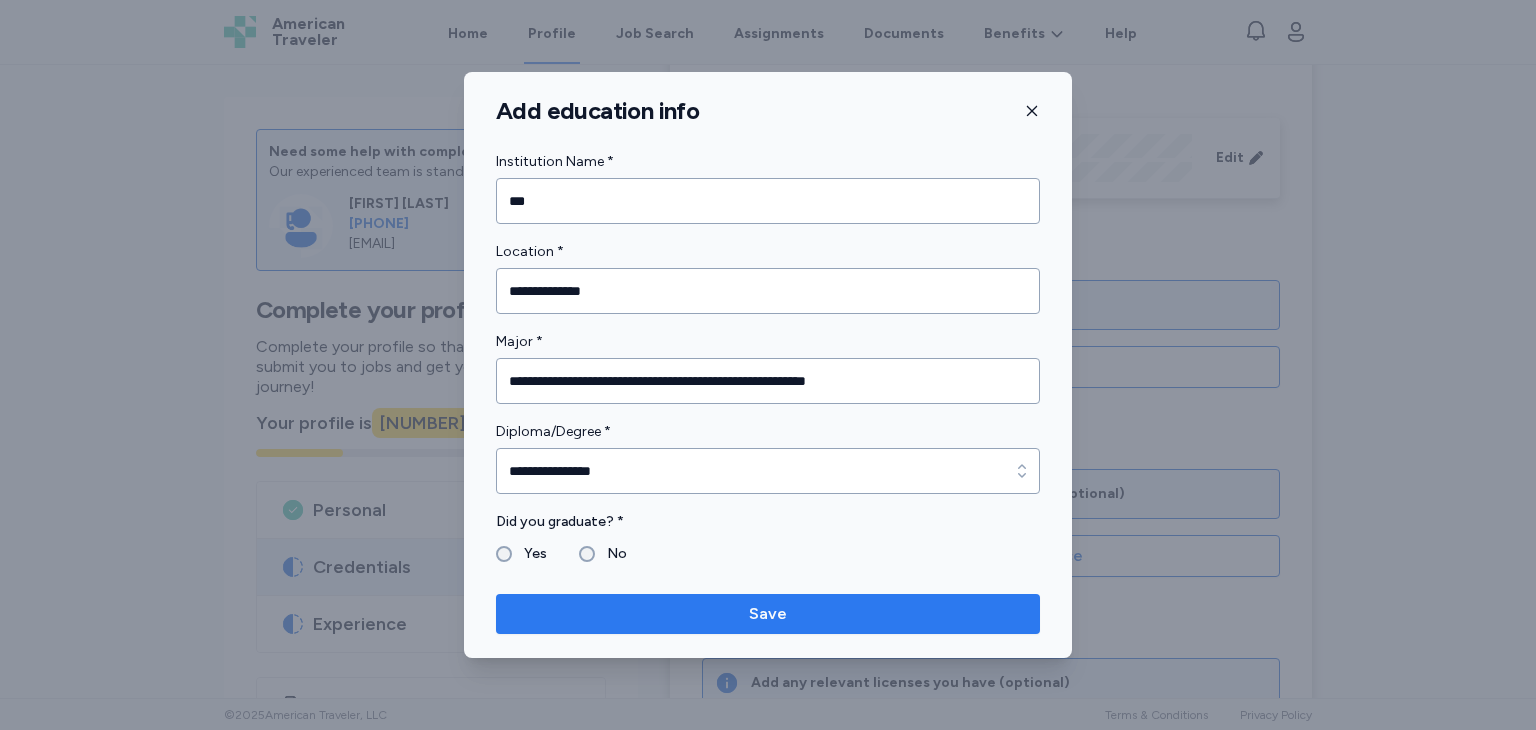 click on "Save" at bounding box center [768, 614] 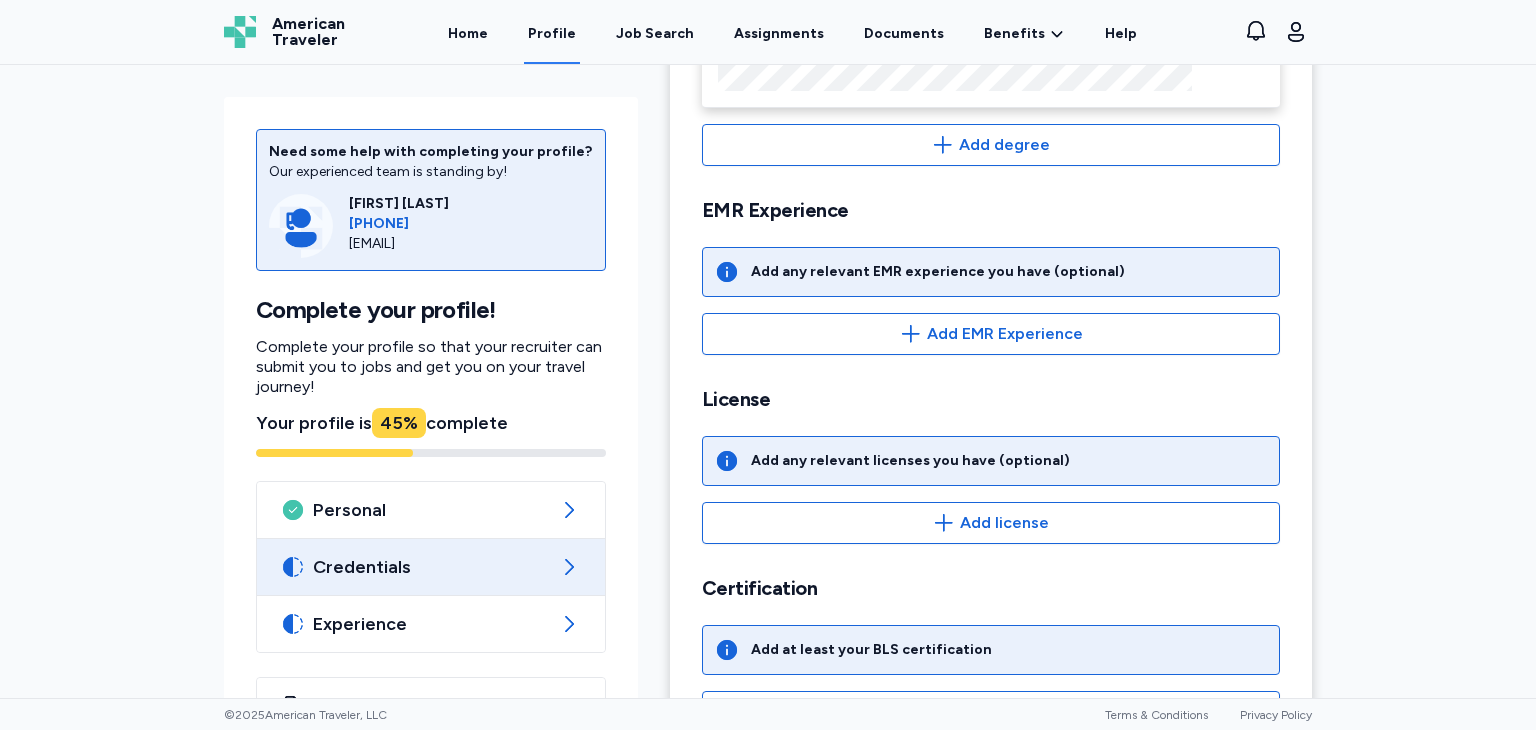 scroll, scrollTop: 524, scrollLeft: 0, axis: vertical 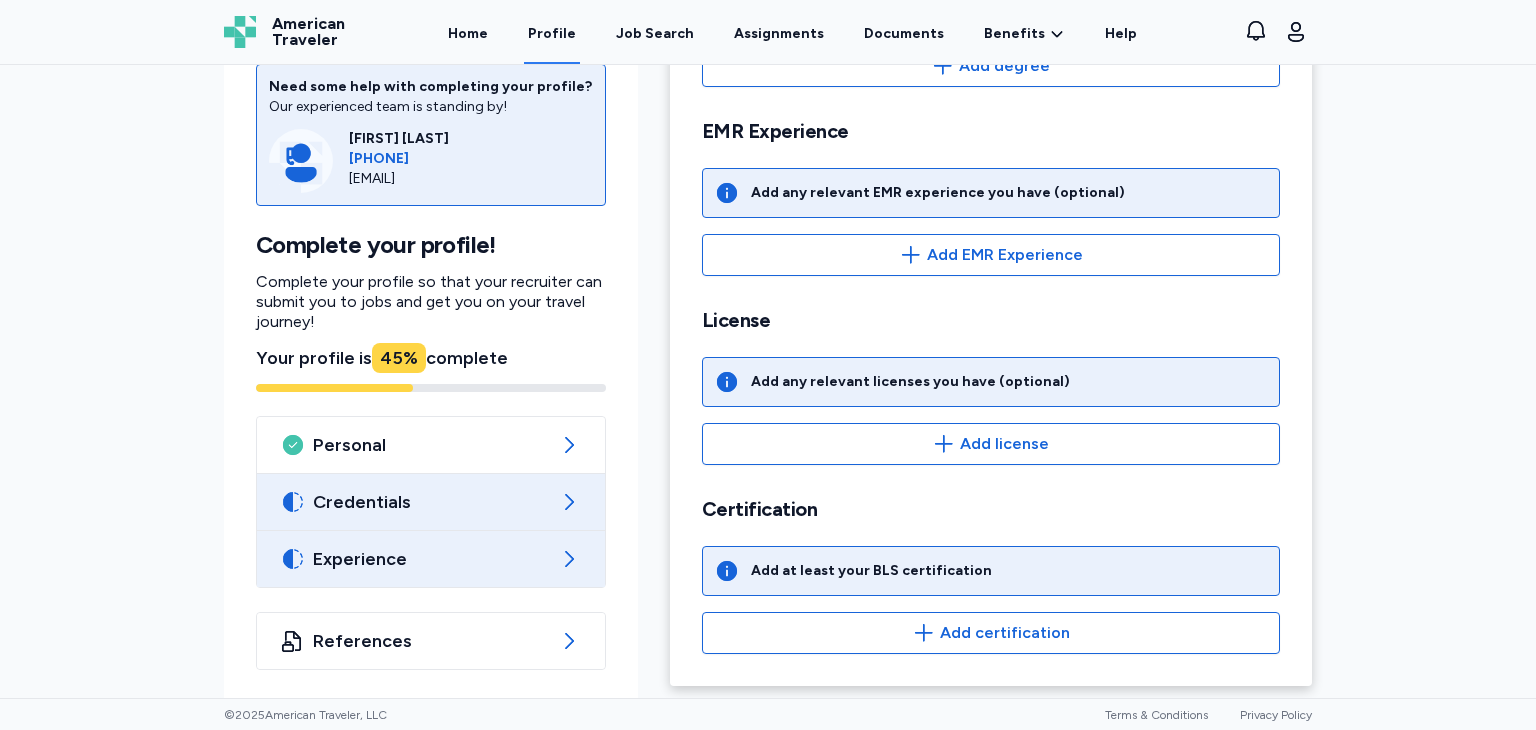 click on "Experience" at bounding box center (431, 559) 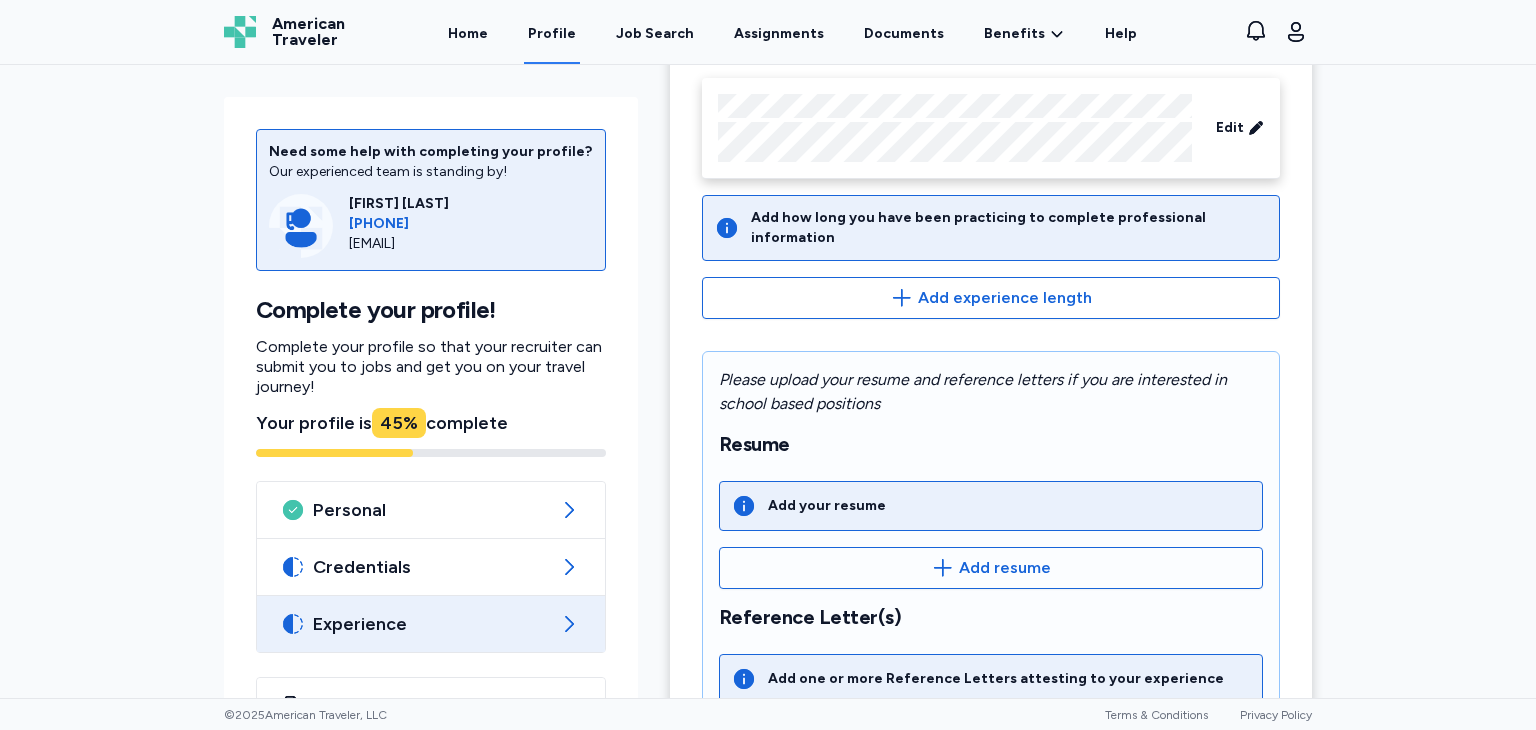 scroll, scrollTop: 207, scrollLeft: 0, axis: vertical 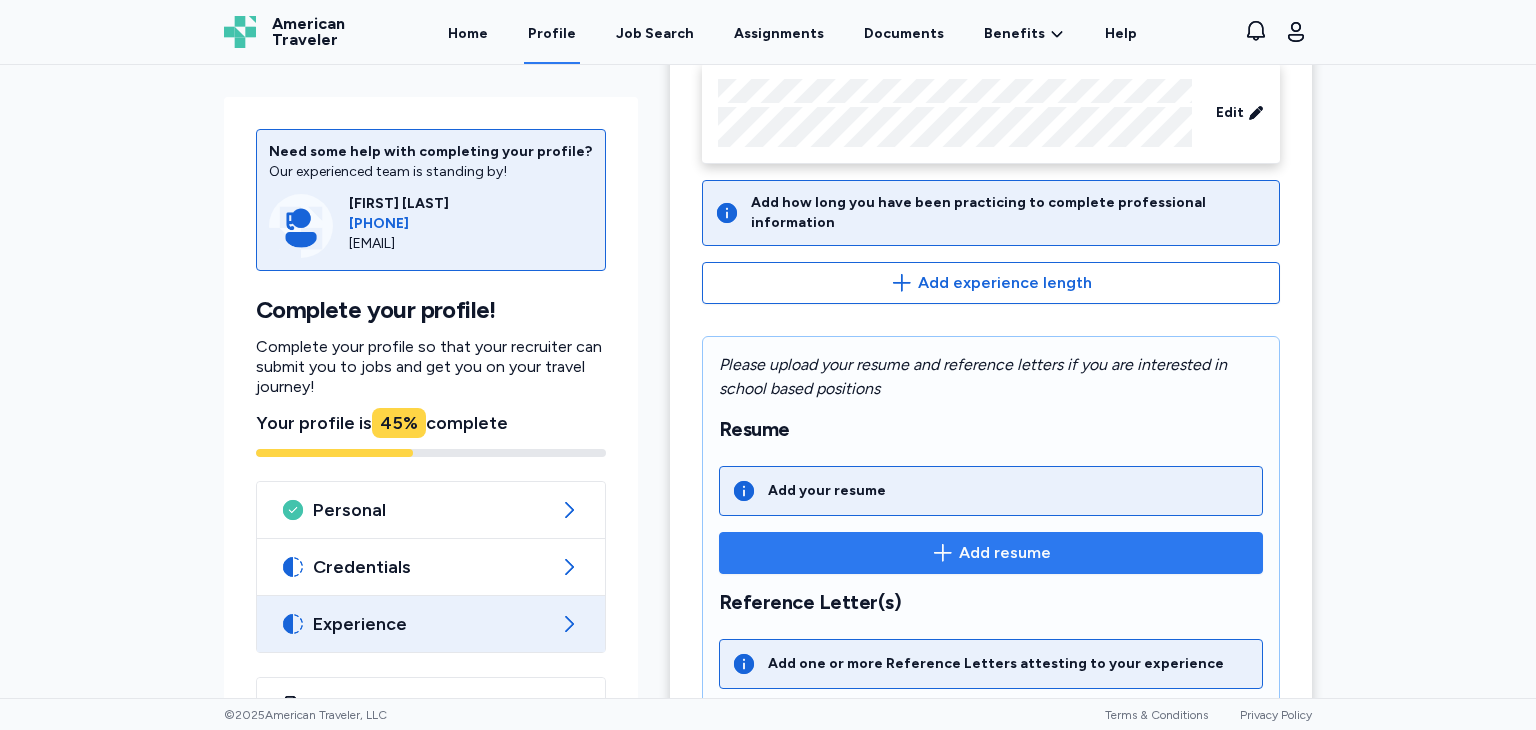 click 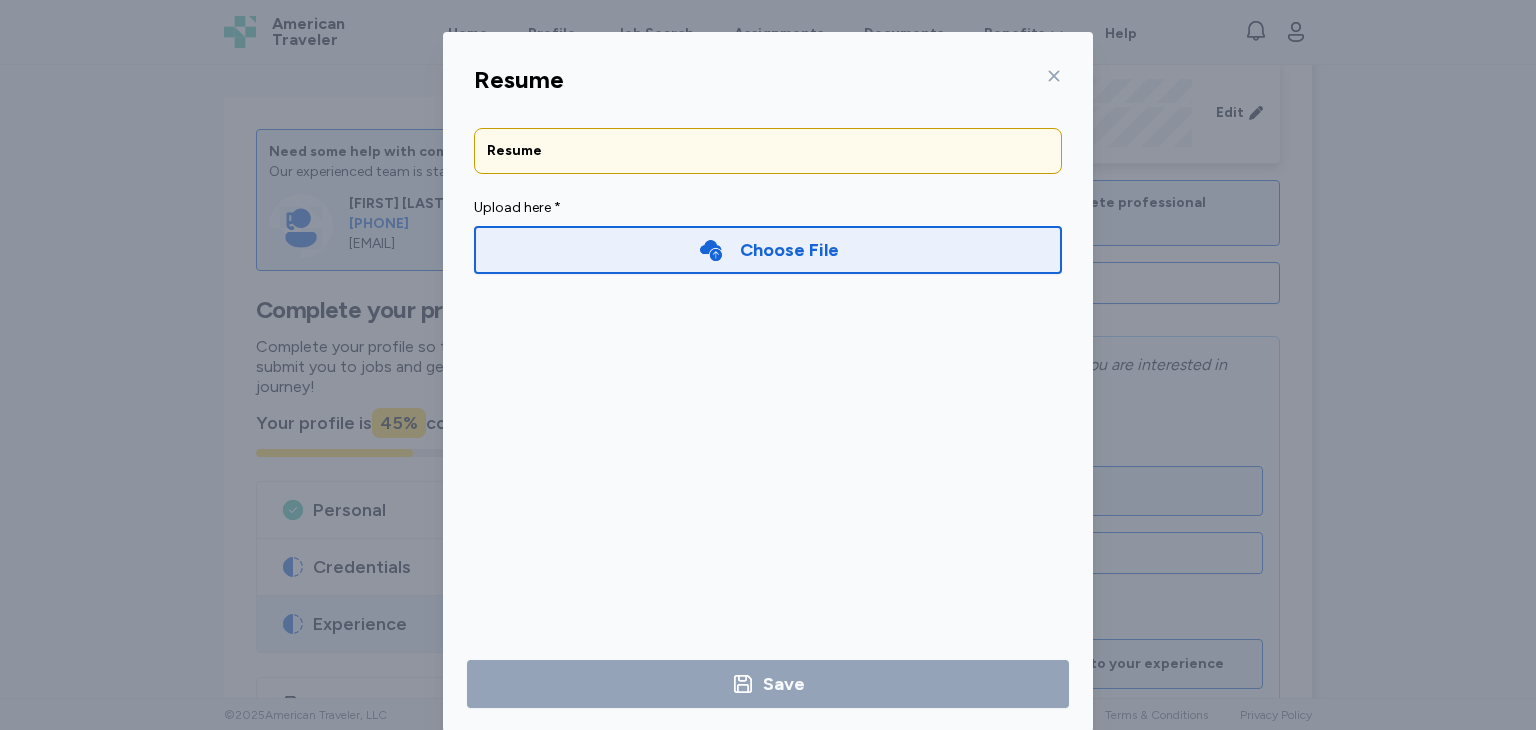 click 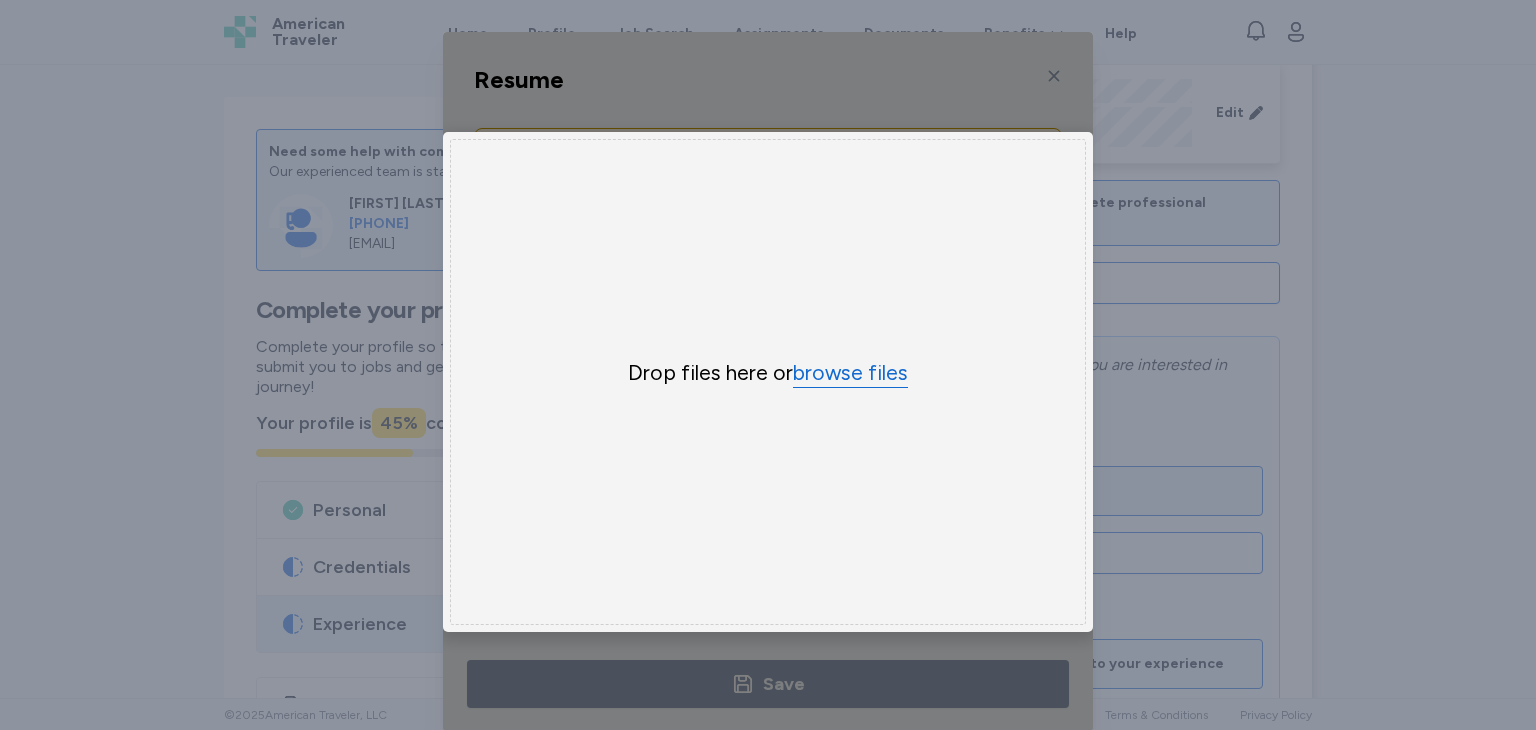 click on "browse files" at bounding box center [850, 373] 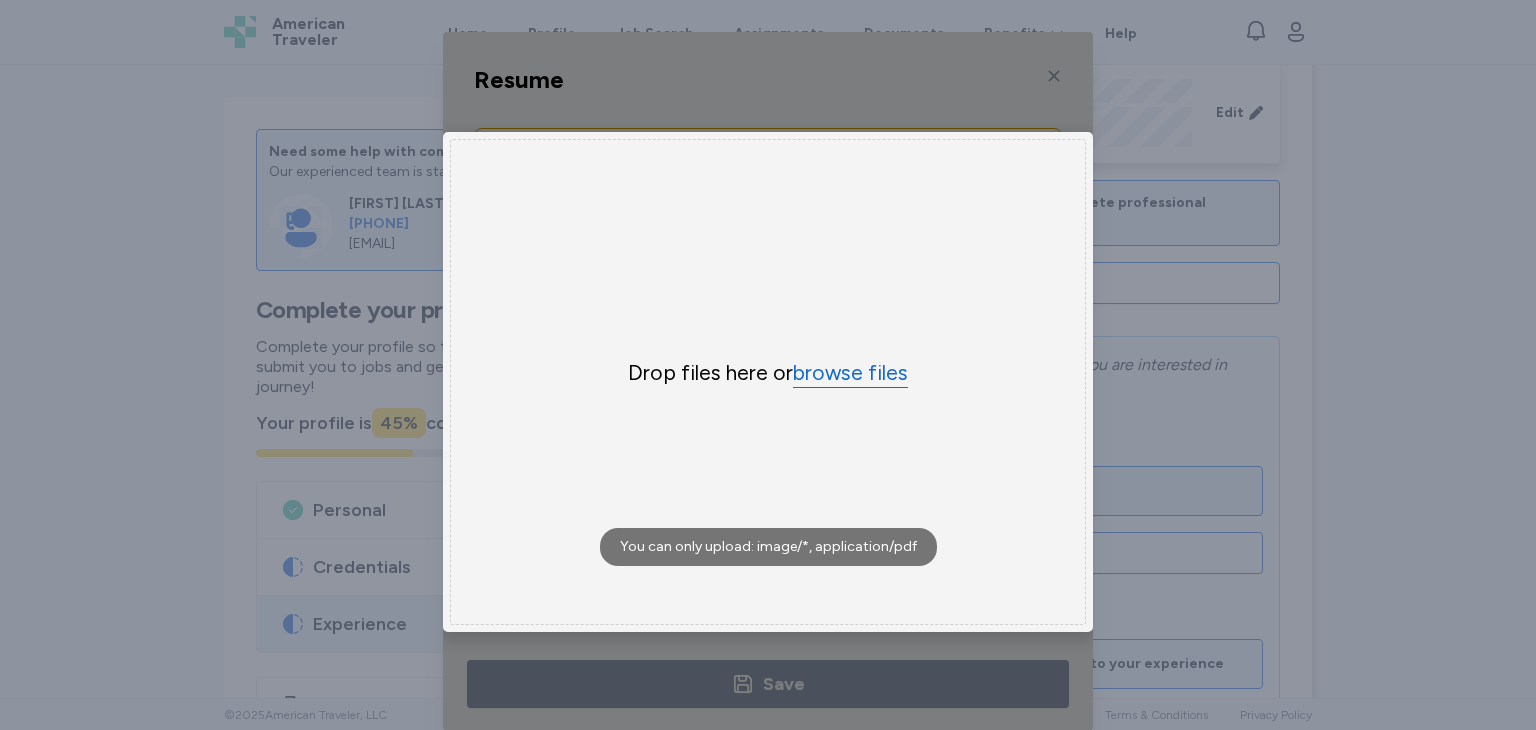 click on "browse files" at bounding box center [850, 373] 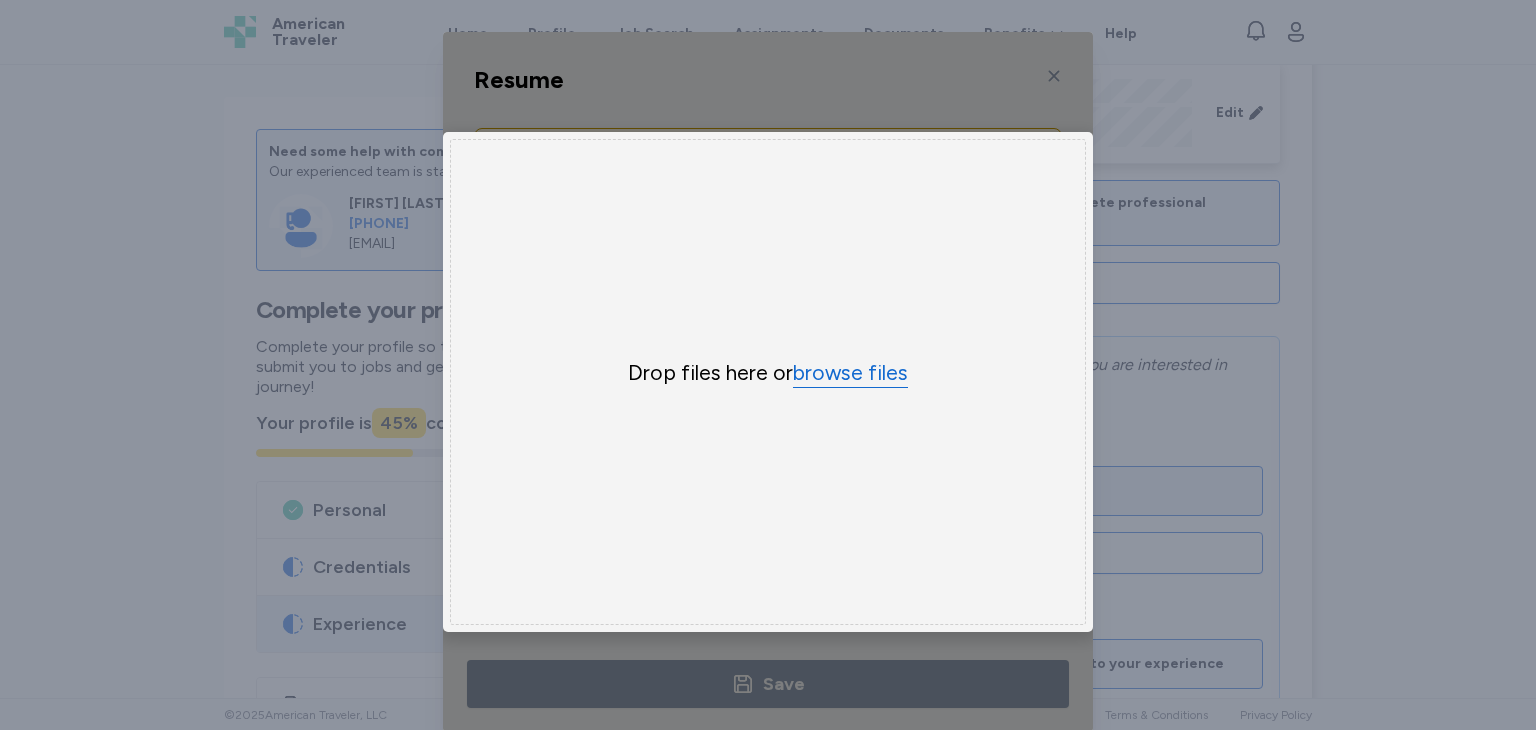click on "browse files" at bounding box center [850, 373] 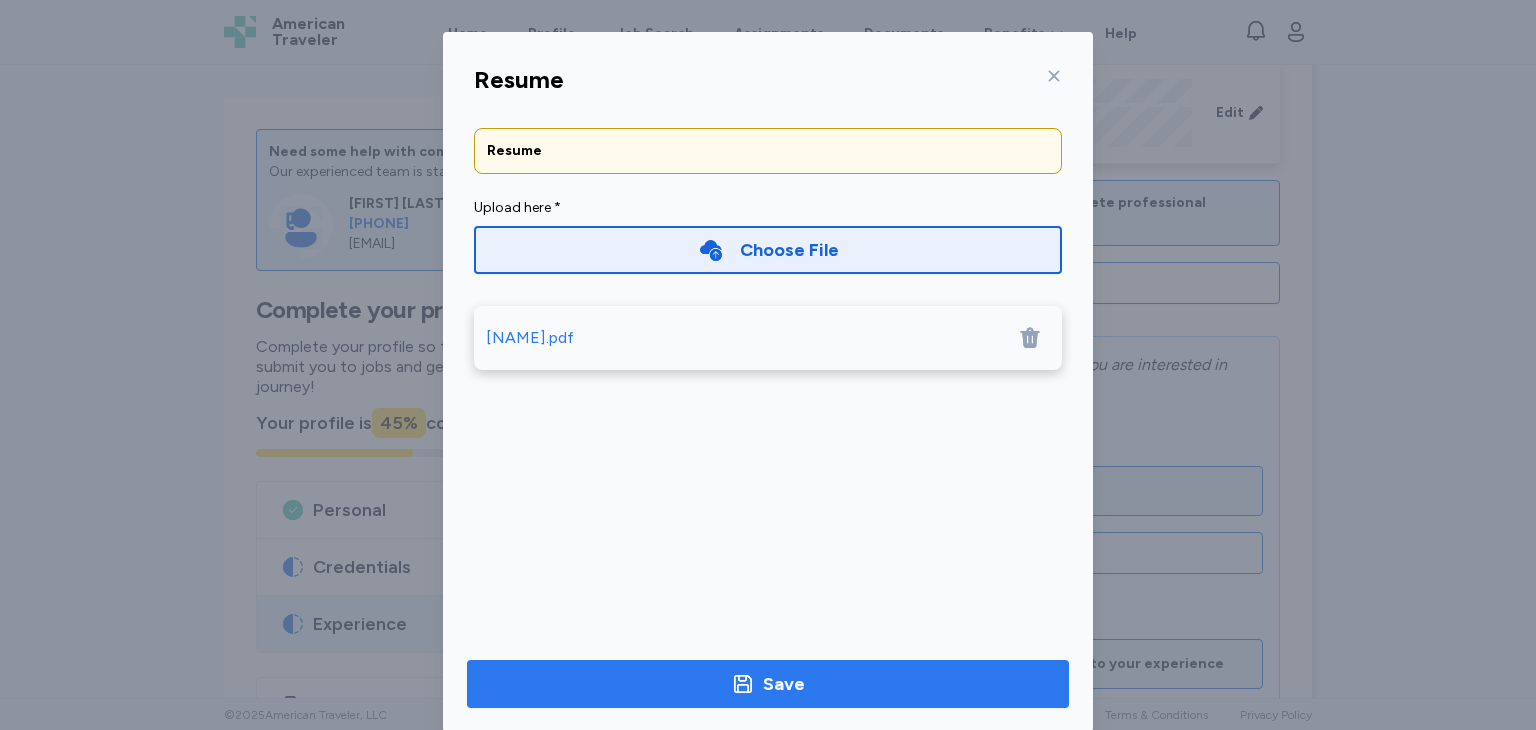 click on "Save" at bounding box center [768, 684] 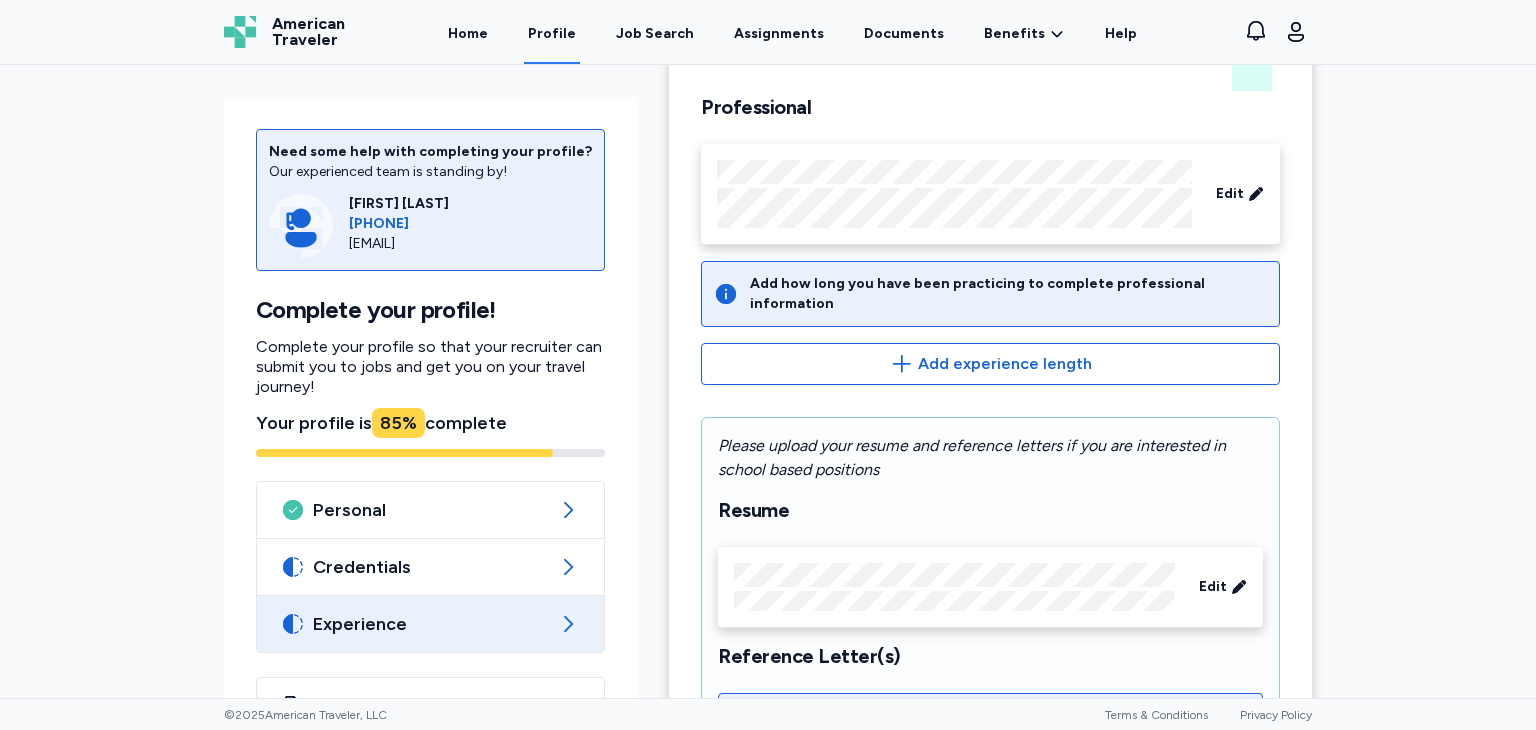 scroll, scrollTop: 124, scrollLeft: 0, axis: vertical 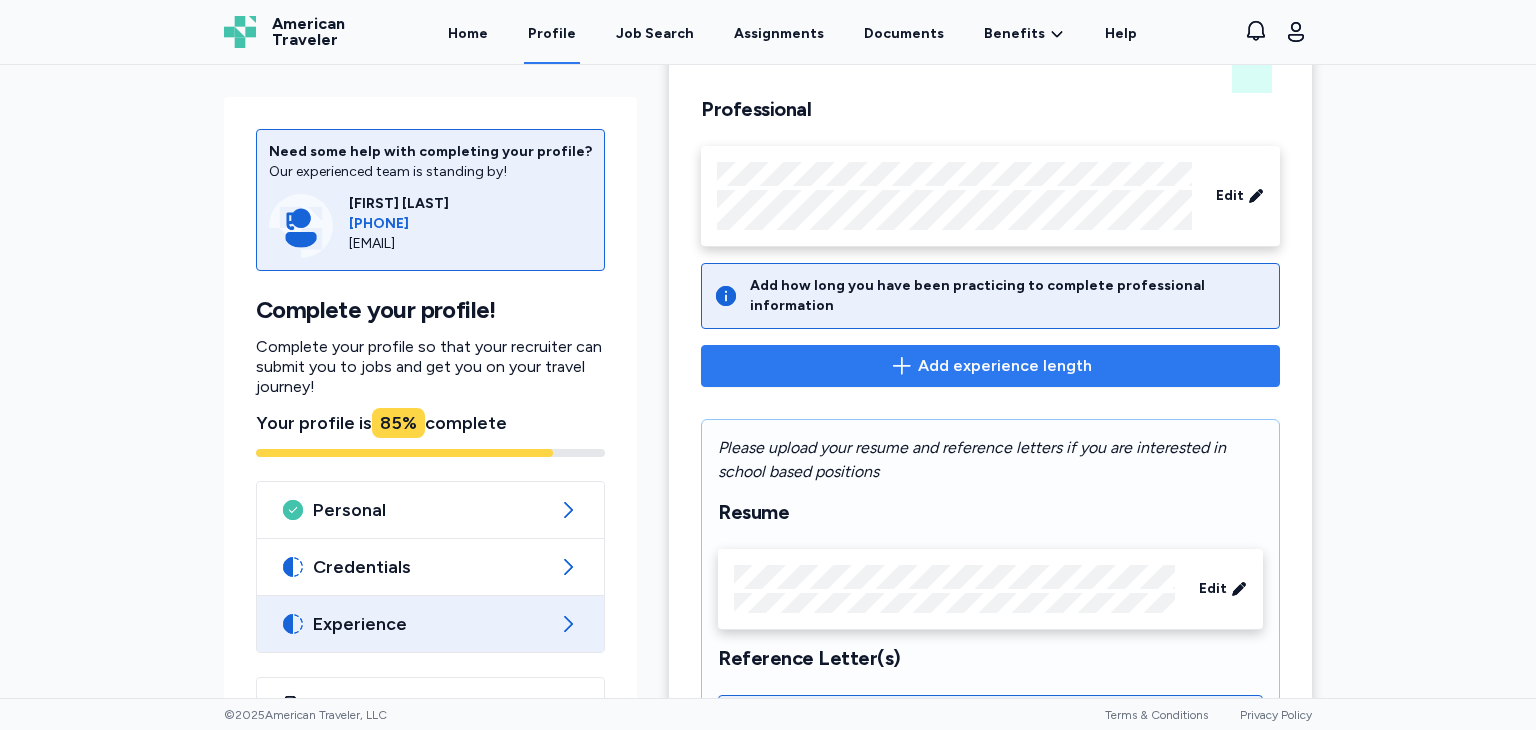 click on "Add experience length" at bounding box center [1005, 366] 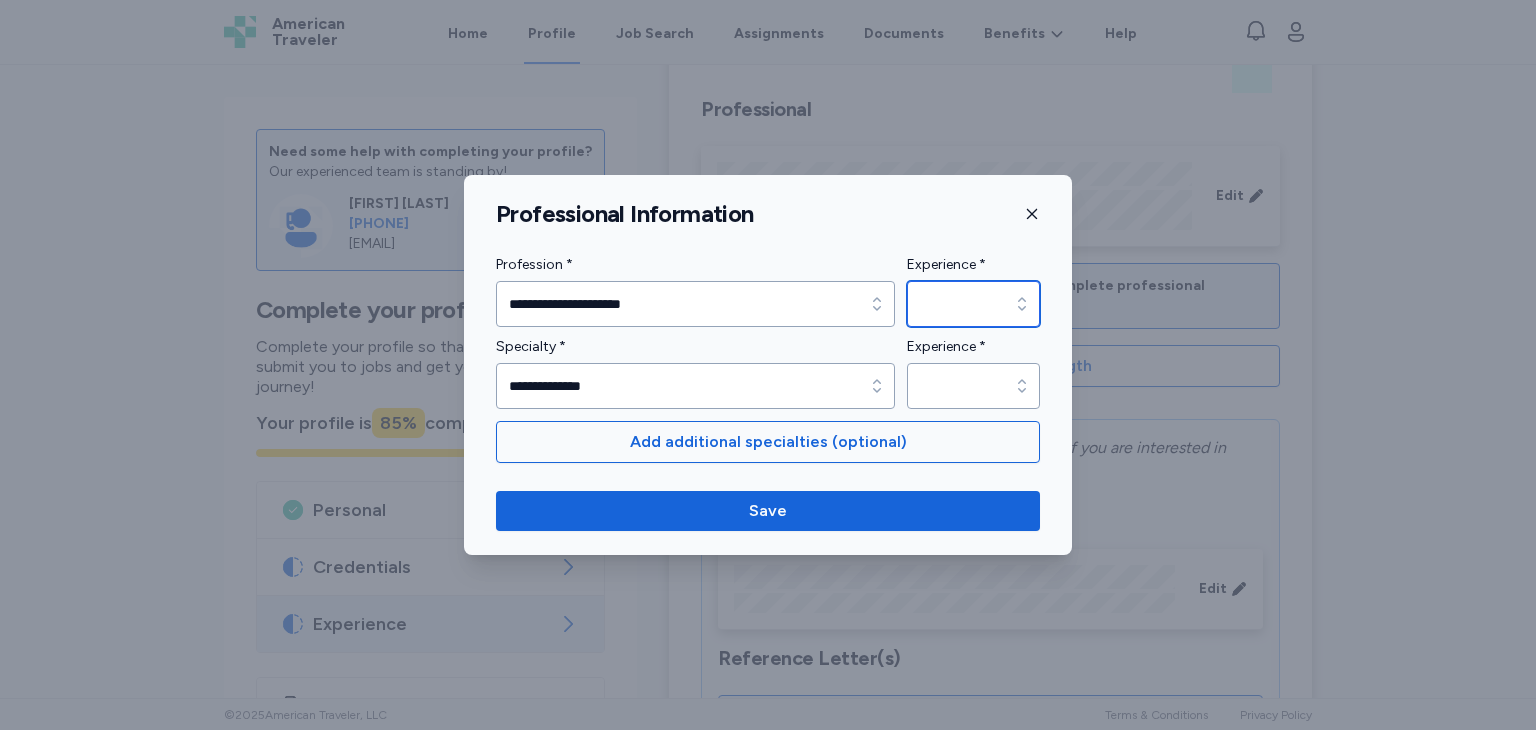 click on "Experience *" at bounding box center (973, 304) 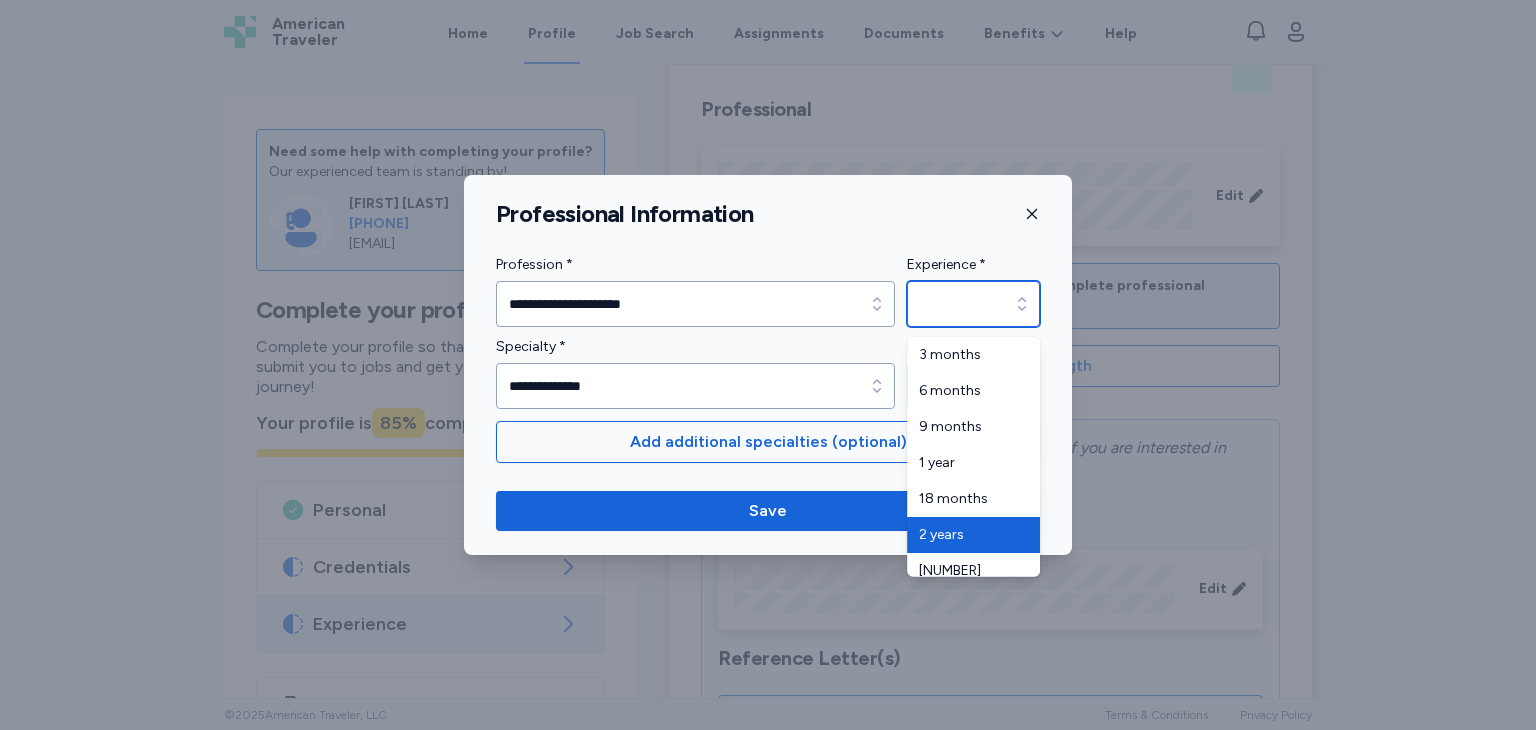 type on "*******" 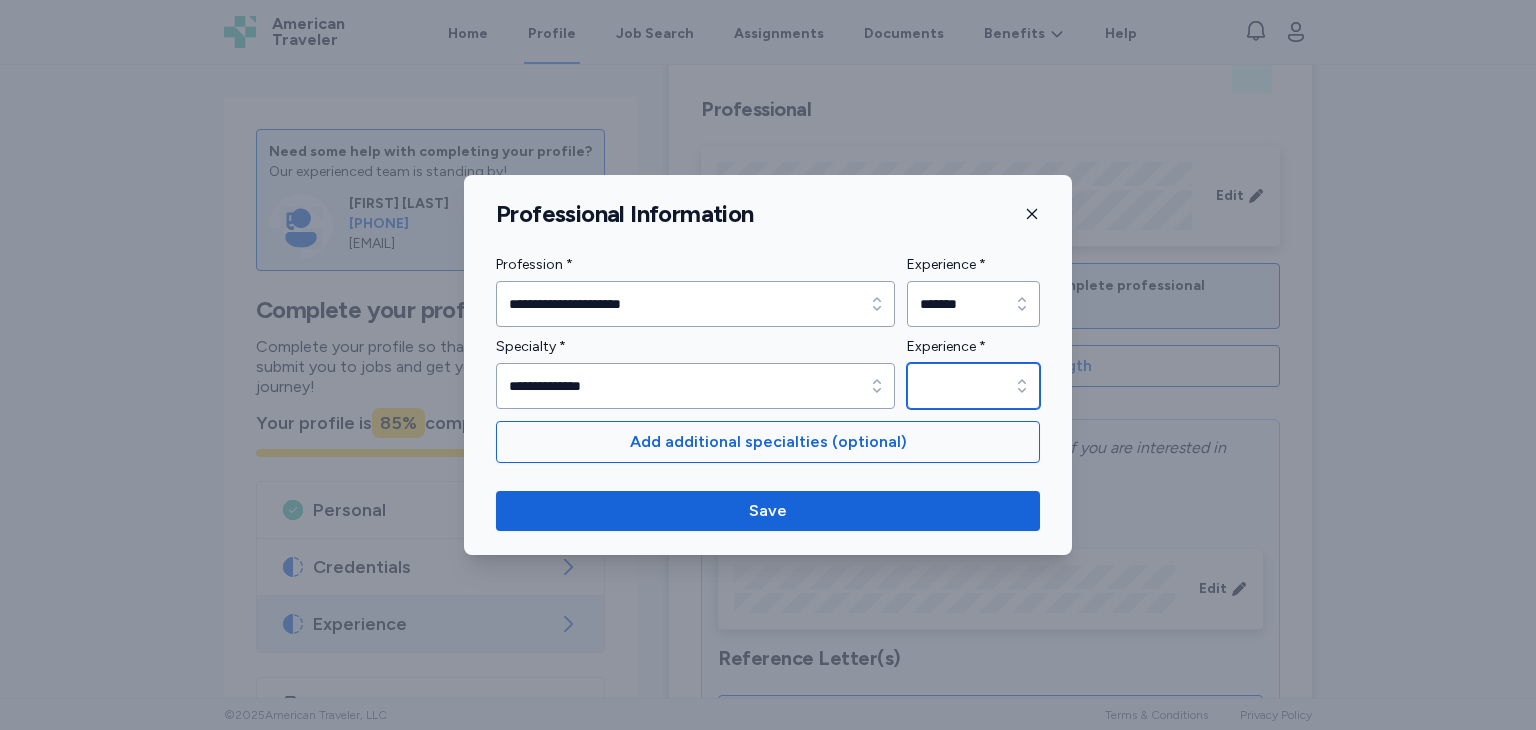 click on "Experience *" at bounding box center [973, 386] 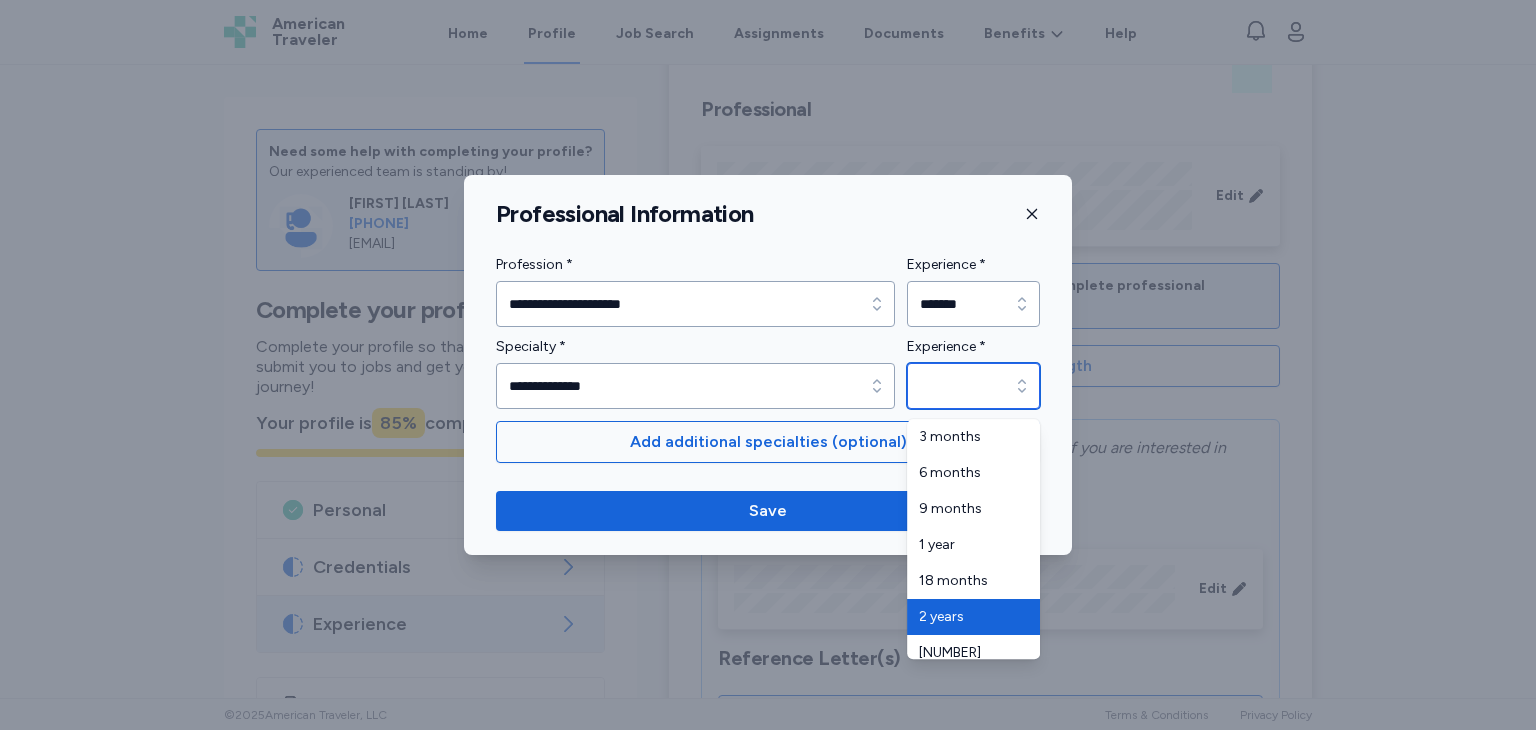 type on "*******" 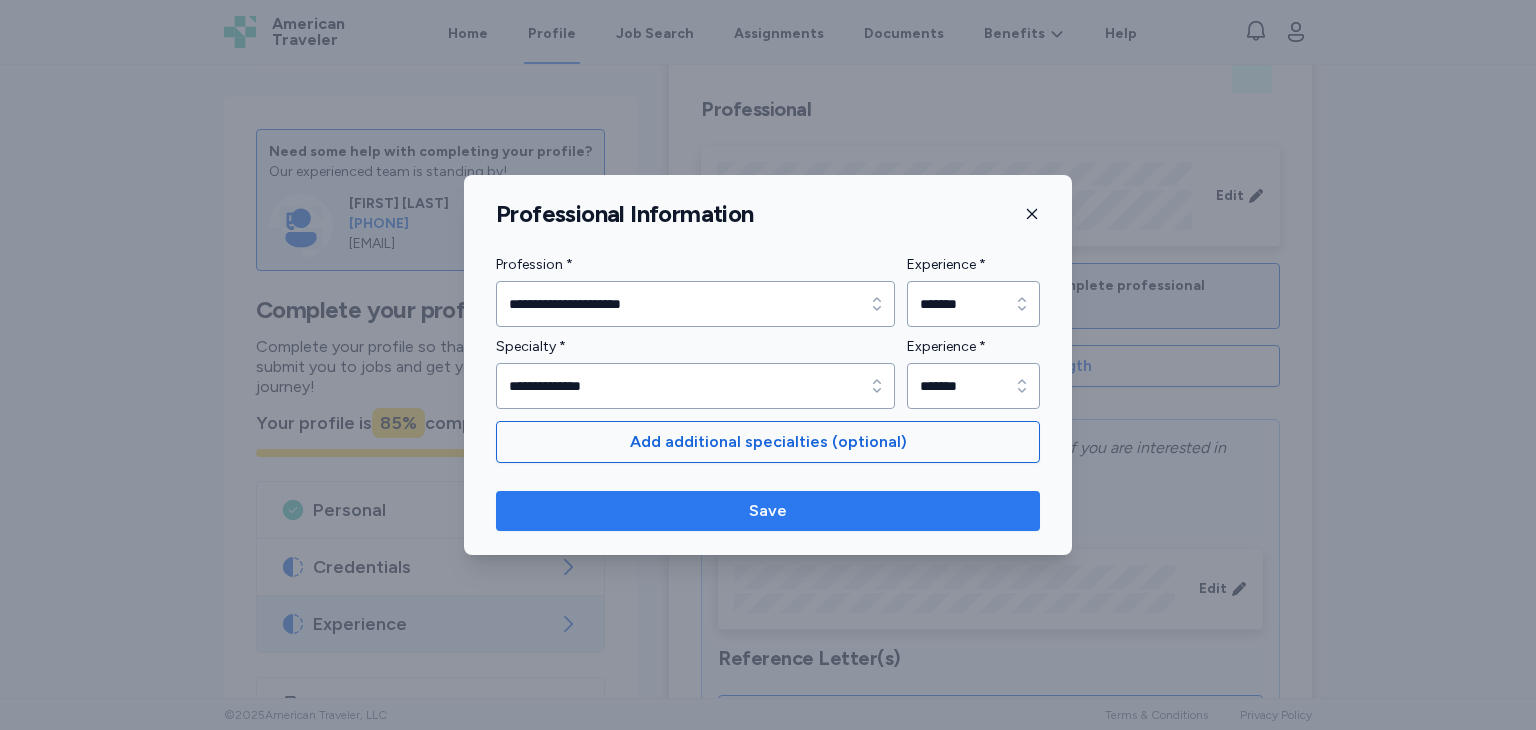 click on "Save" at bounding box center (768, 511) 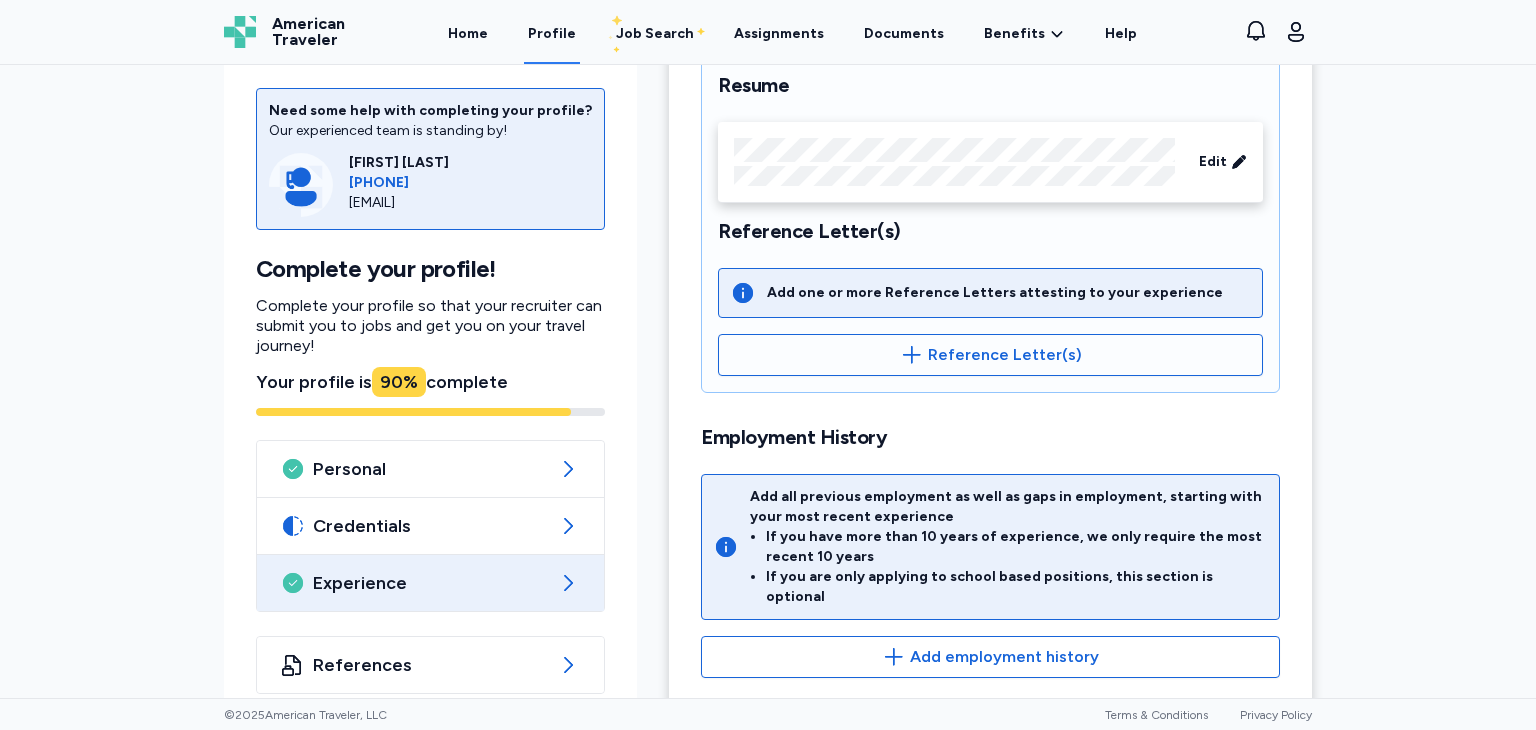 scroll, scrollTop: 416, scrollLeft: 0, axis: vertical 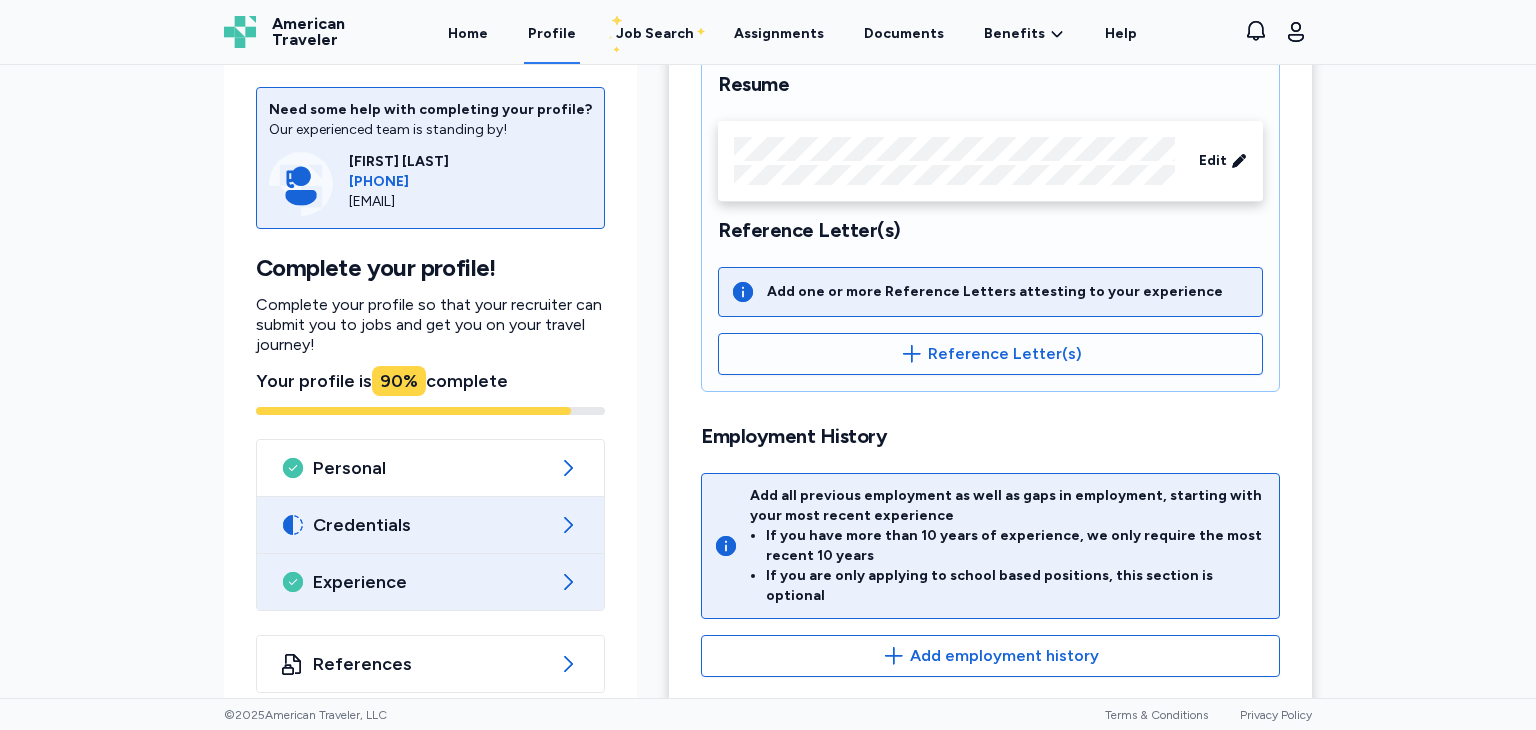 click on "Credentials" at bounding box center [430, 525] 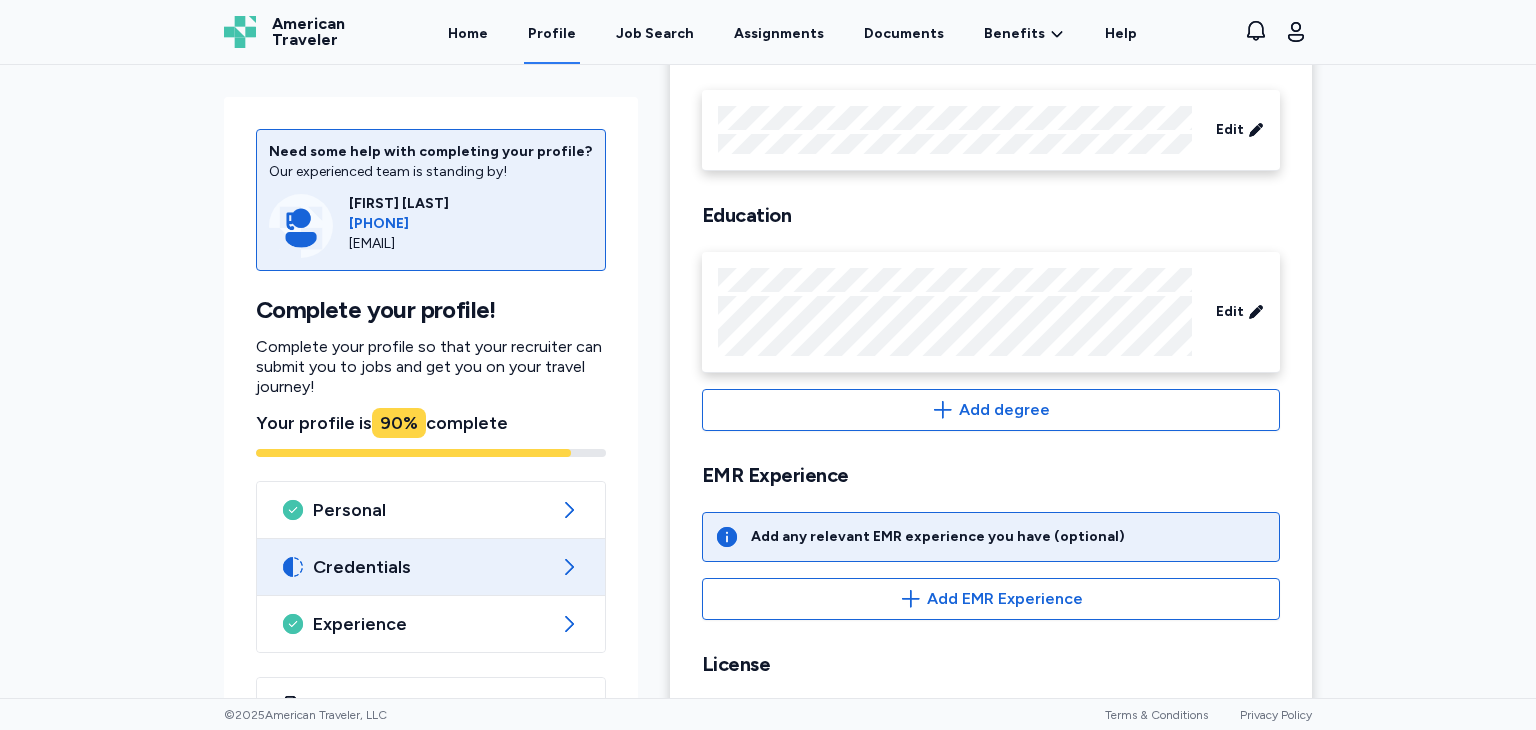 scroll, scrollTop: 524, scrollLeft: 0, axis: vertical 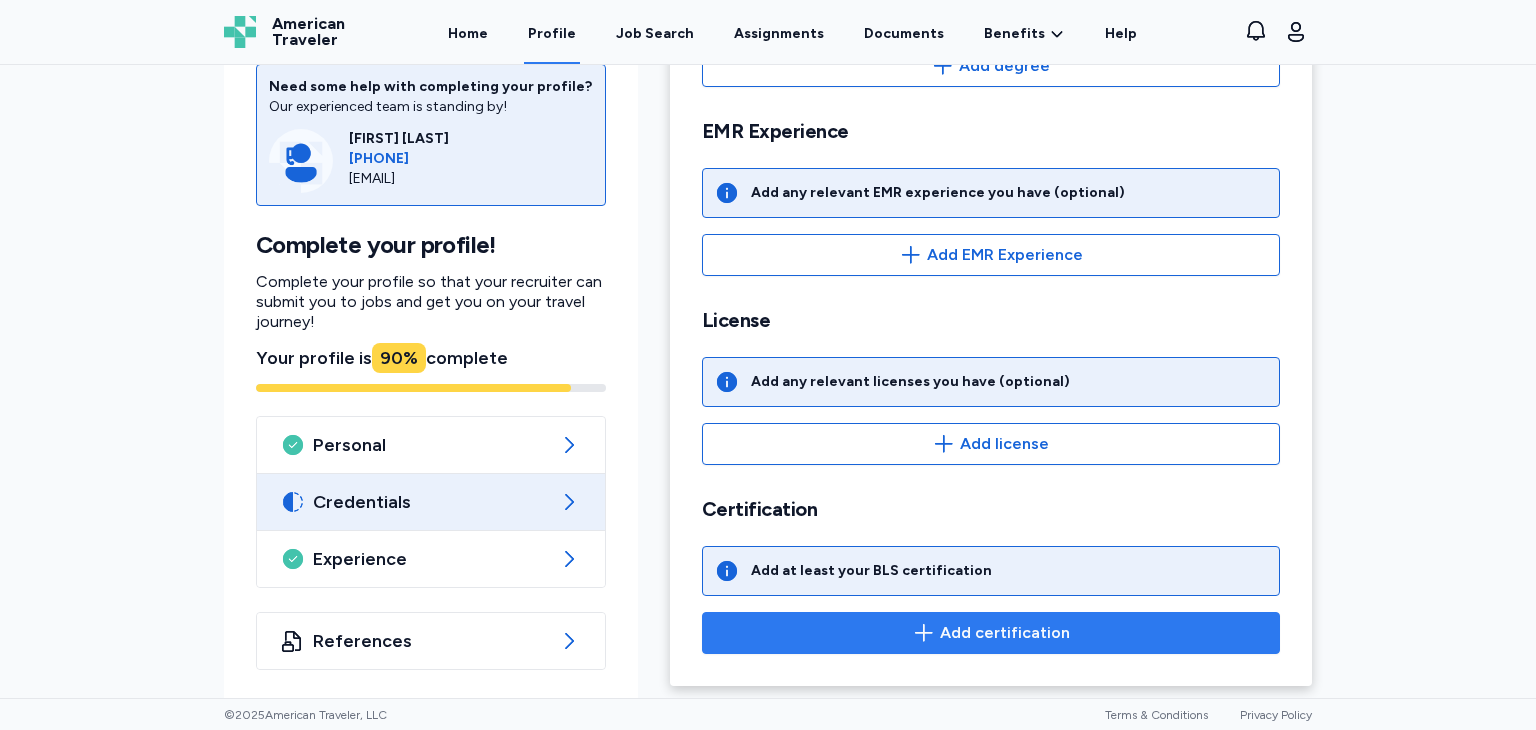 click on "Add certification" at bounding box center (991, 633) 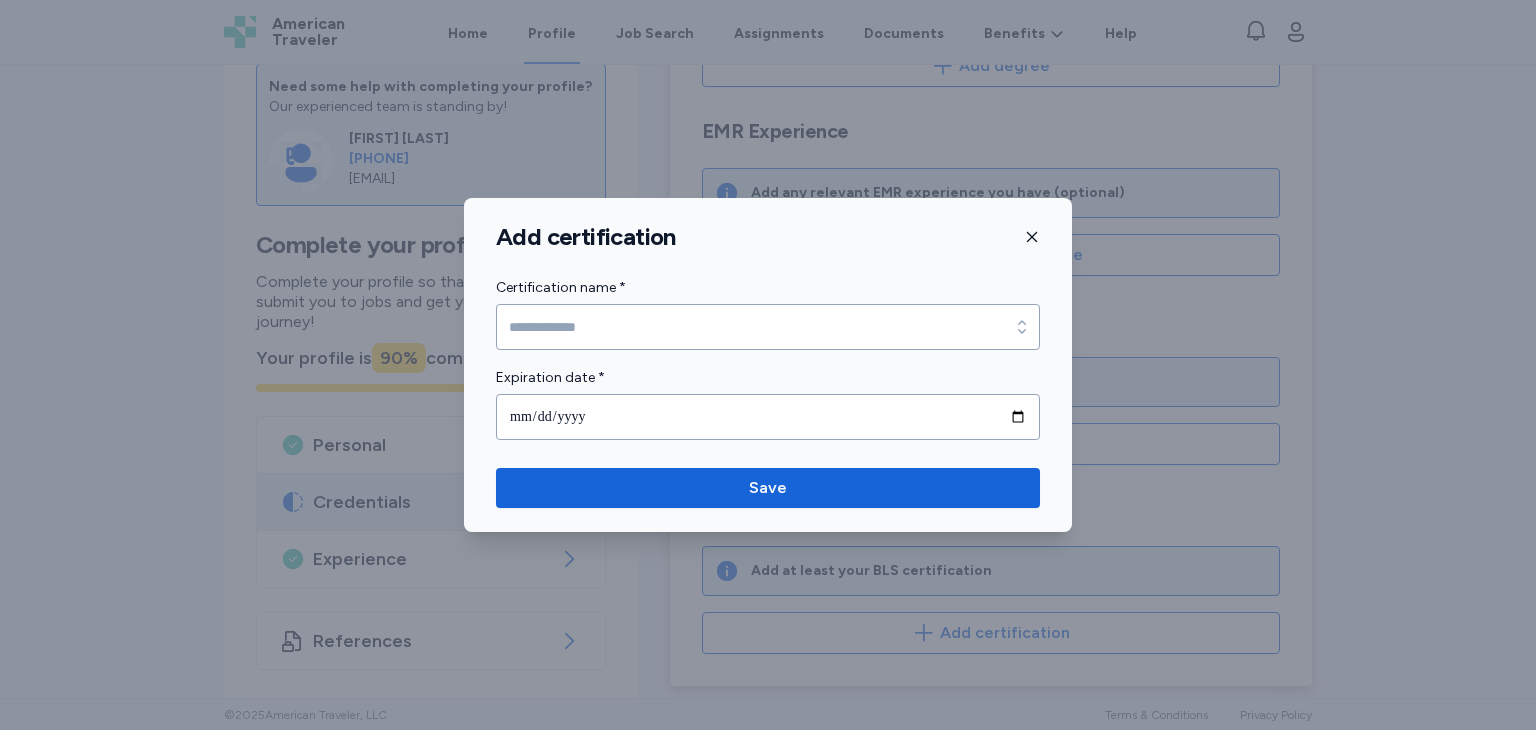 click 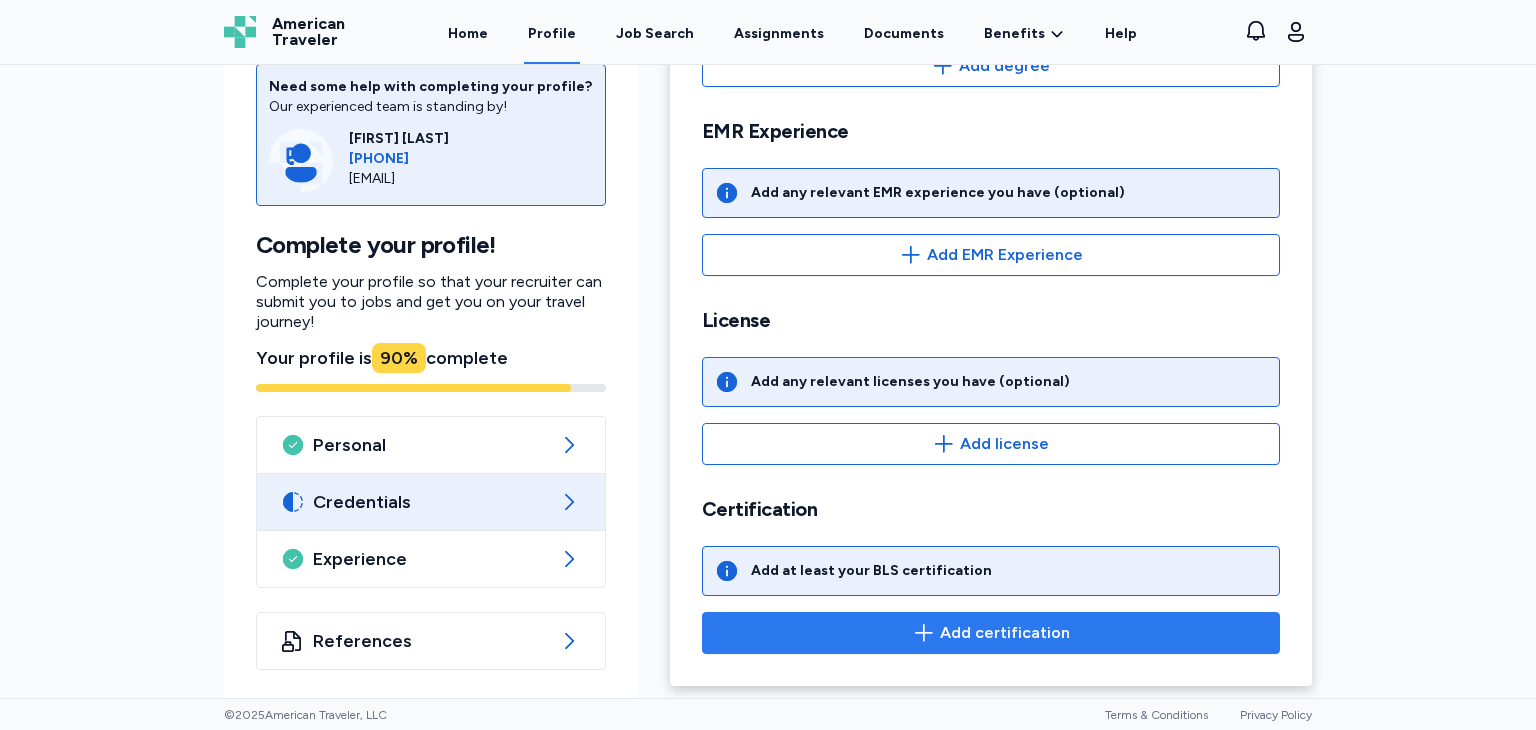 click on "Add certification" at bounding box center (991, 633) 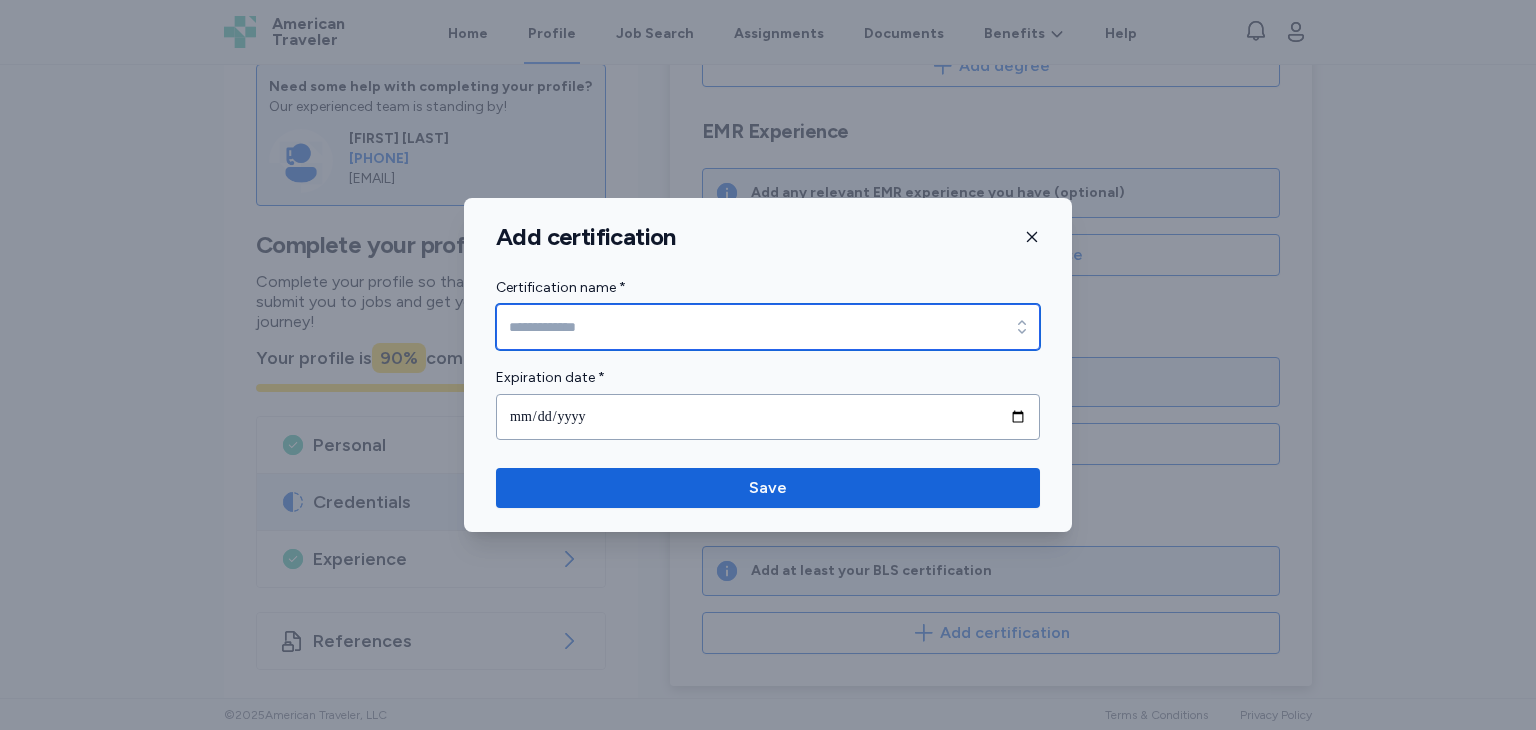 click on "Certification name *" at bounding box center [768, 327] 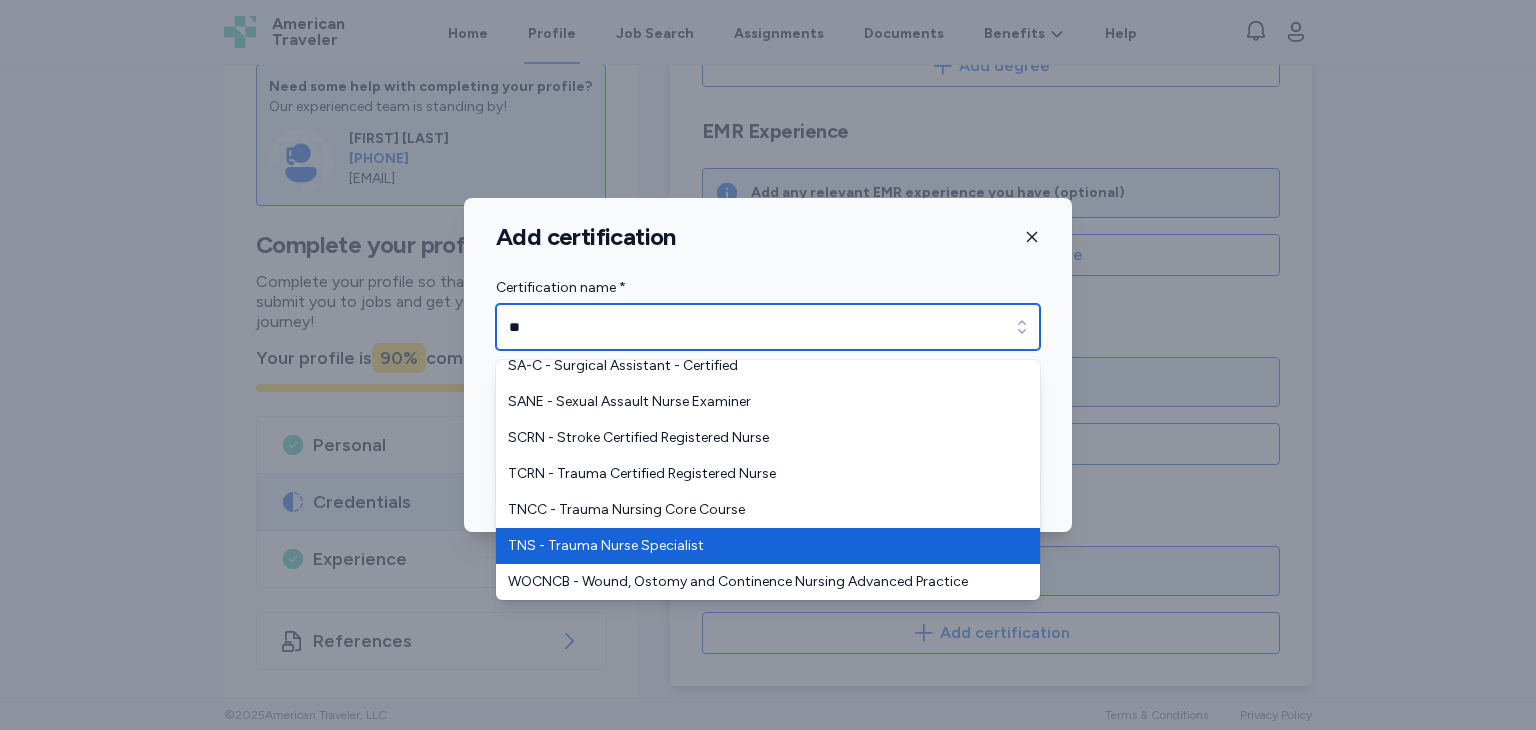 scroll, scrollTop: 0, scrollLeft: 0, axis: both 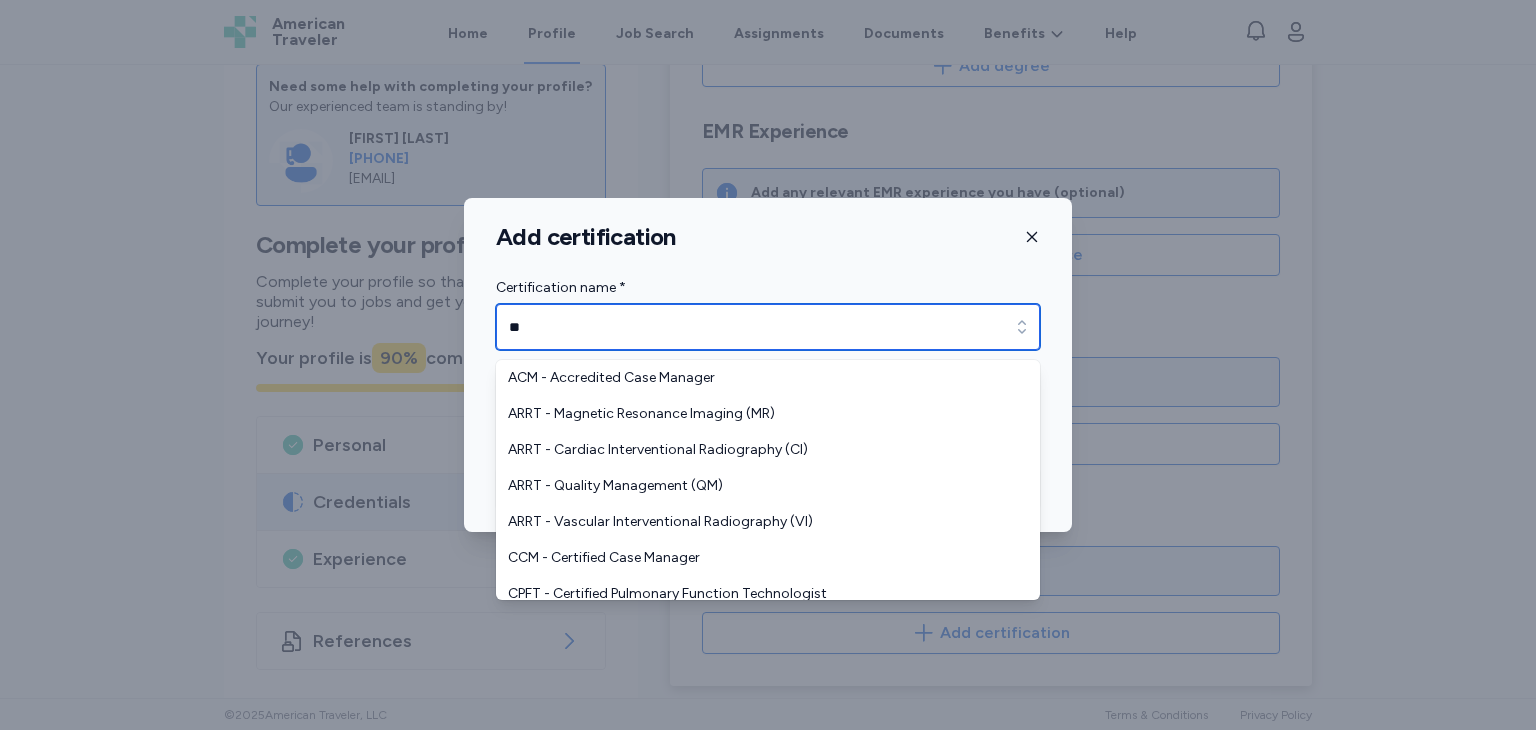 type on "**" 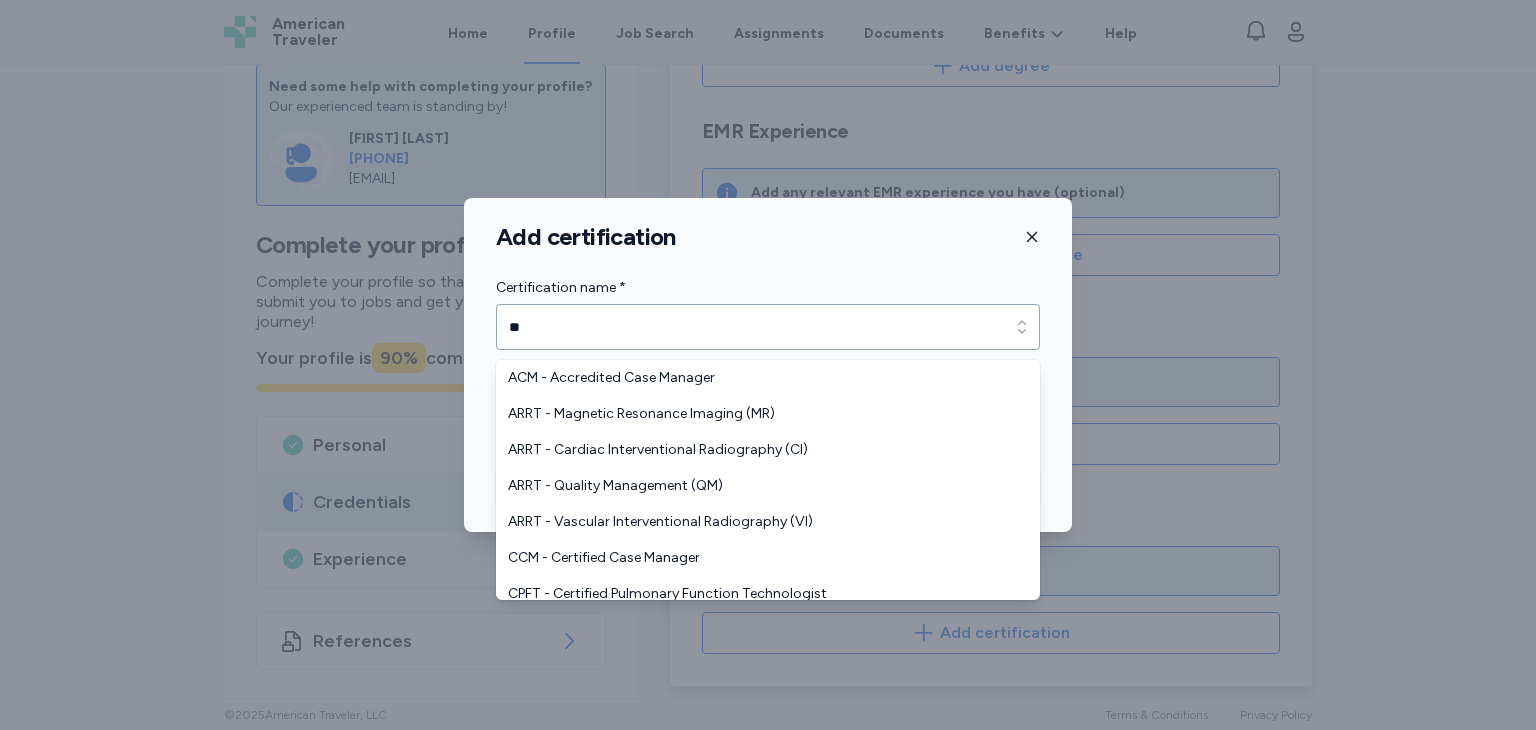 type 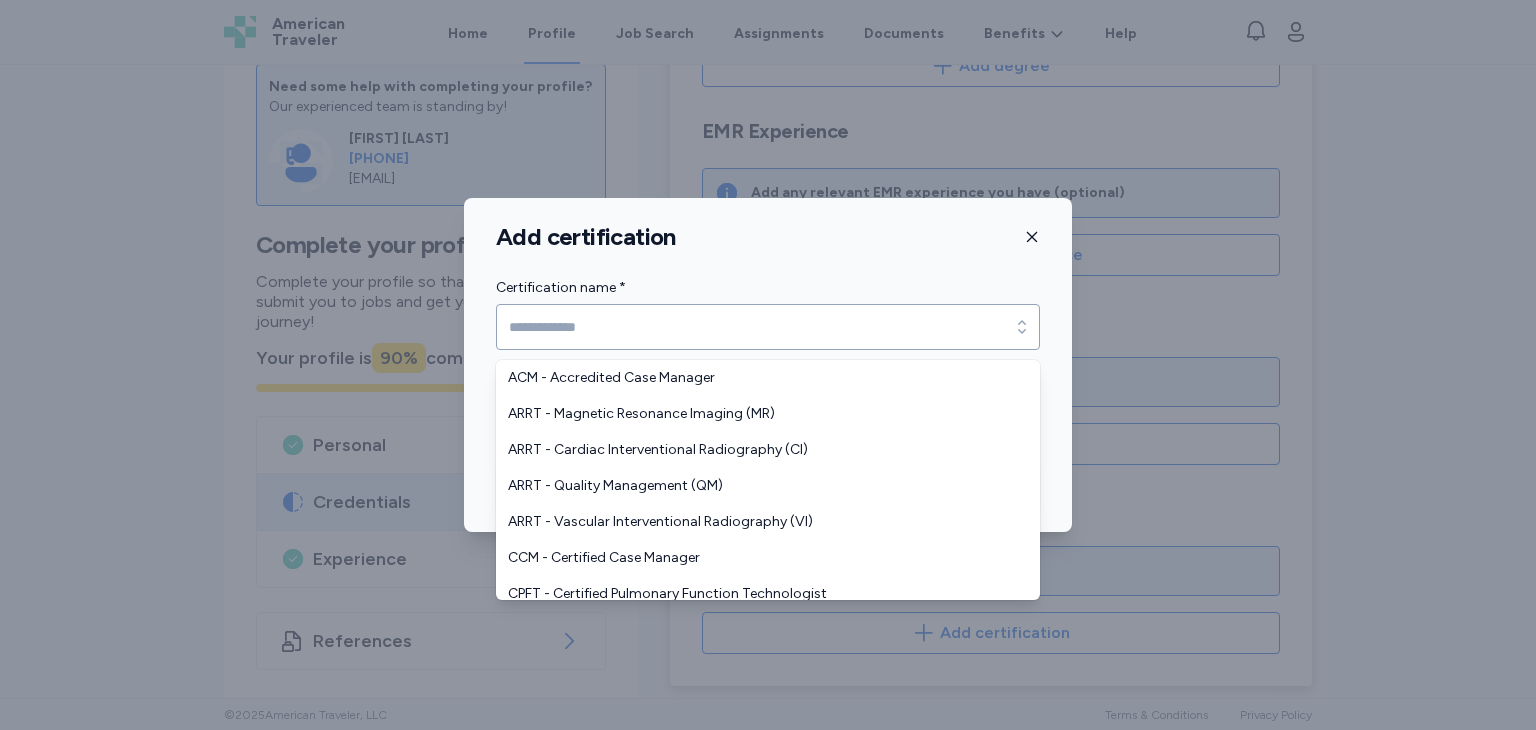 click on "Add certification Certification name * Certification name * Expiration date * Save" at bounding box center [768, 365] 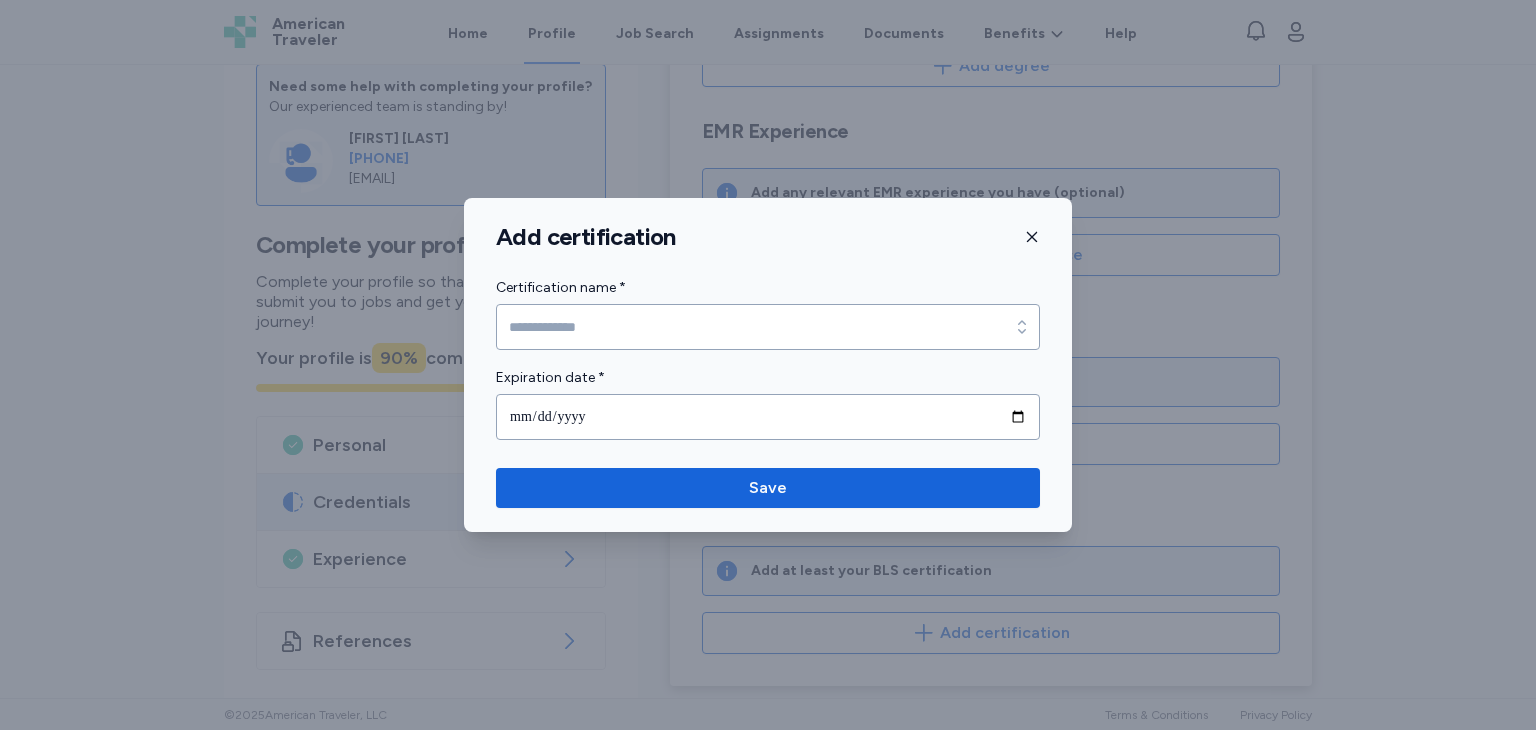 click on "Certification name *" at bounding box center [768, 313] 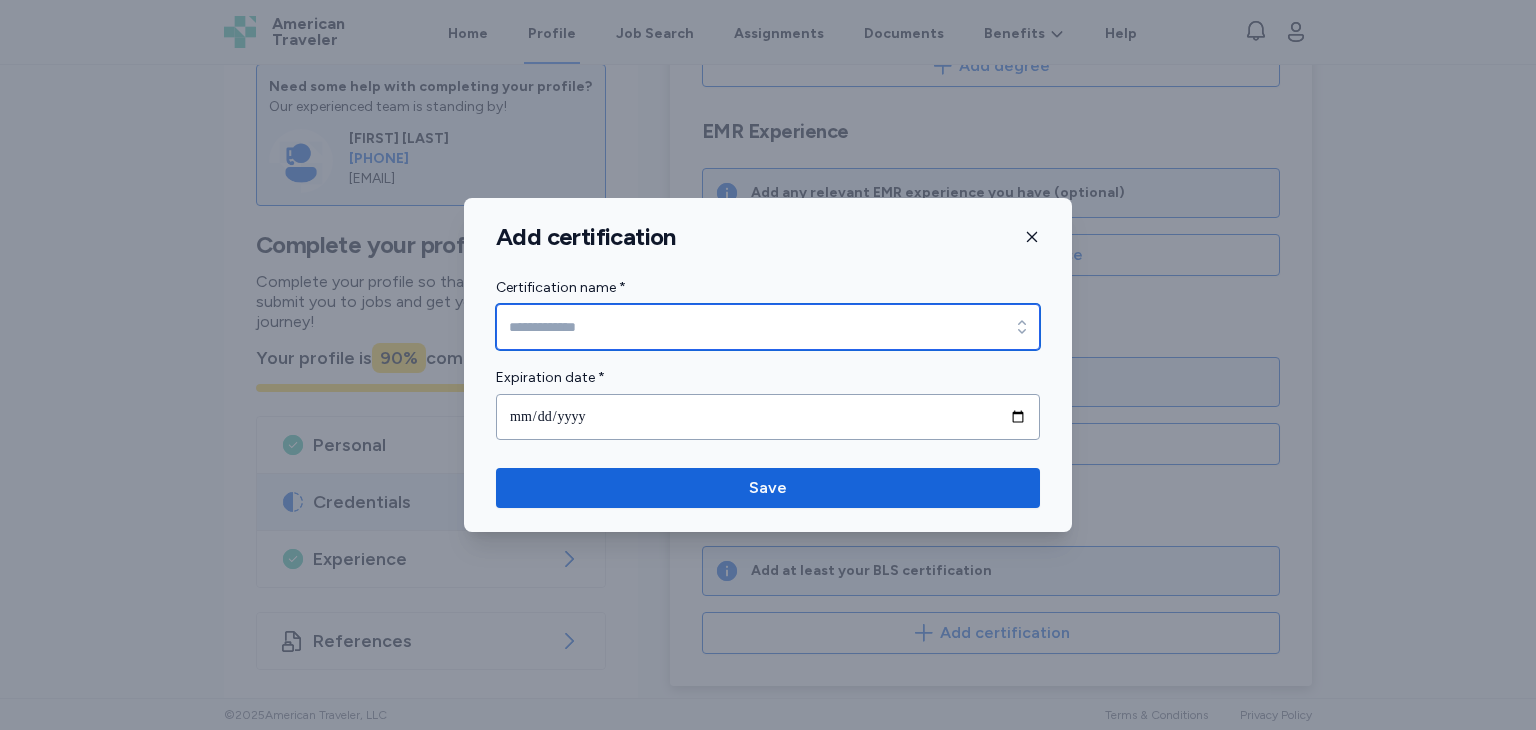click on "Certification name *" at bounding box center (768, 327) 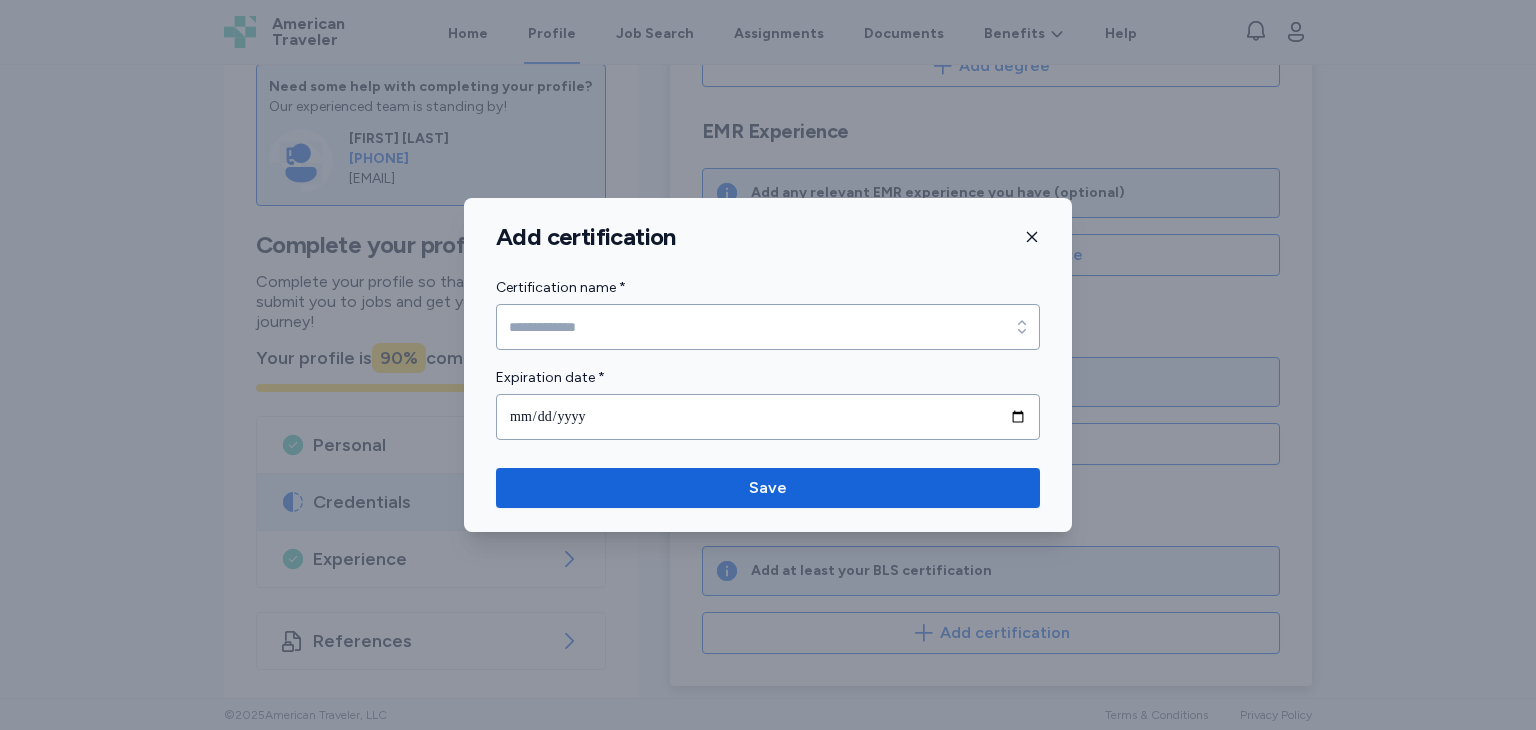 click on "Add certification Certification name * Certification name * Expiration date * Save" at bounding box center (768, 365) 